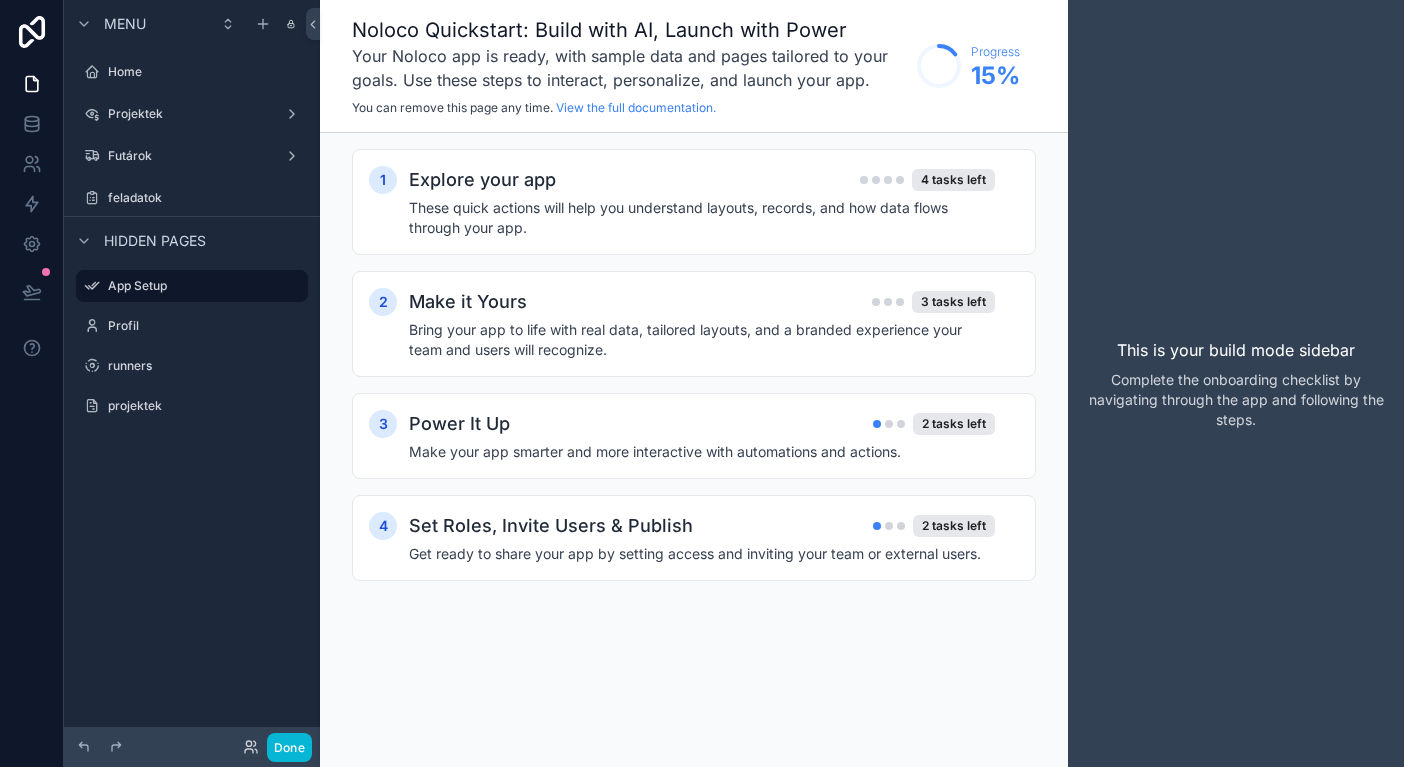 scroll, scrollTop: 0, scrollLeft: 0, axis: both 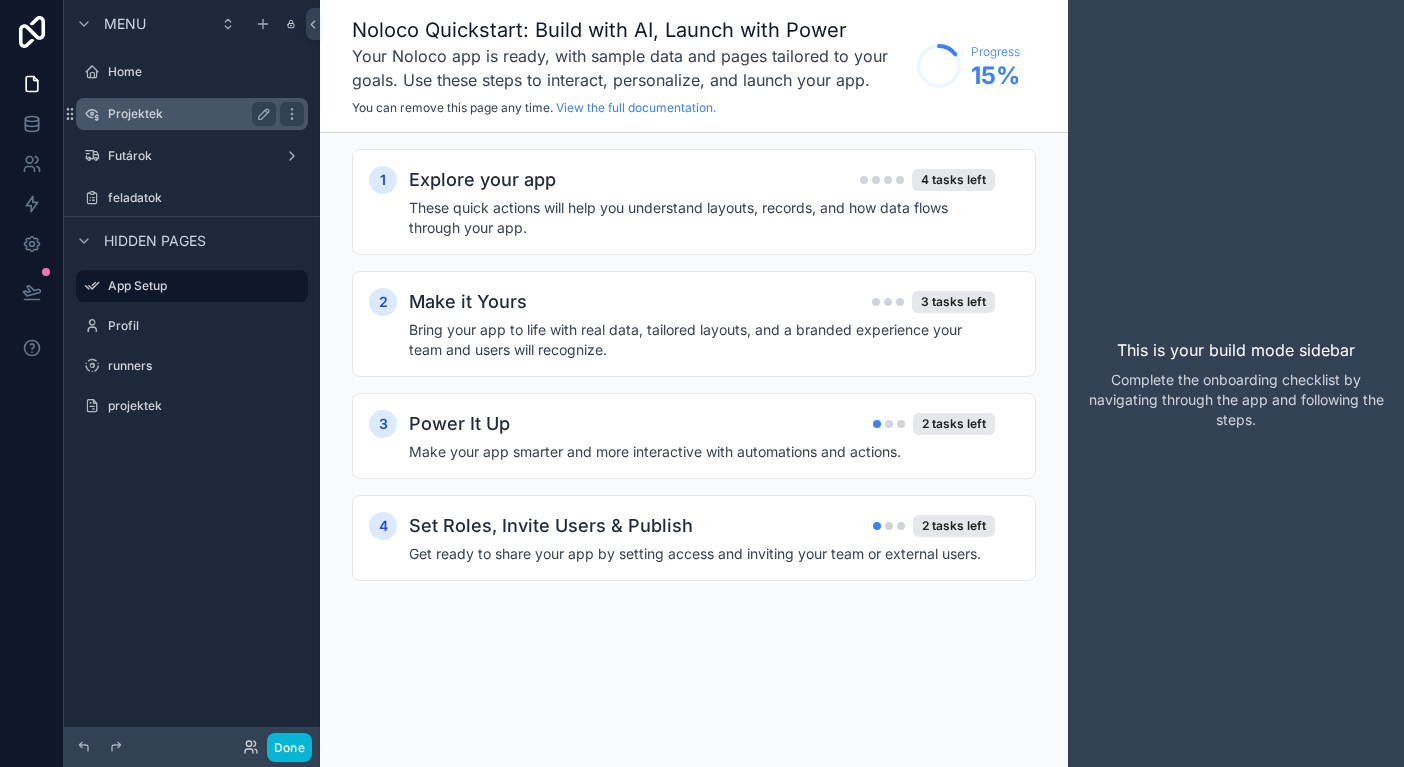 click on "Projektek" at bounding box center (192, 114) 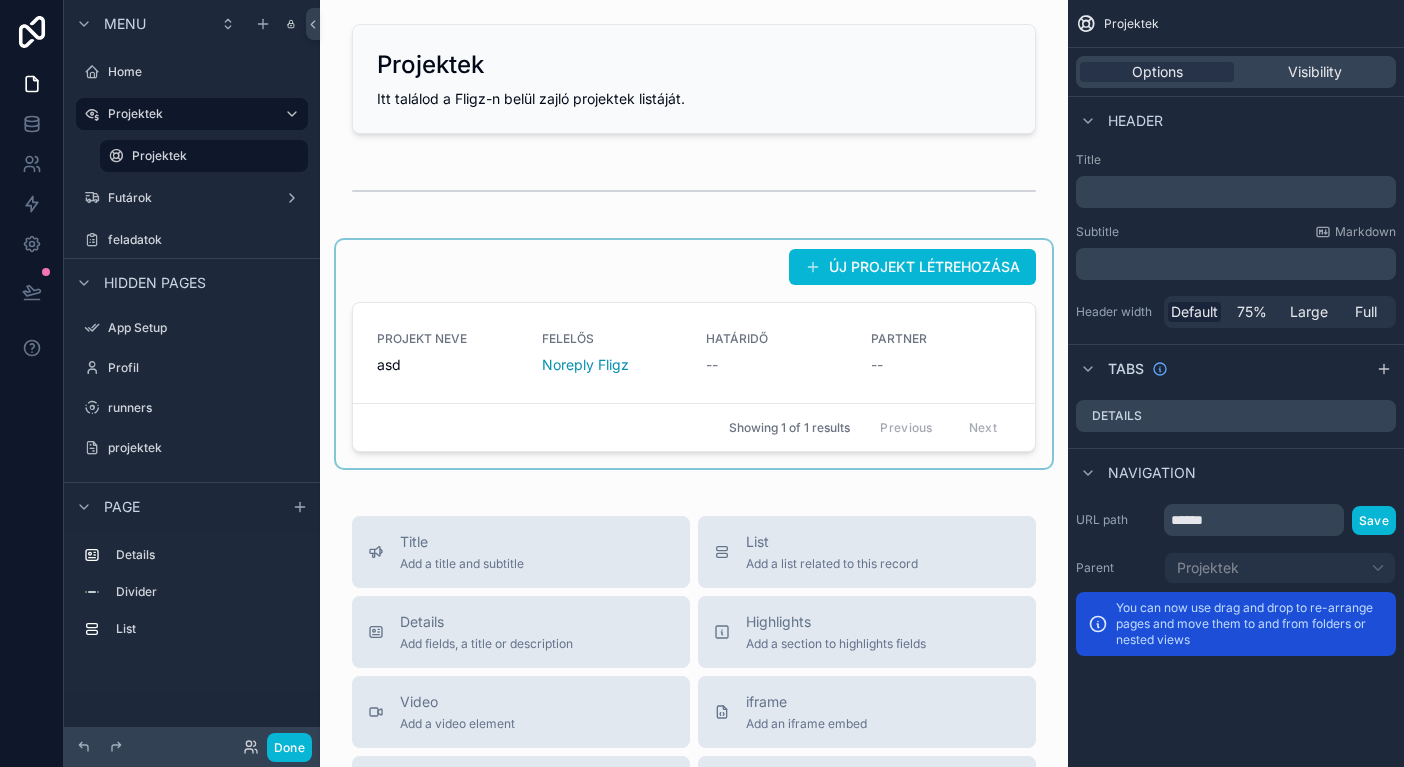 click at bounding box center (694, 354) 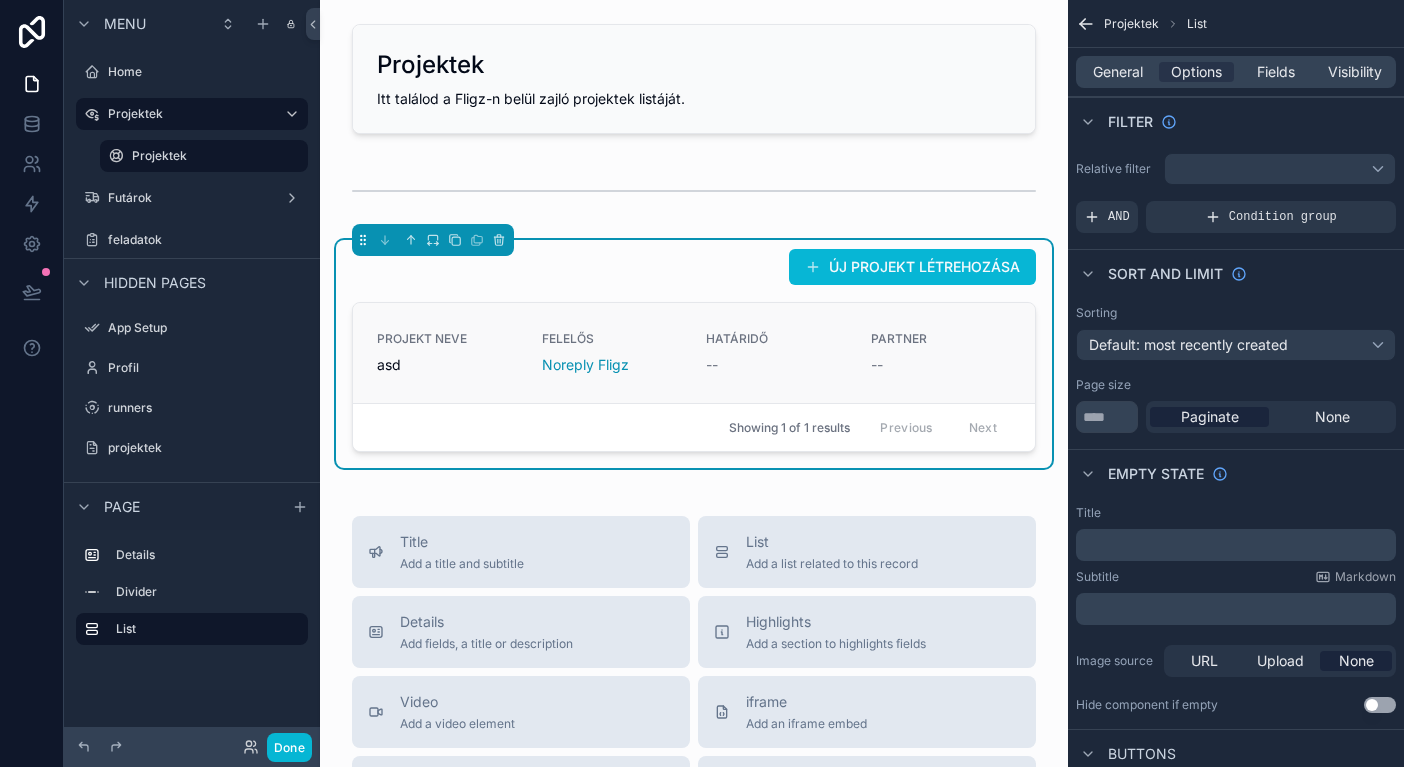 click on "asd" at bounding box center [447, 365] 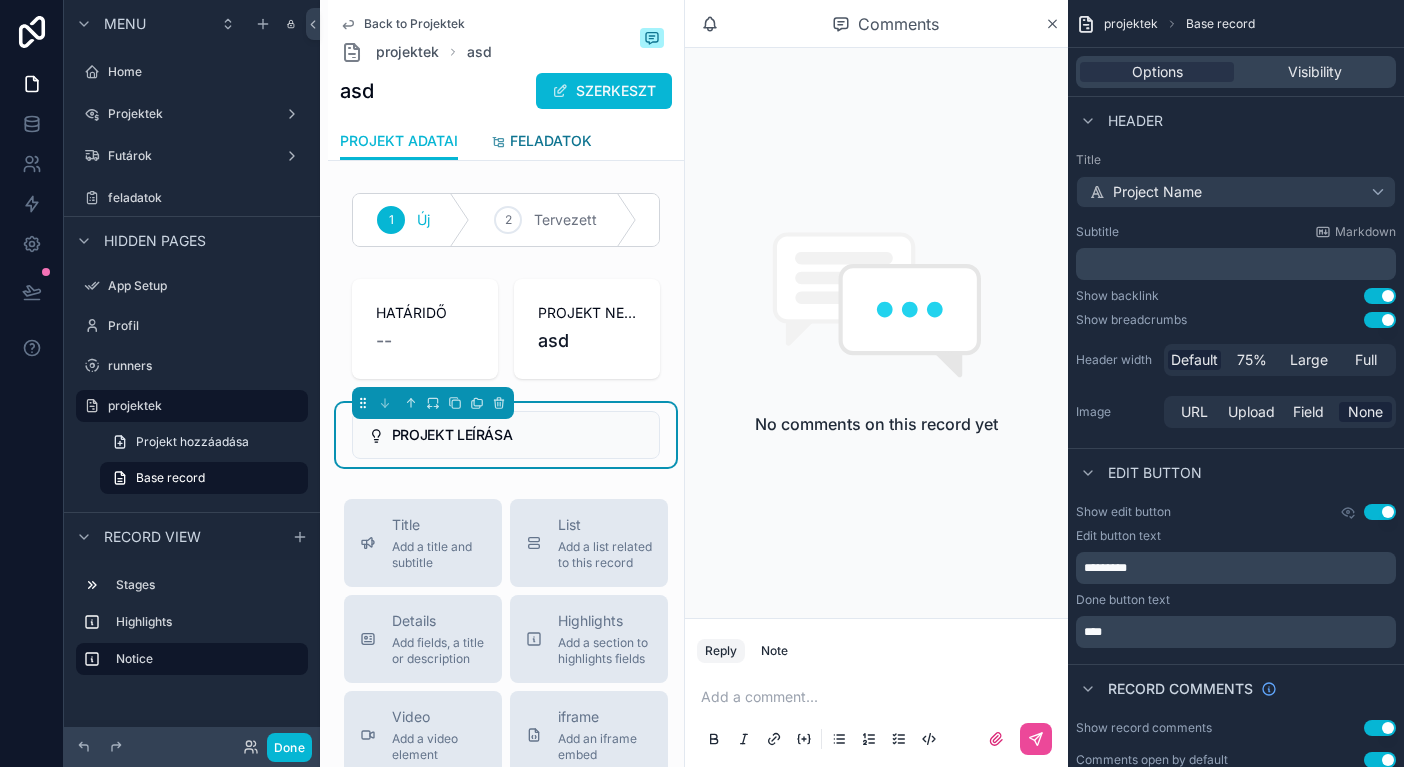 click on "FELADATOK" at bounding box center (551, 141) 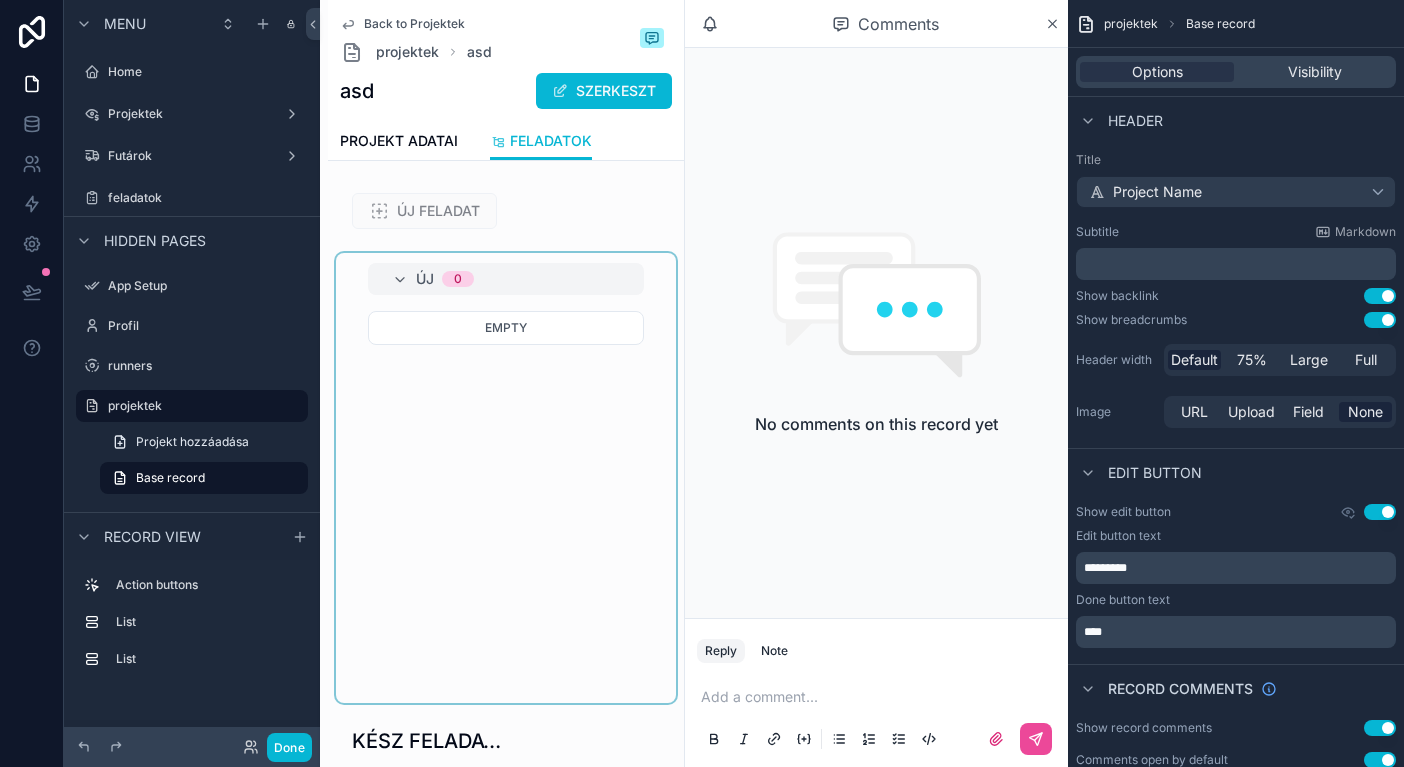 scroll, scrollTop: 0, scrollLeft: 0, axis: both 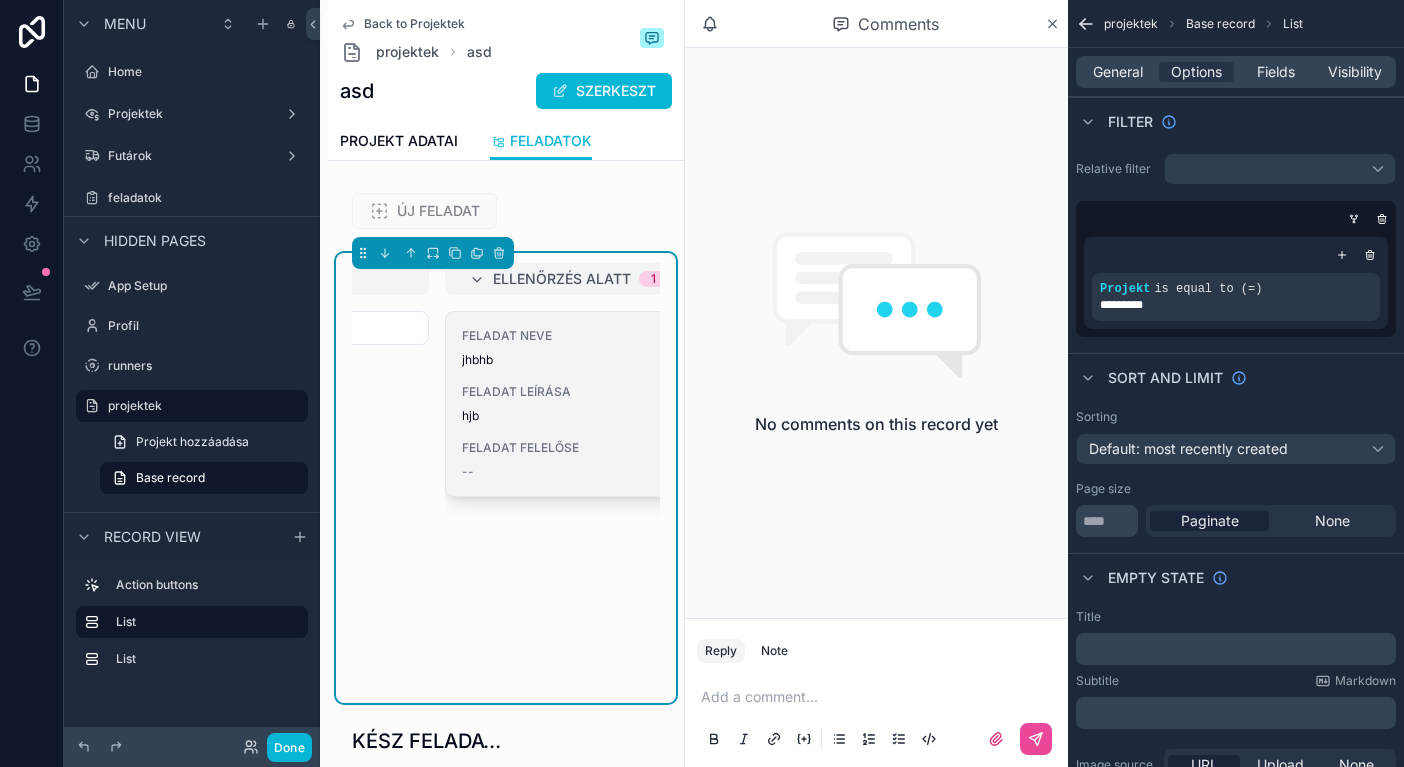 click on "FELADAT LEÍRÁSA" at bounding box center [583, 392] 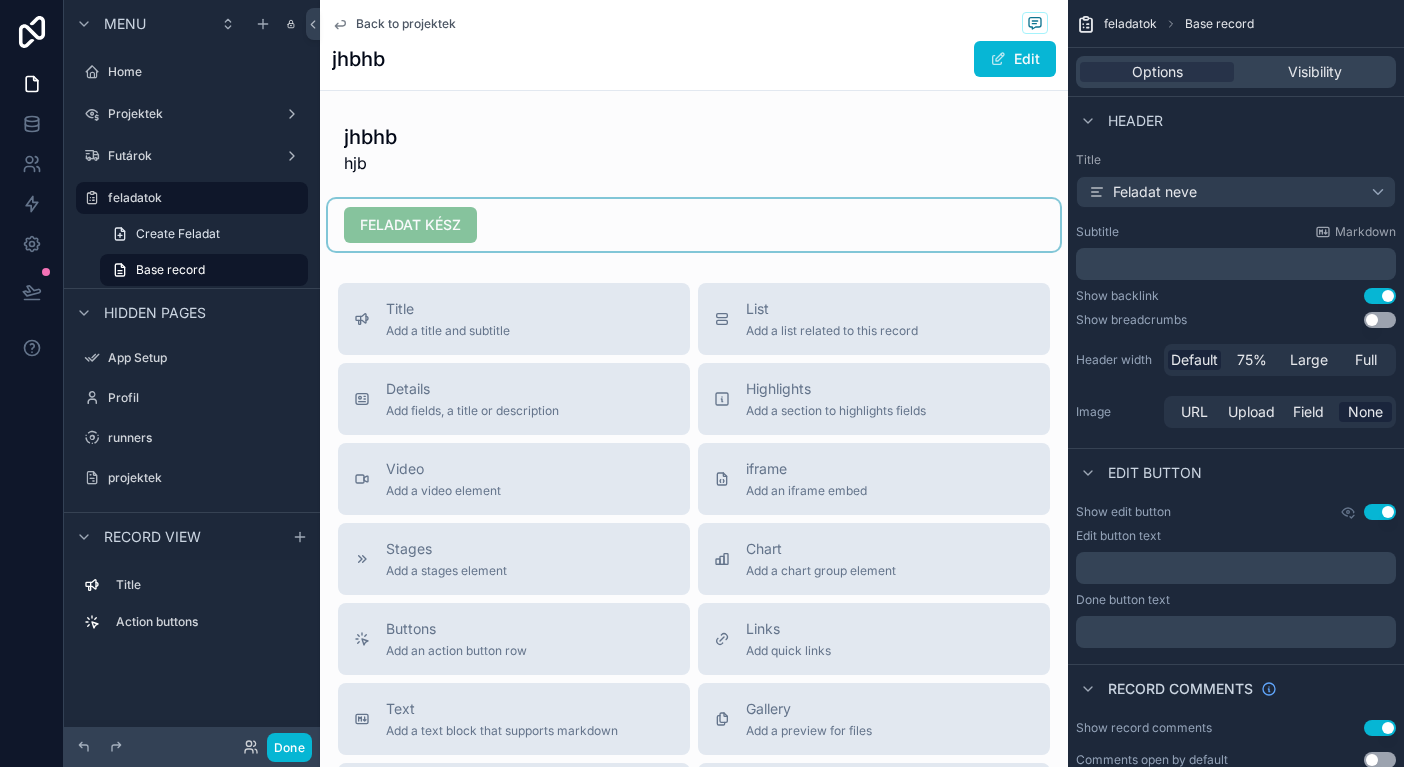 click at bounding box center (694, 225) 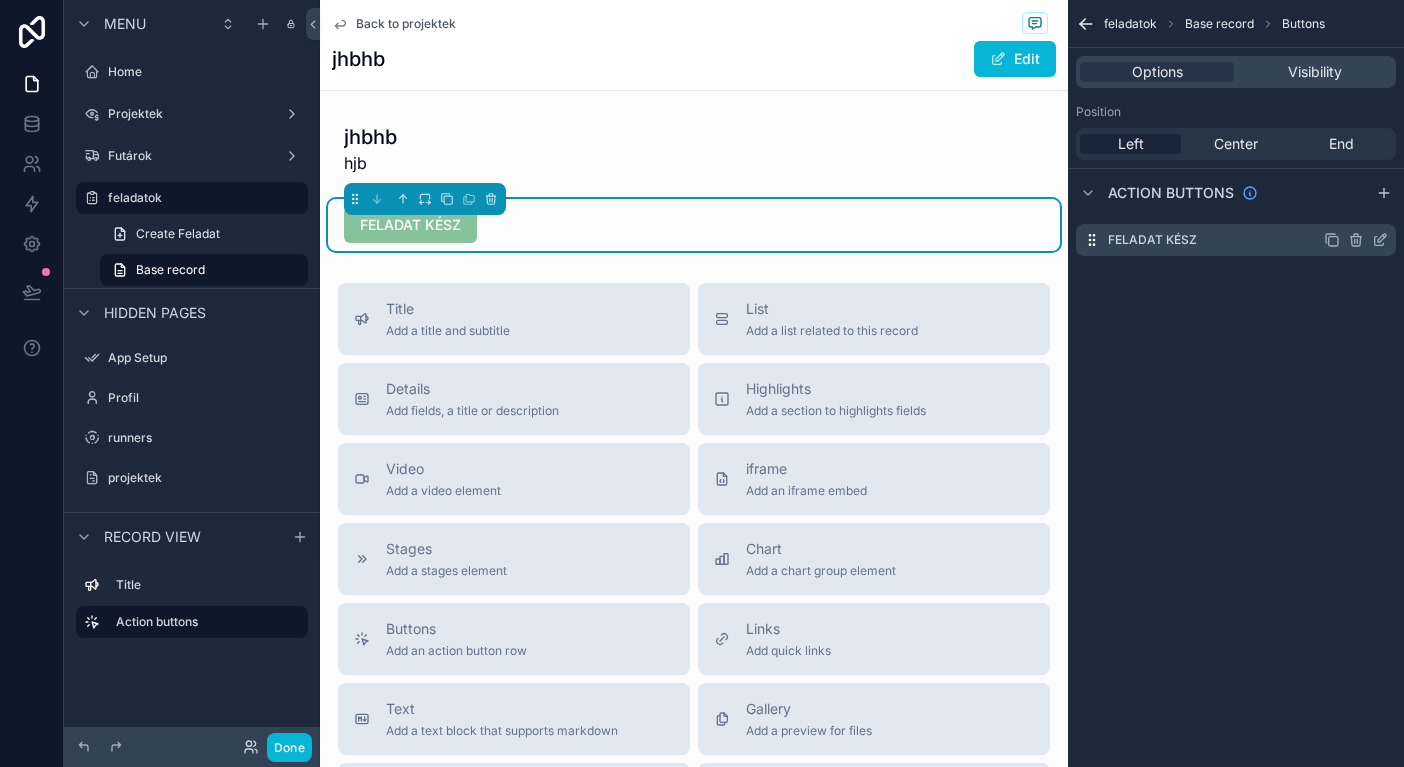 click 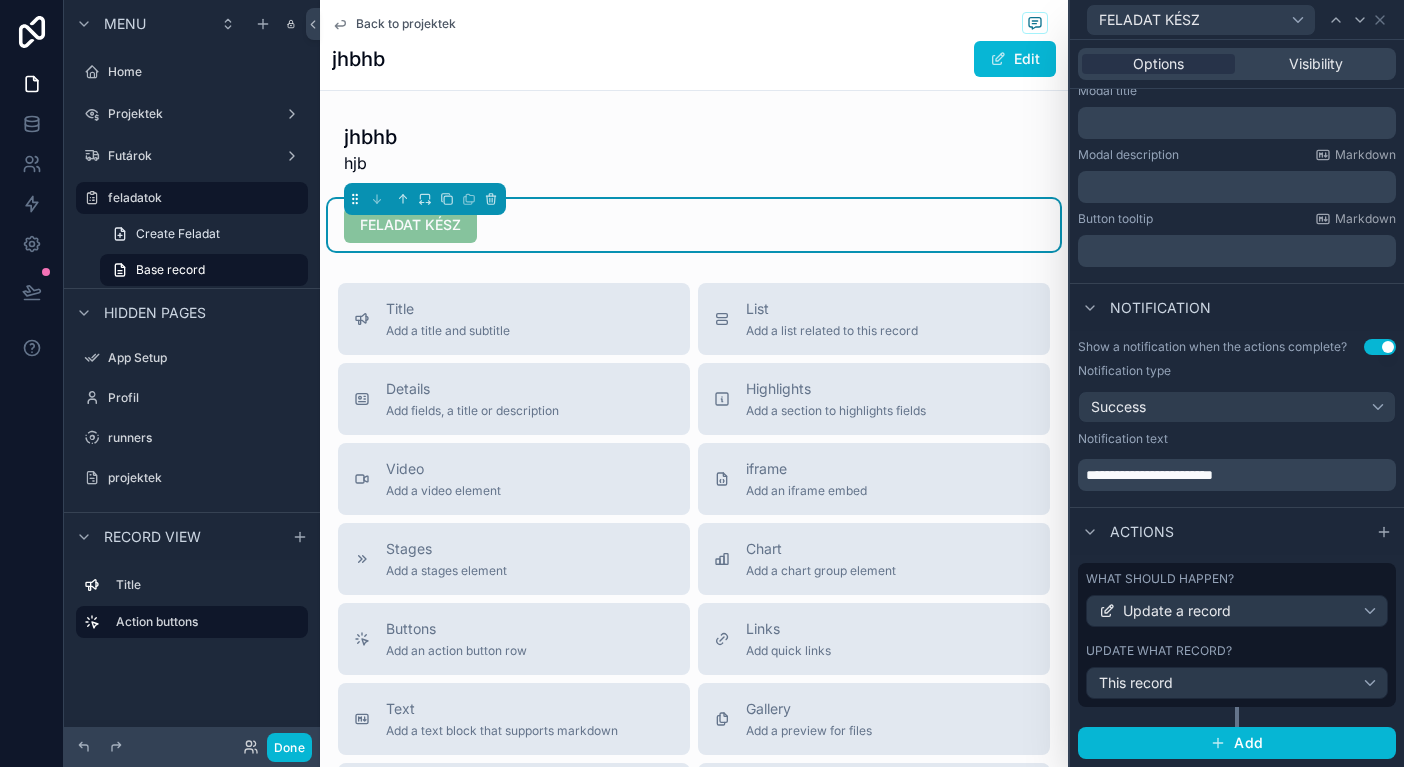 scroll, scrollTop: 325, scrollLeft: 0, axis: vertical 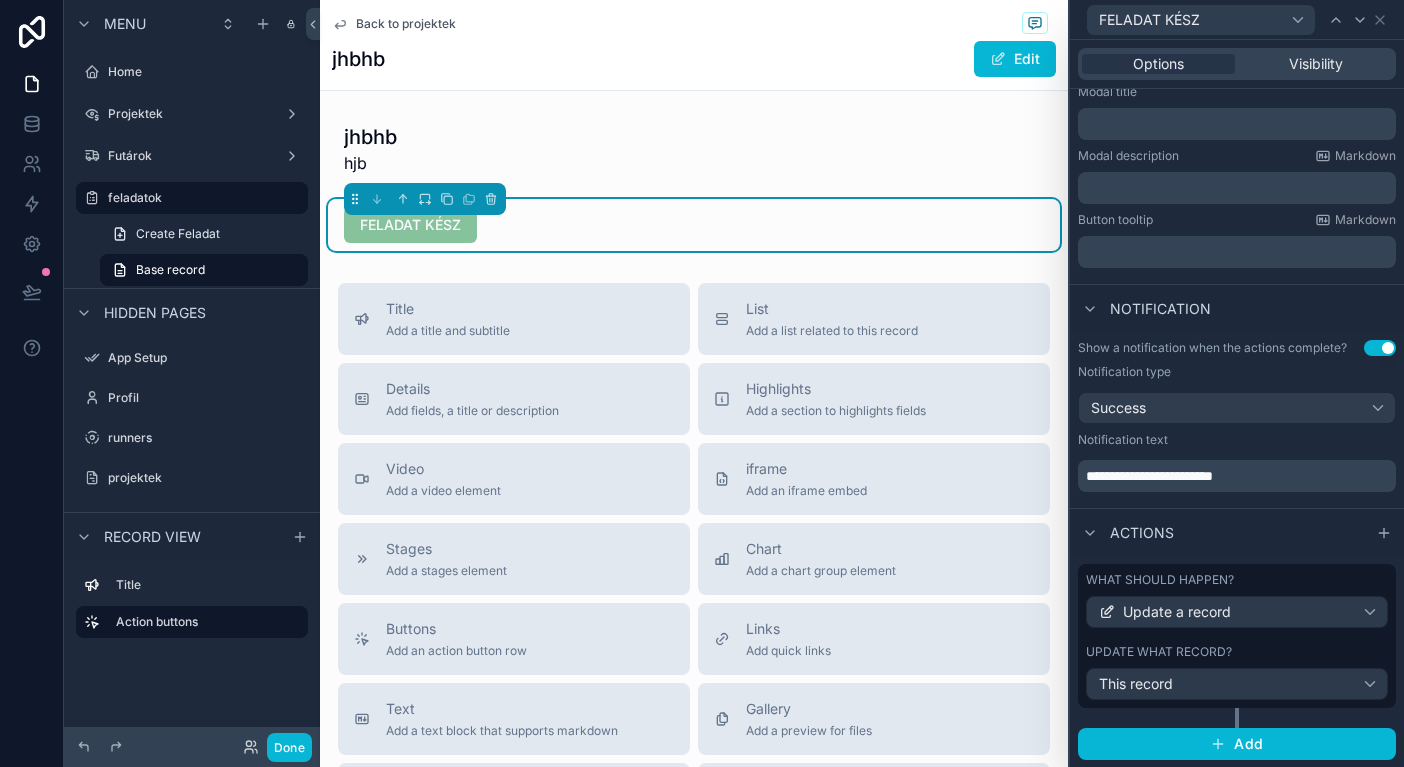 click on "This record" at bounding box center [1237, 684] 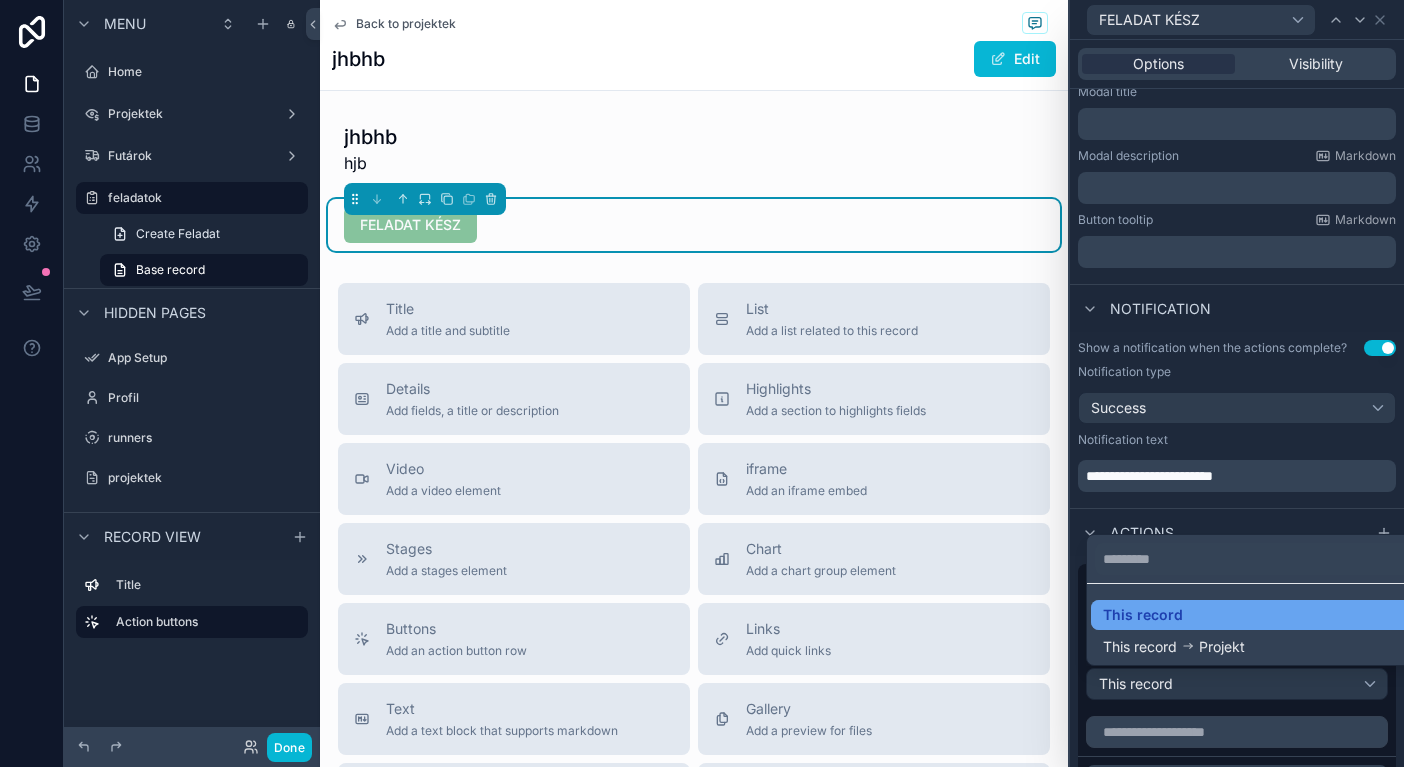 click on "This record" at bounding box center (1261, 615) 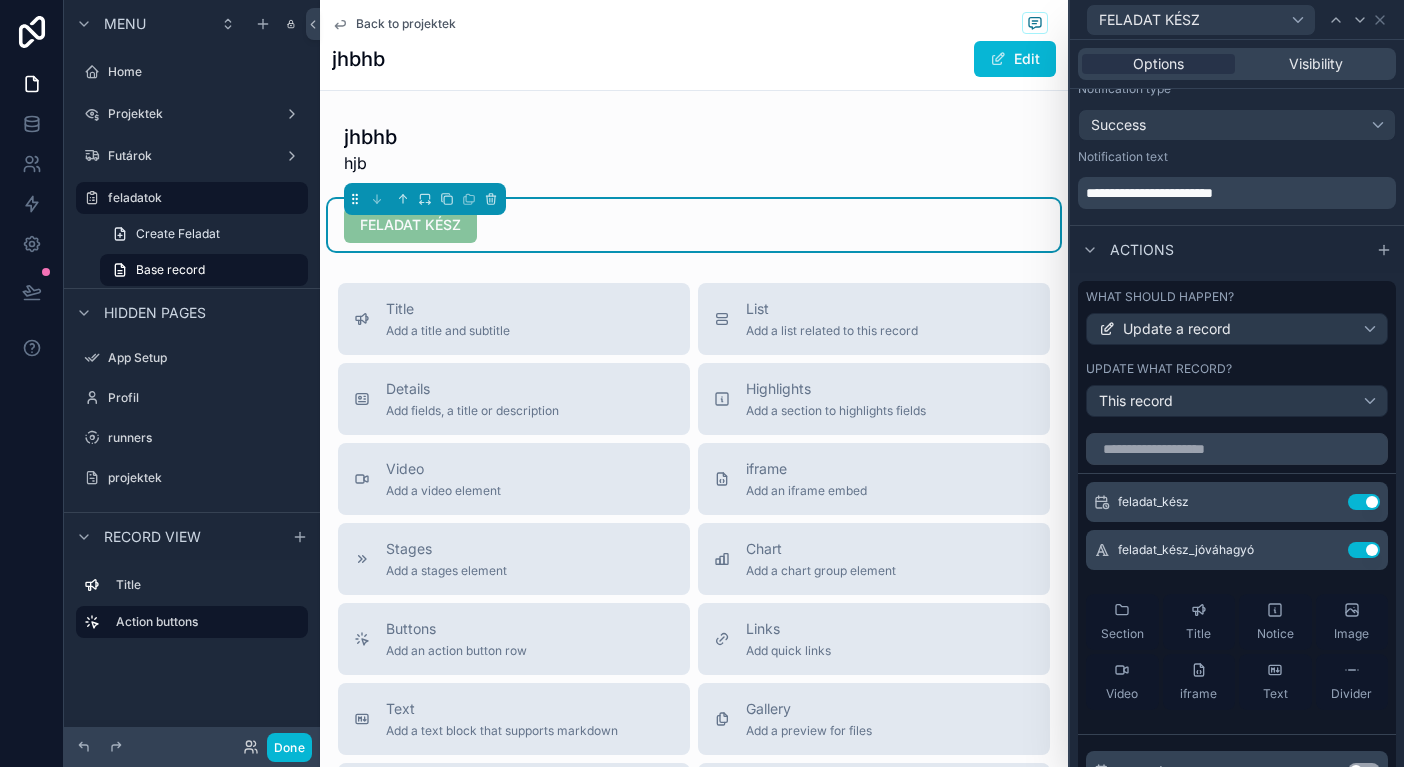 scroll, scrollTop: 661, scrollLeft: 0, axis: vertical 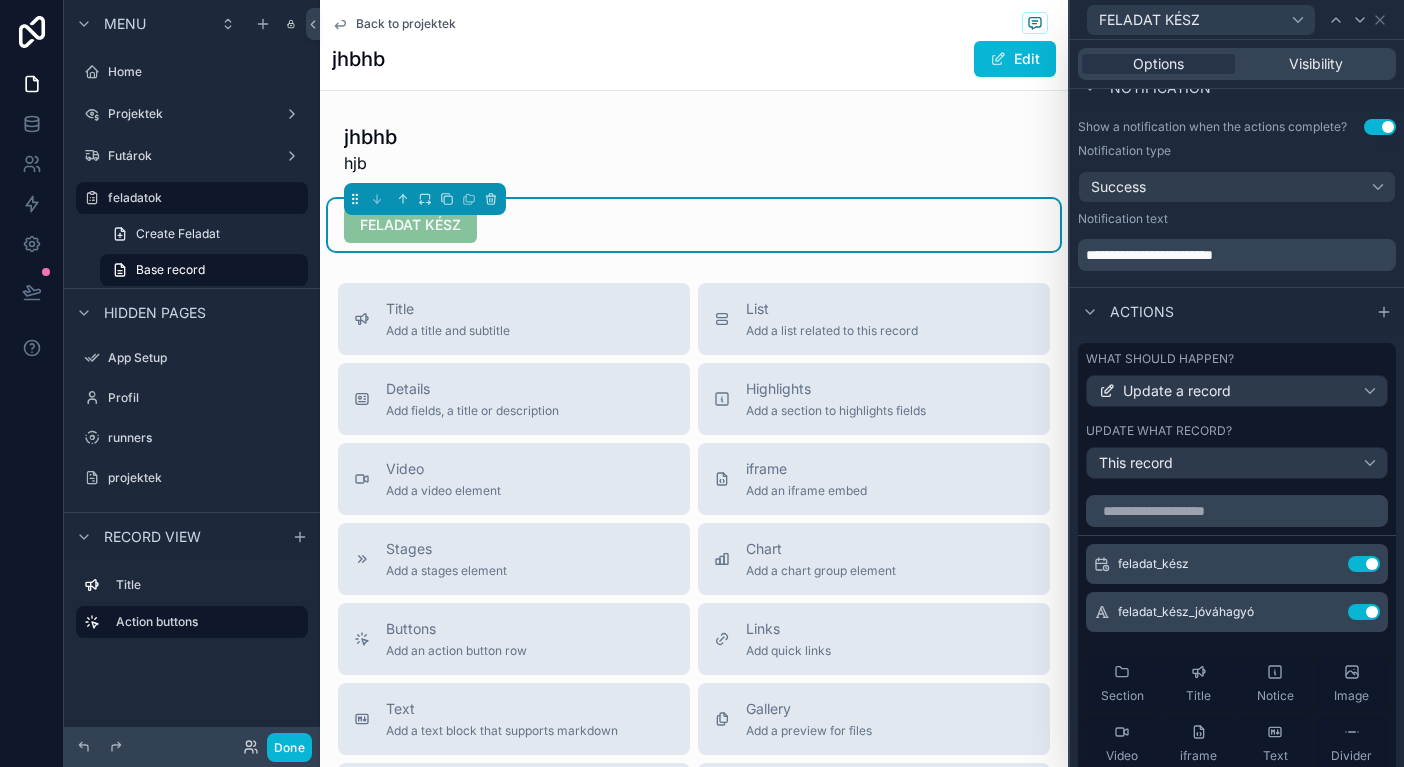 click on "This record" at bounding box center (1237, 463) 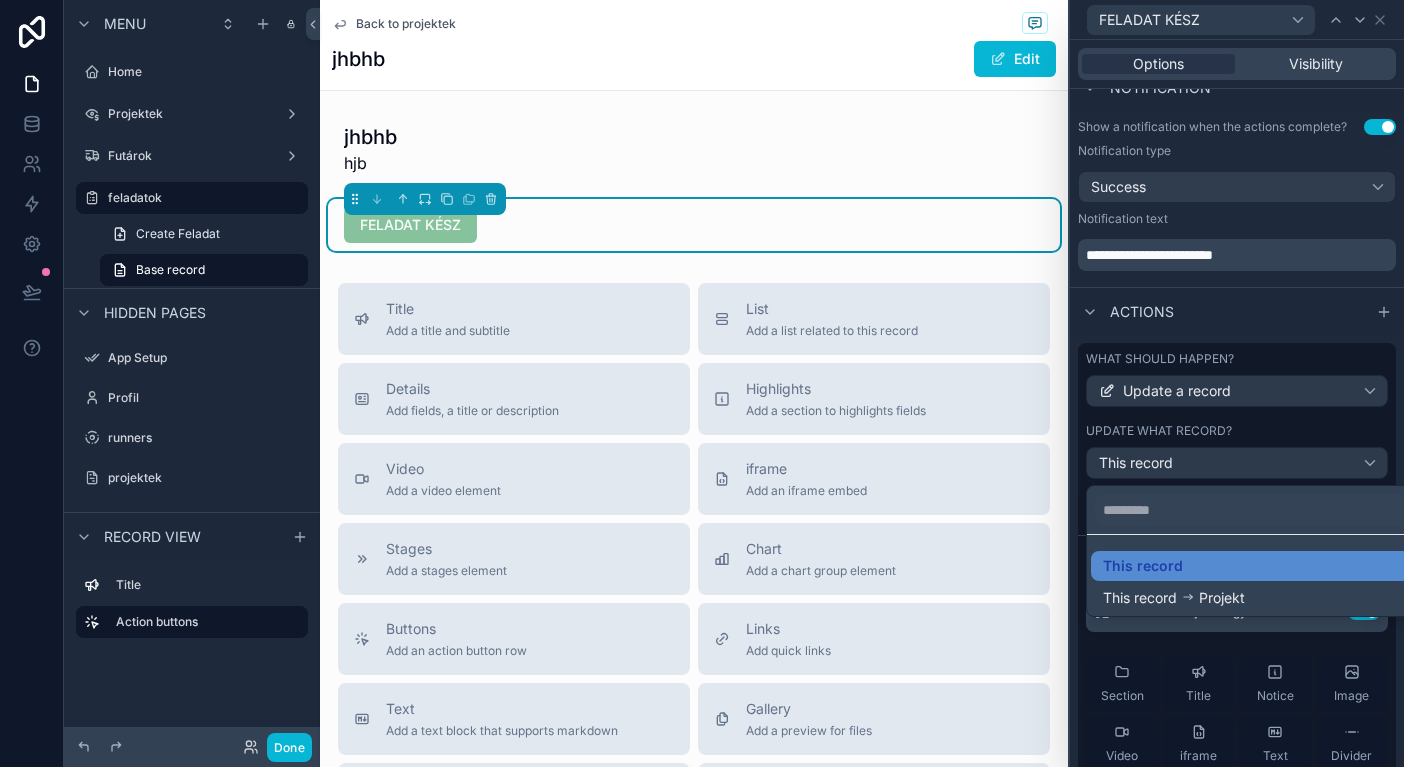 click at bounding box center (1237, 383) 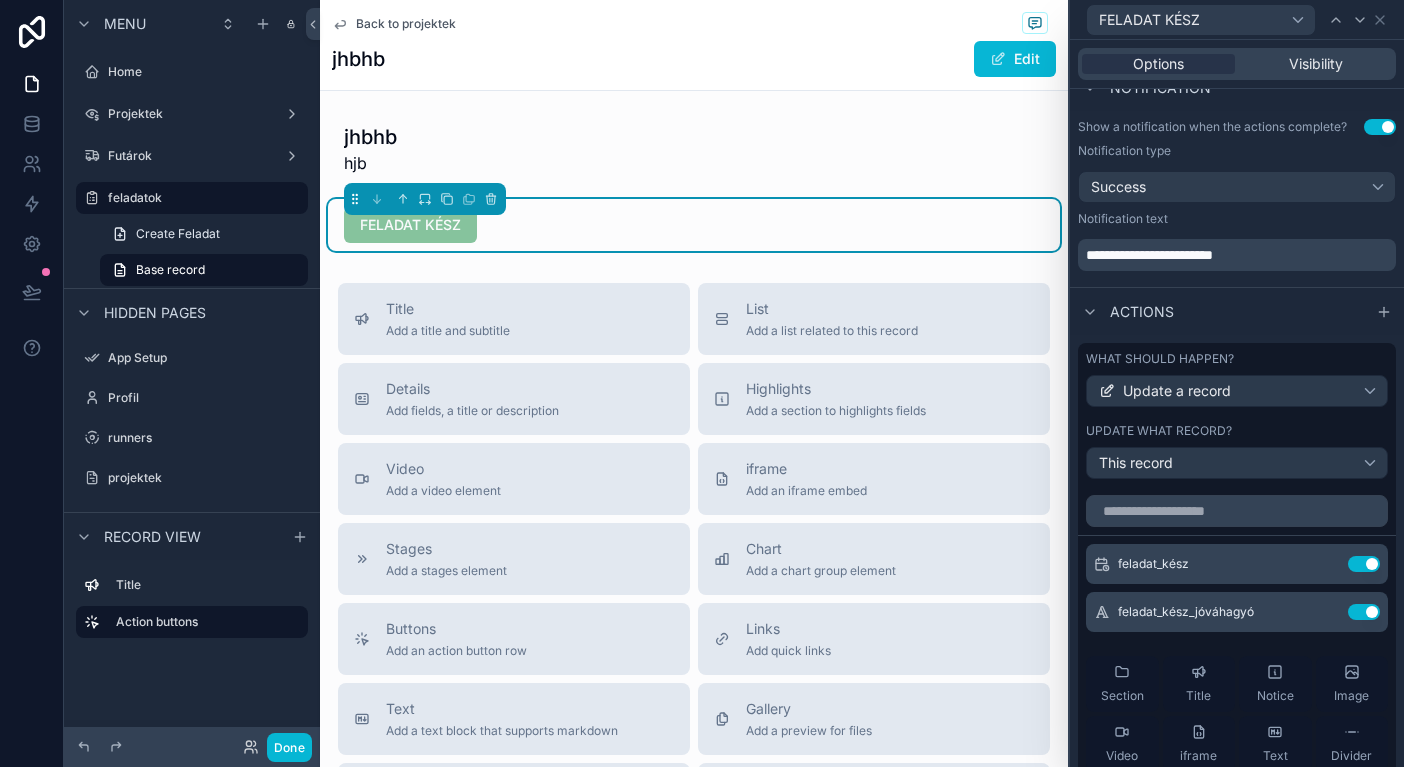 click on "Update a record" at bounding box center (1237, 391) 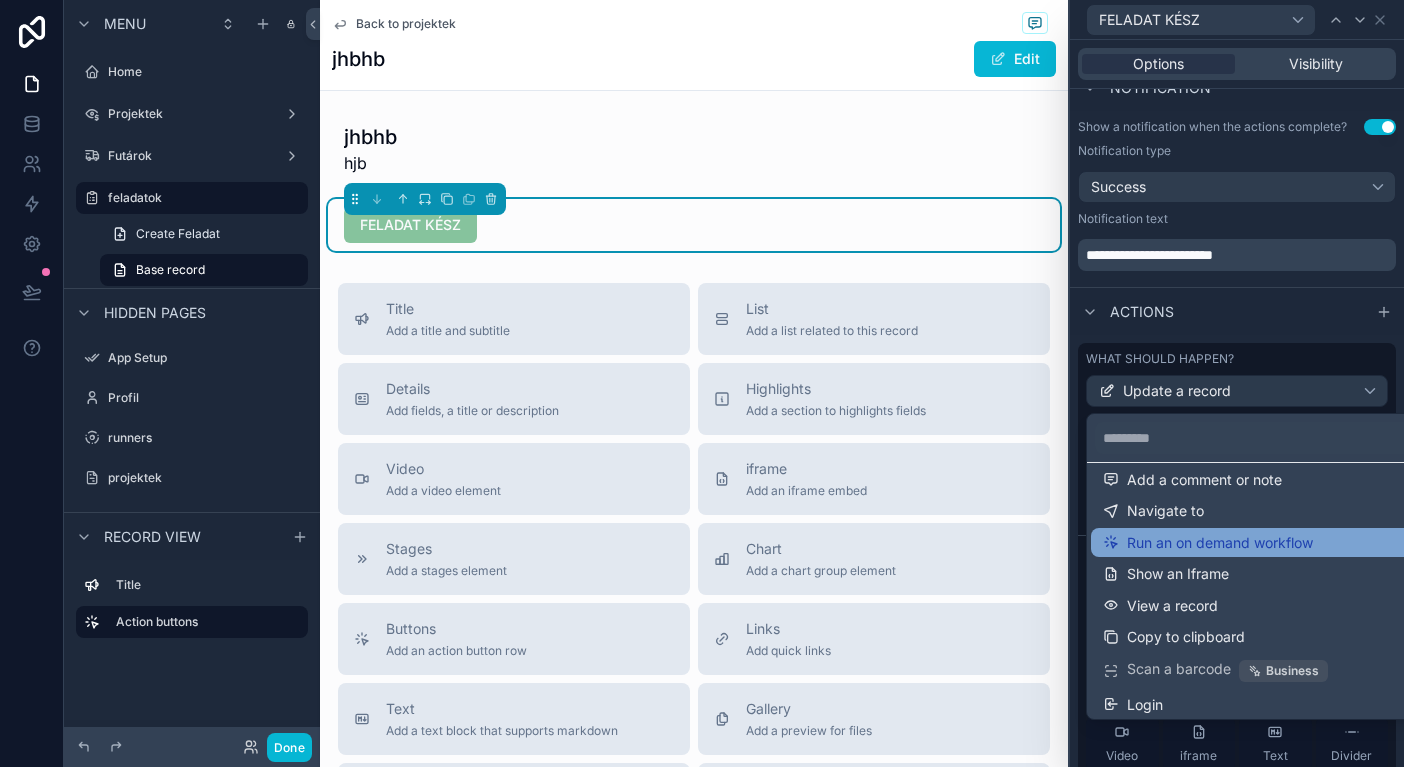 scroll, scrollTop: 108, scrollLeft: 0, axis: vertical 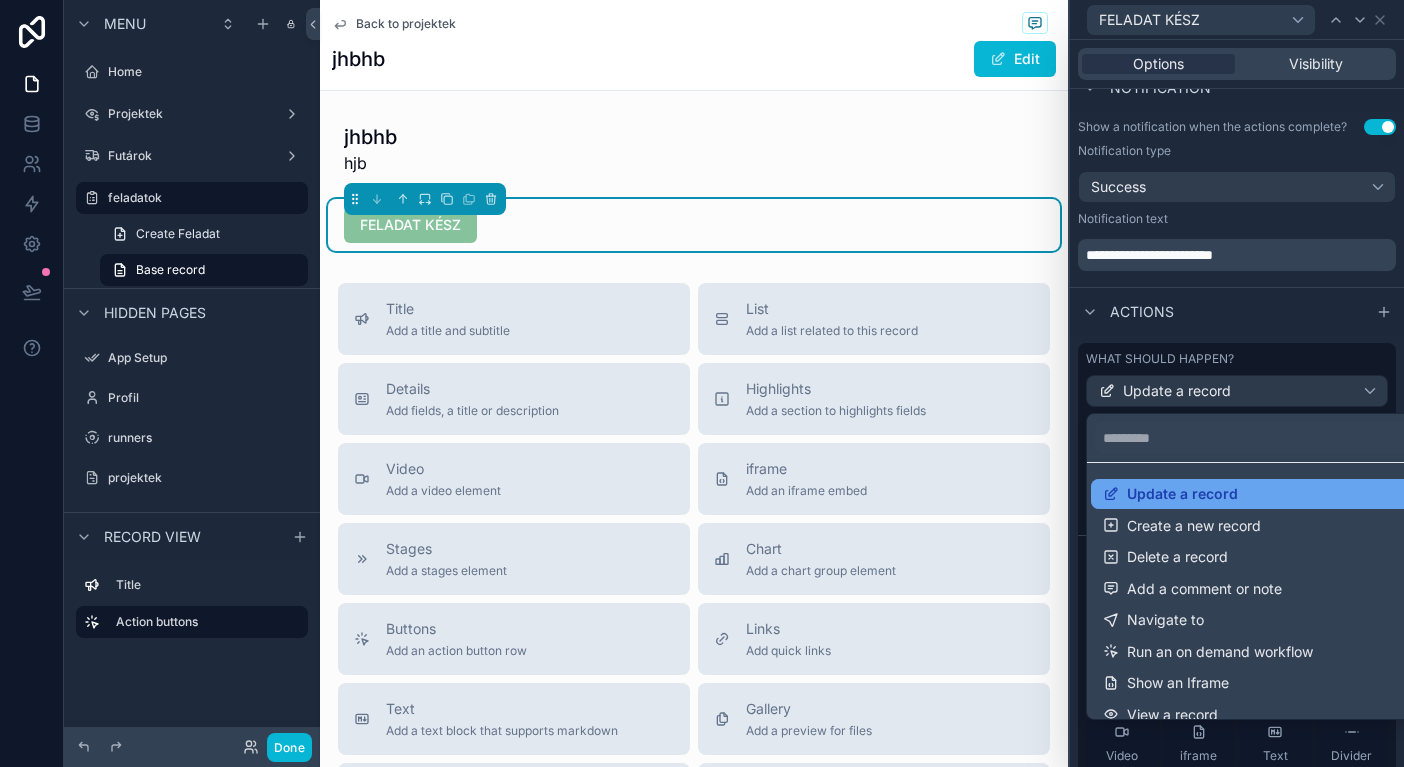 click on "Update a record" at bounding box center [1261, 494] 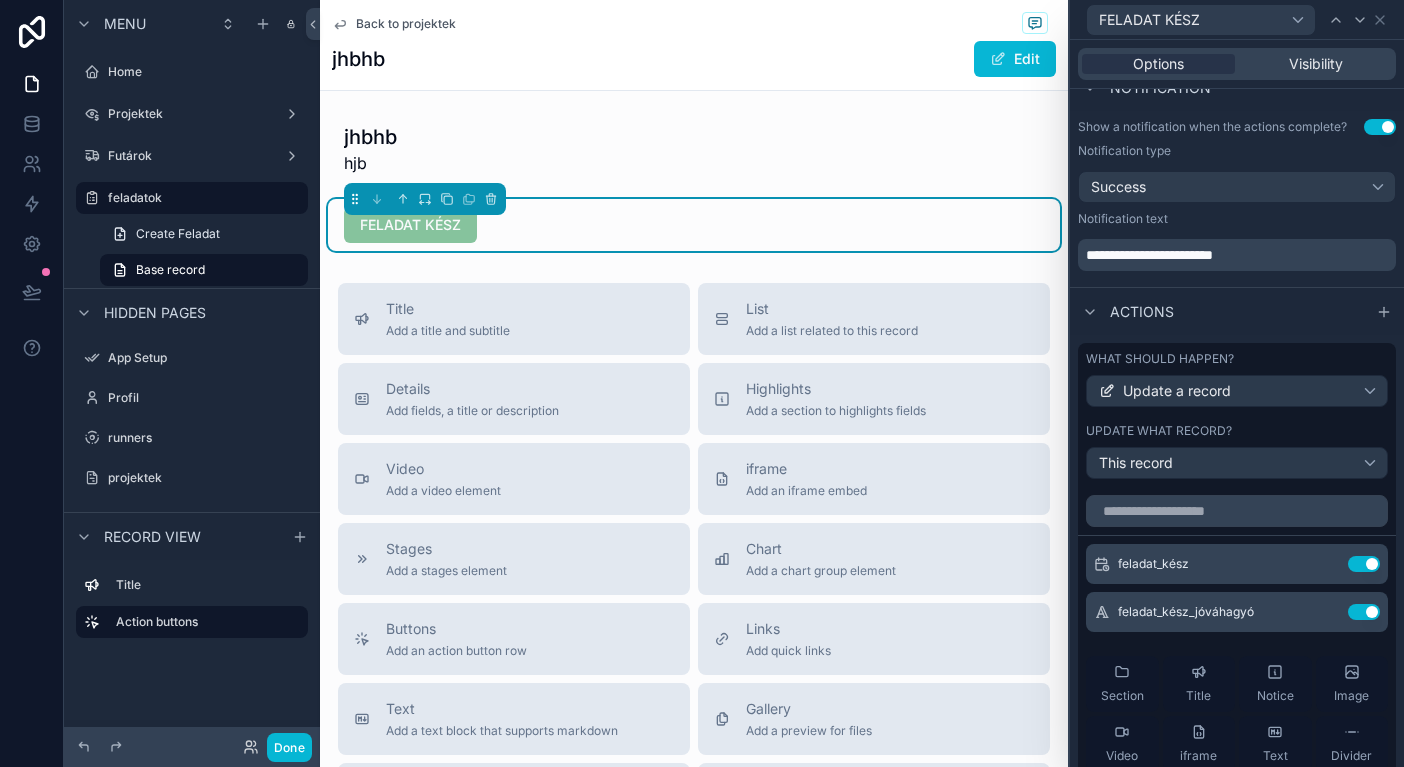 scroll, scrollTop: 0, scrollLeft: 0, axis: both 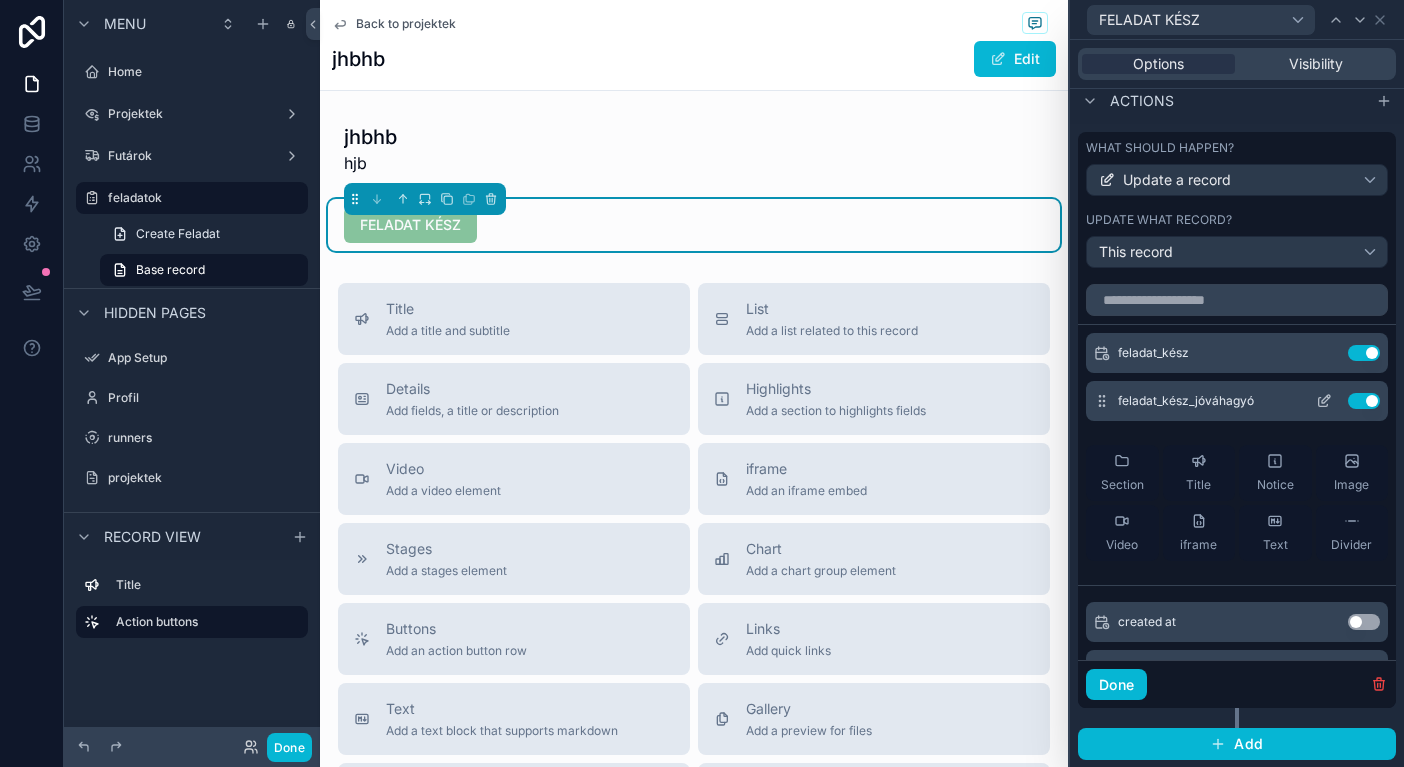 click 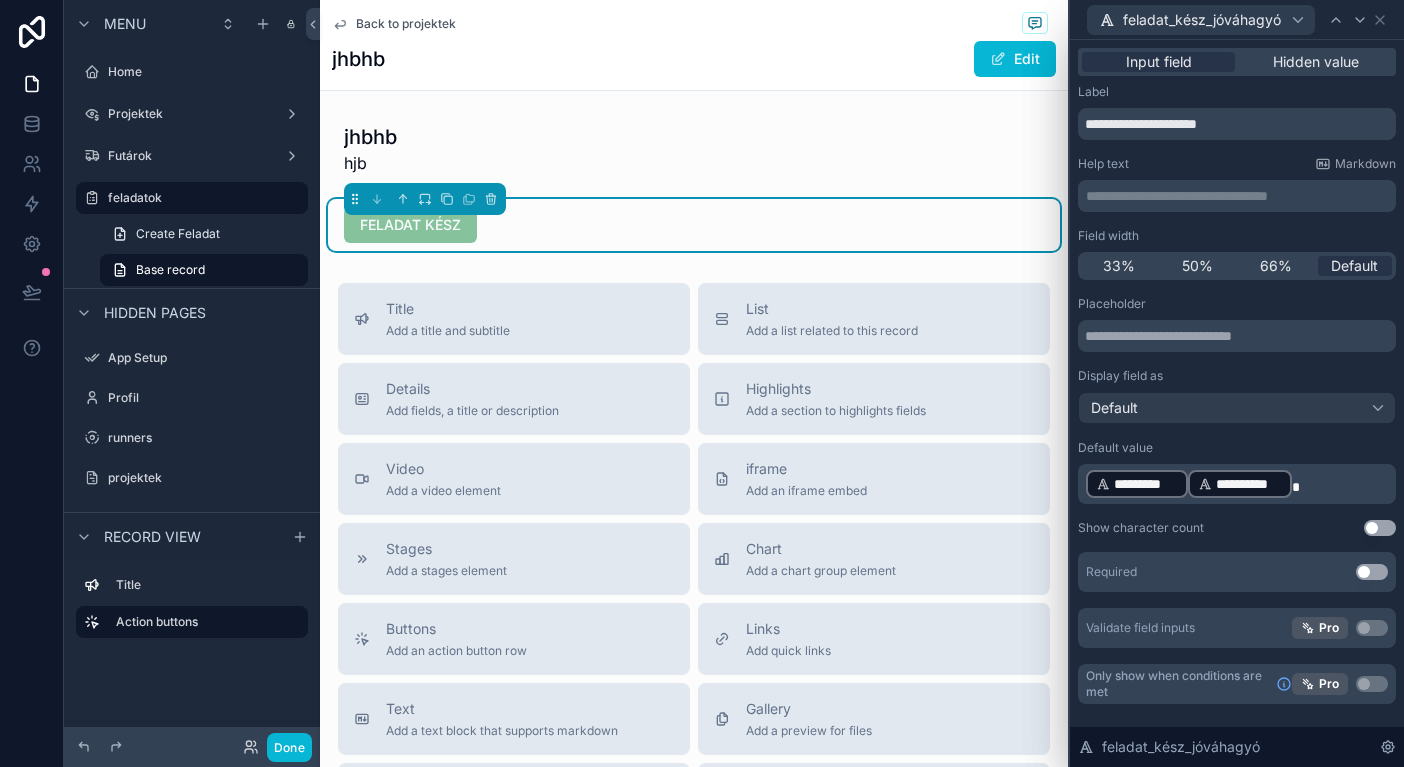 scroll, scrollTop: 0, scrollLeft: 0, axis: both 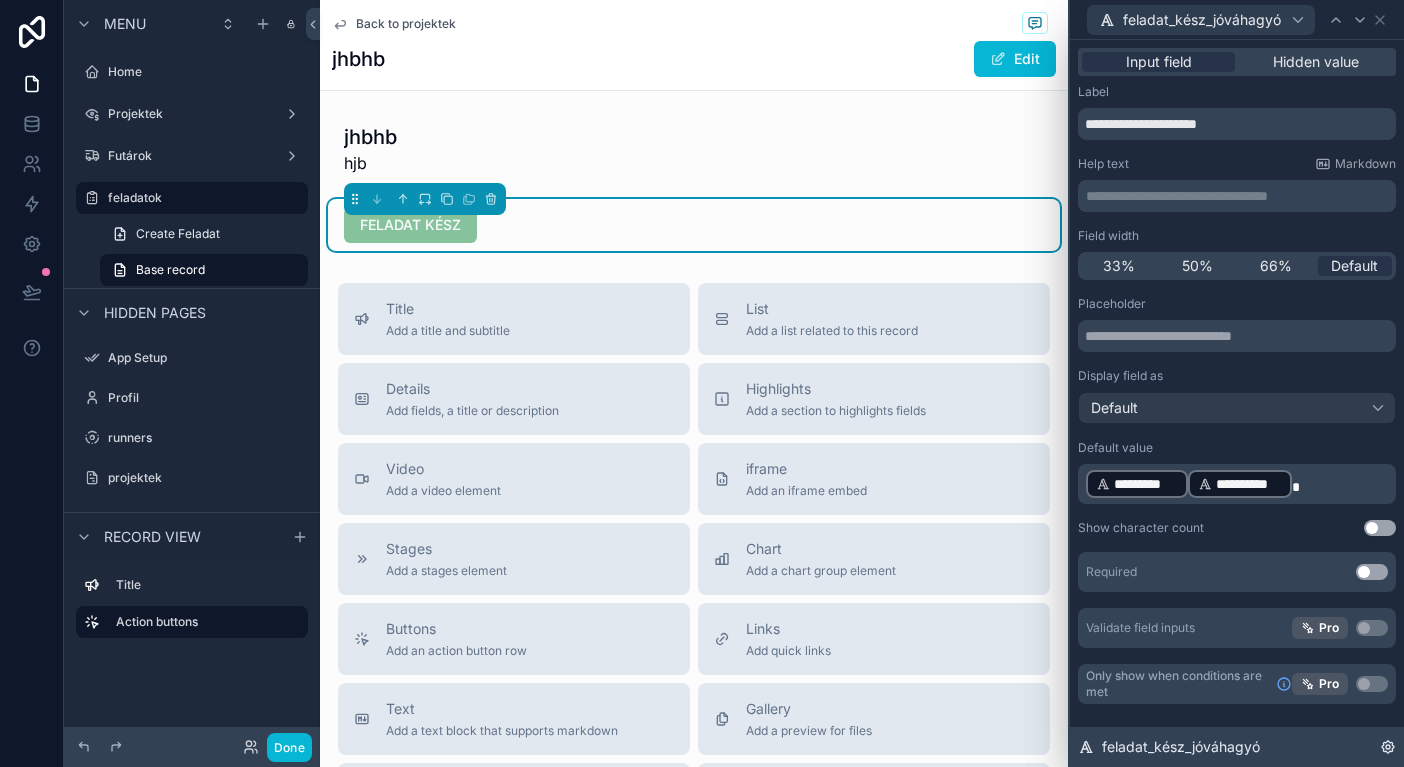 click 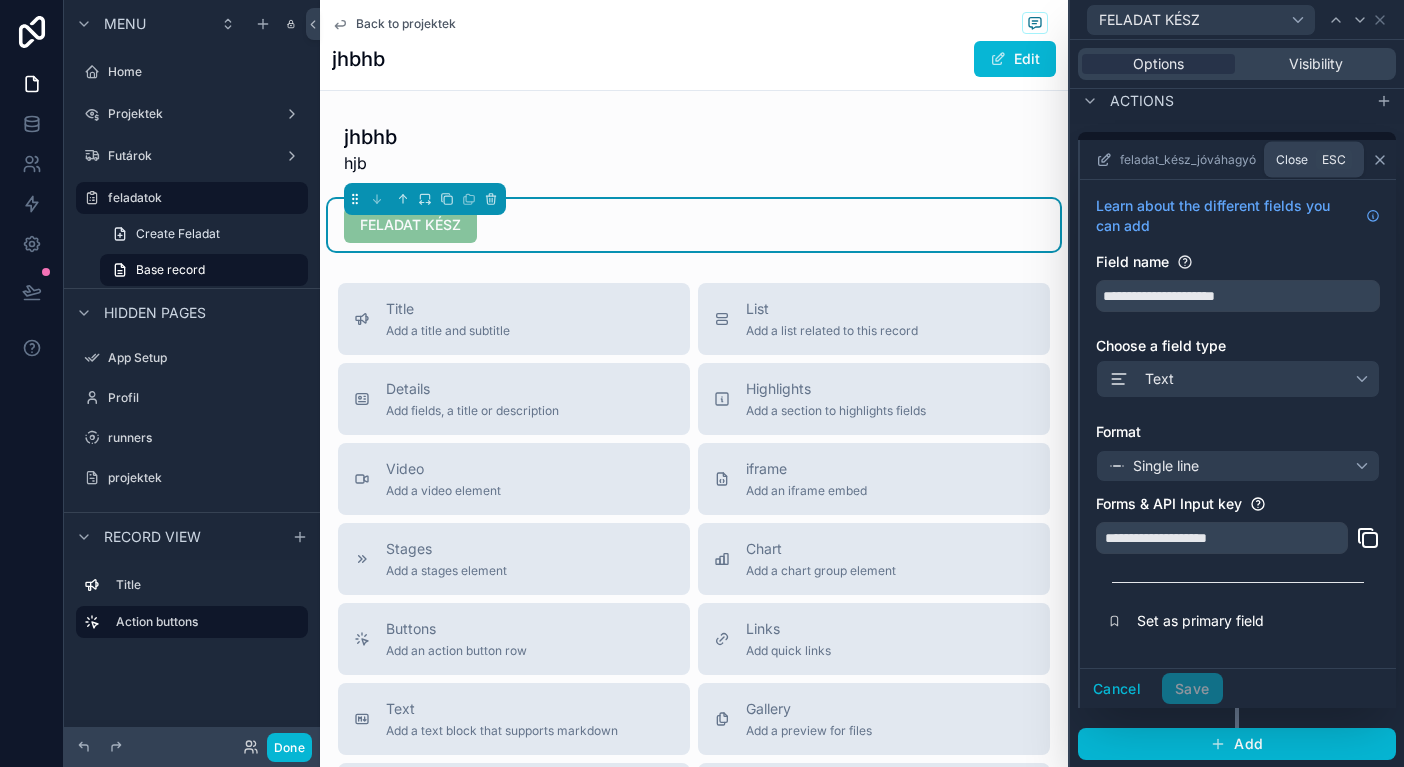 click 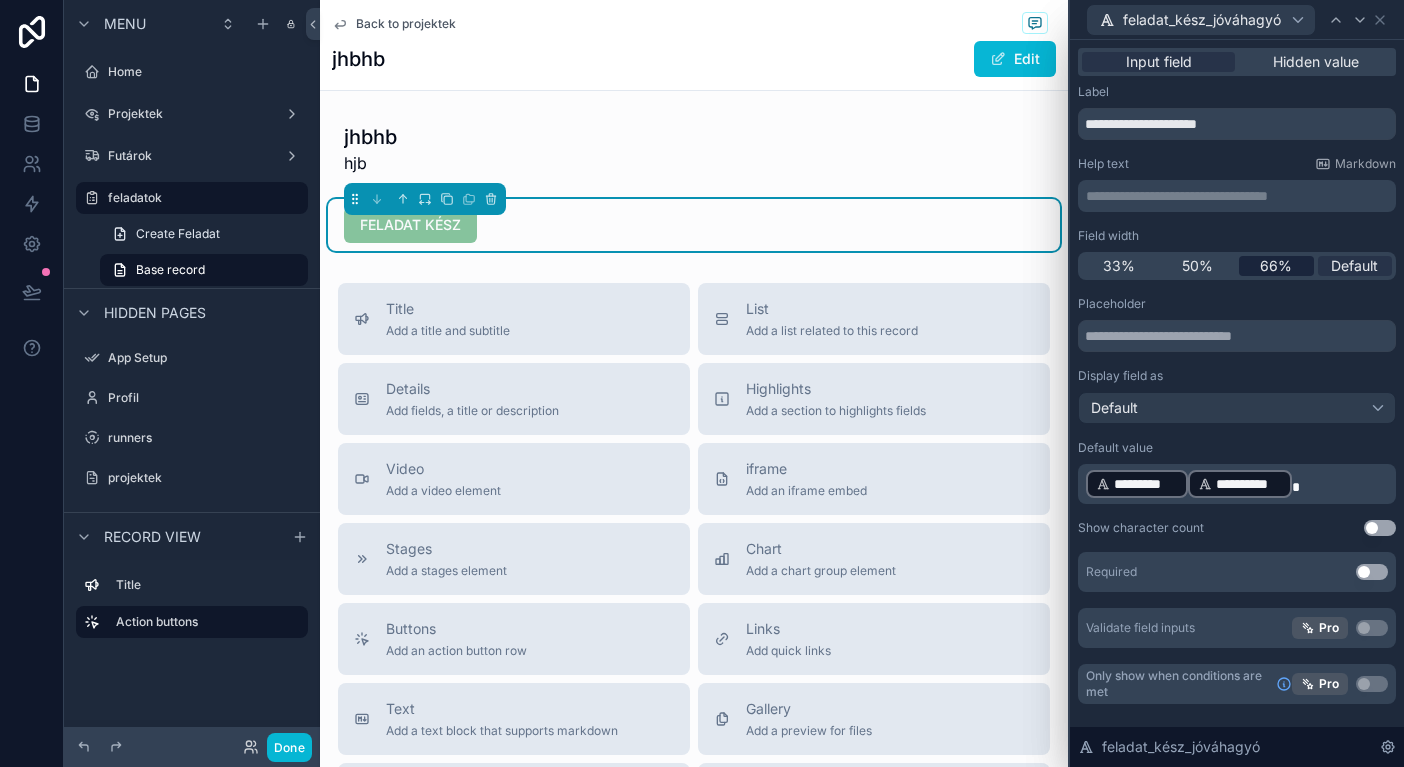 scroll, scrollTop: 0, scrollLeft: 0, axis: both 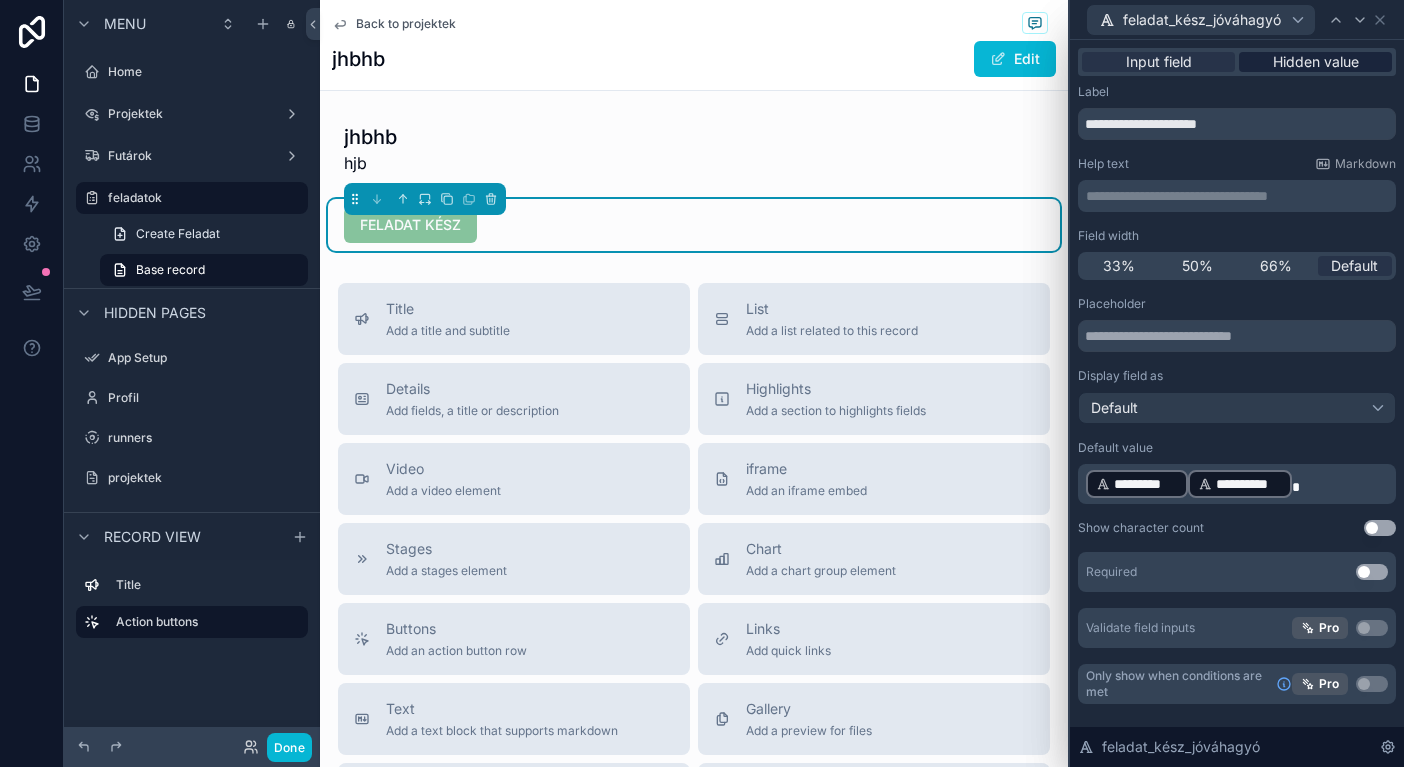 click on "Hidden value" at bounding box center (1316, 62) 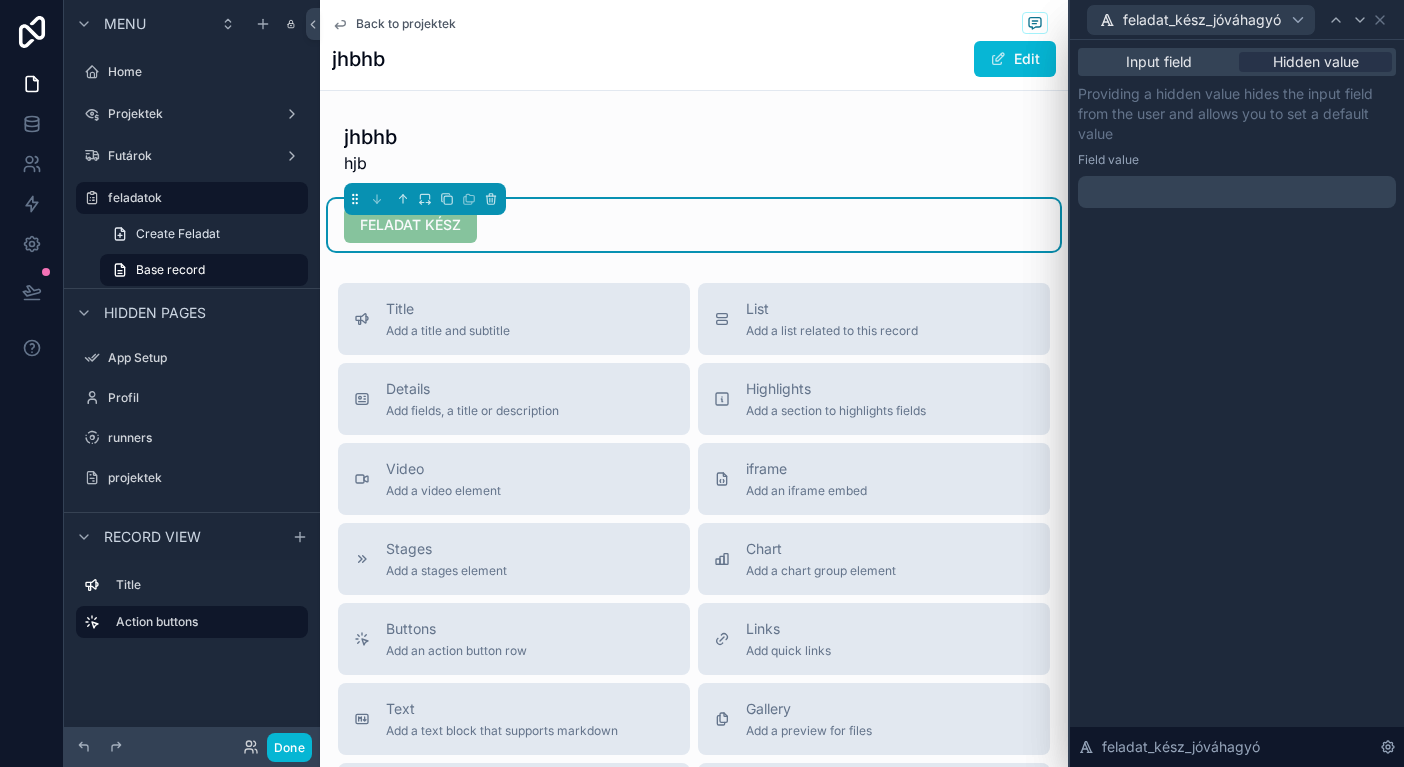 click on "feladat_kész_jóváhagyó" at bounding box center (1237, 19) 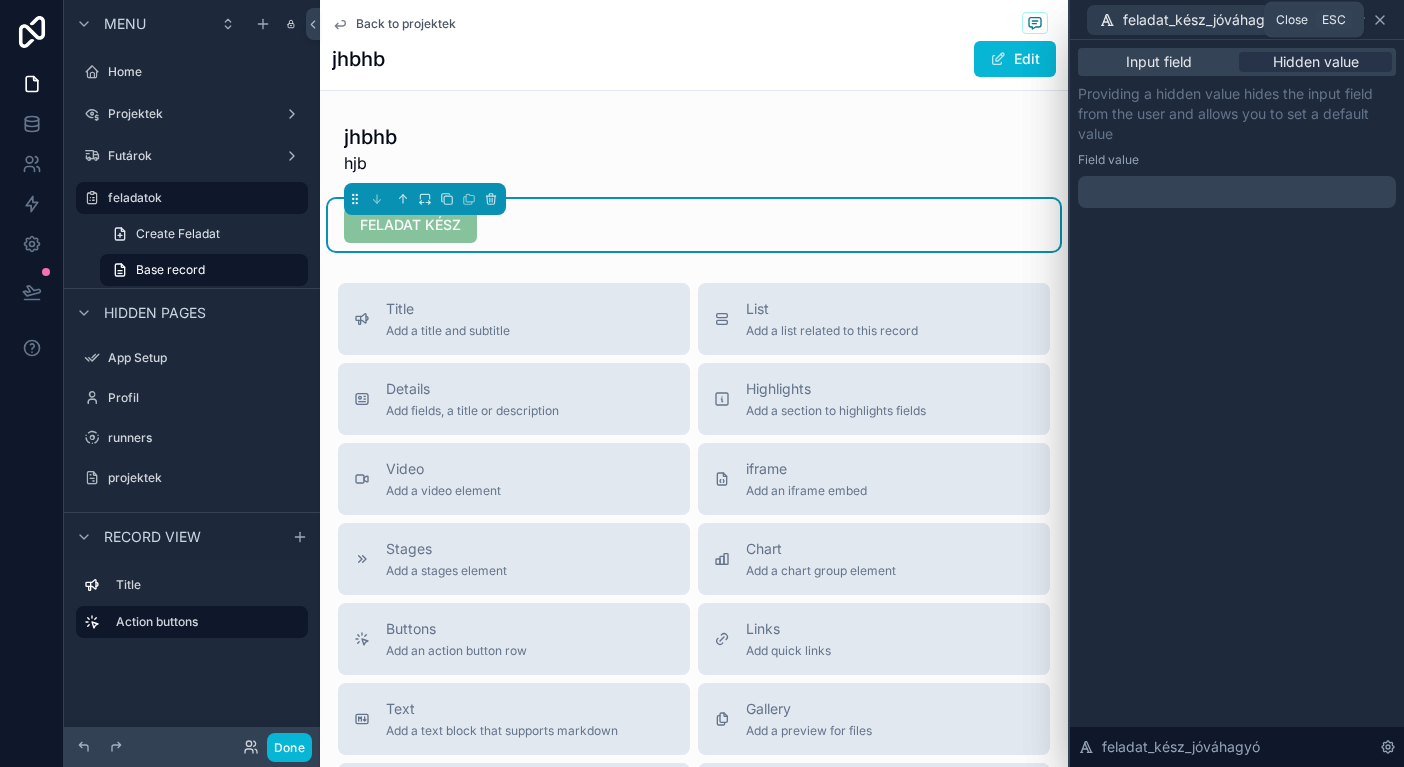 click 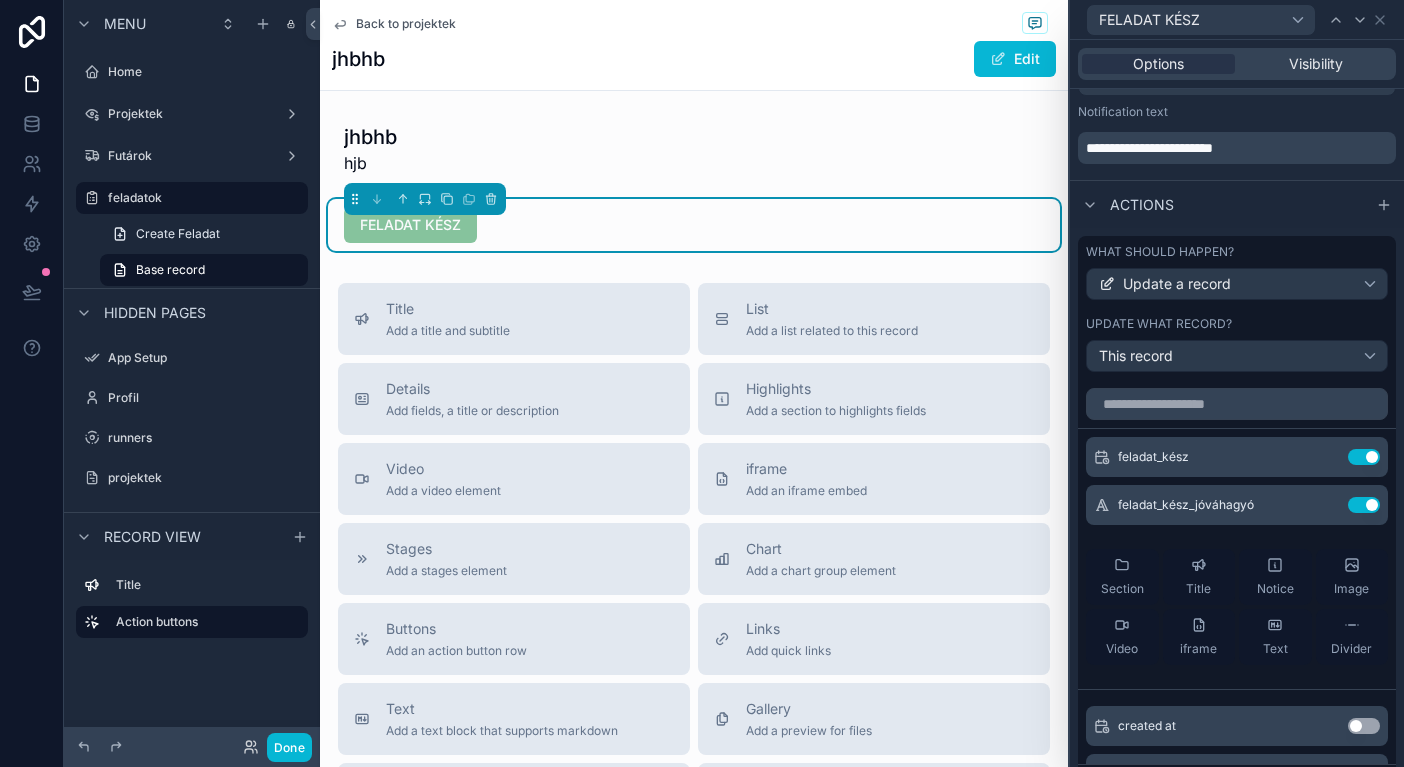 scroll, scrollTop: 676, scrollLeft: 0, axis: vertical 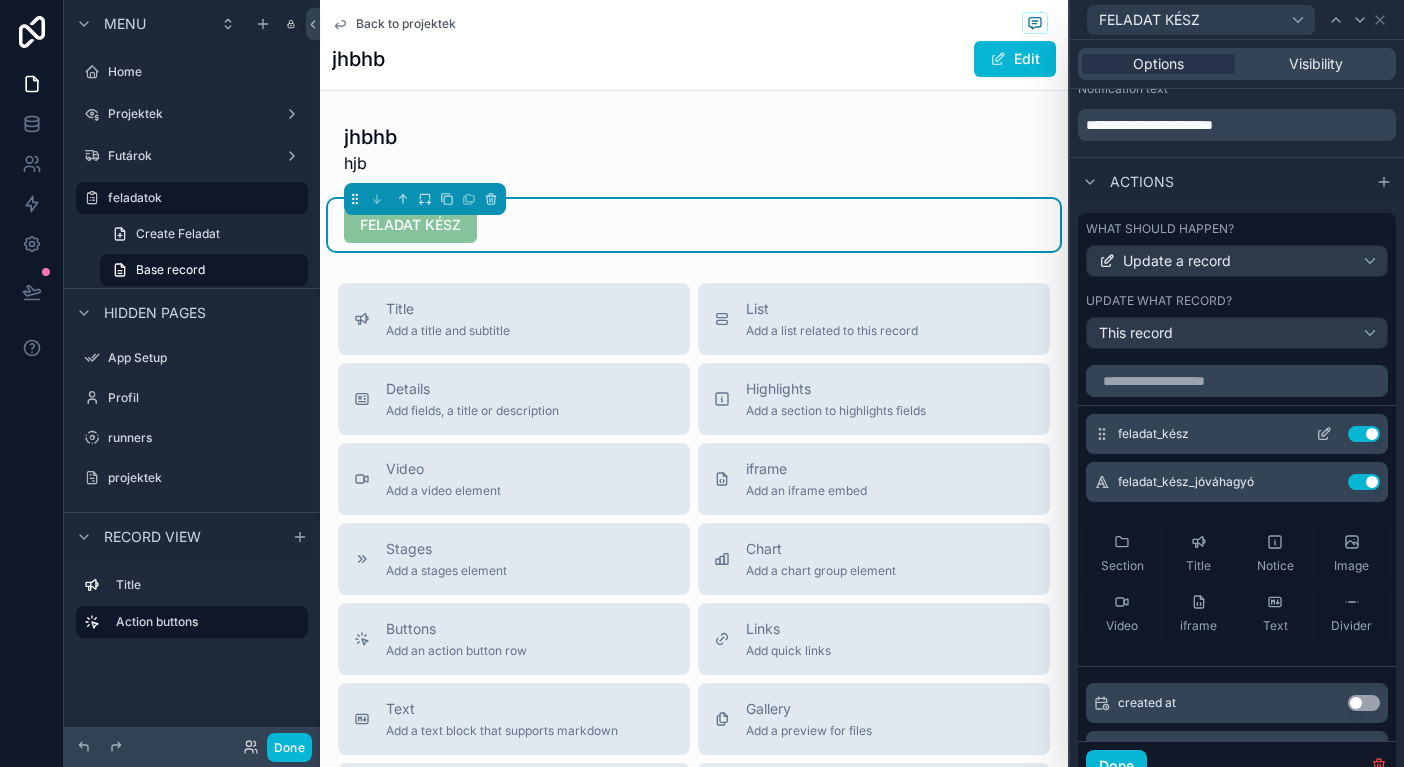 click 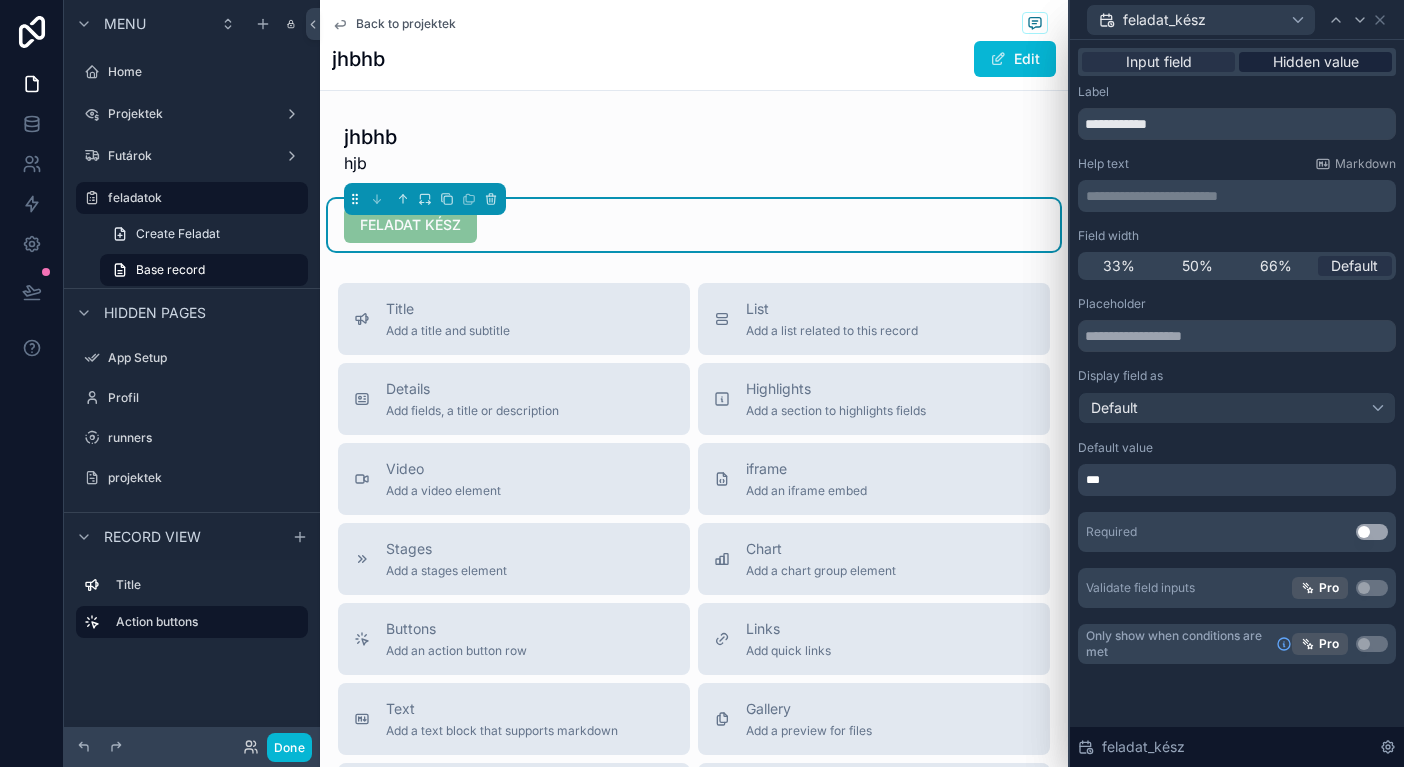 click on "Hidden value" at bounding box center [1316, 62] 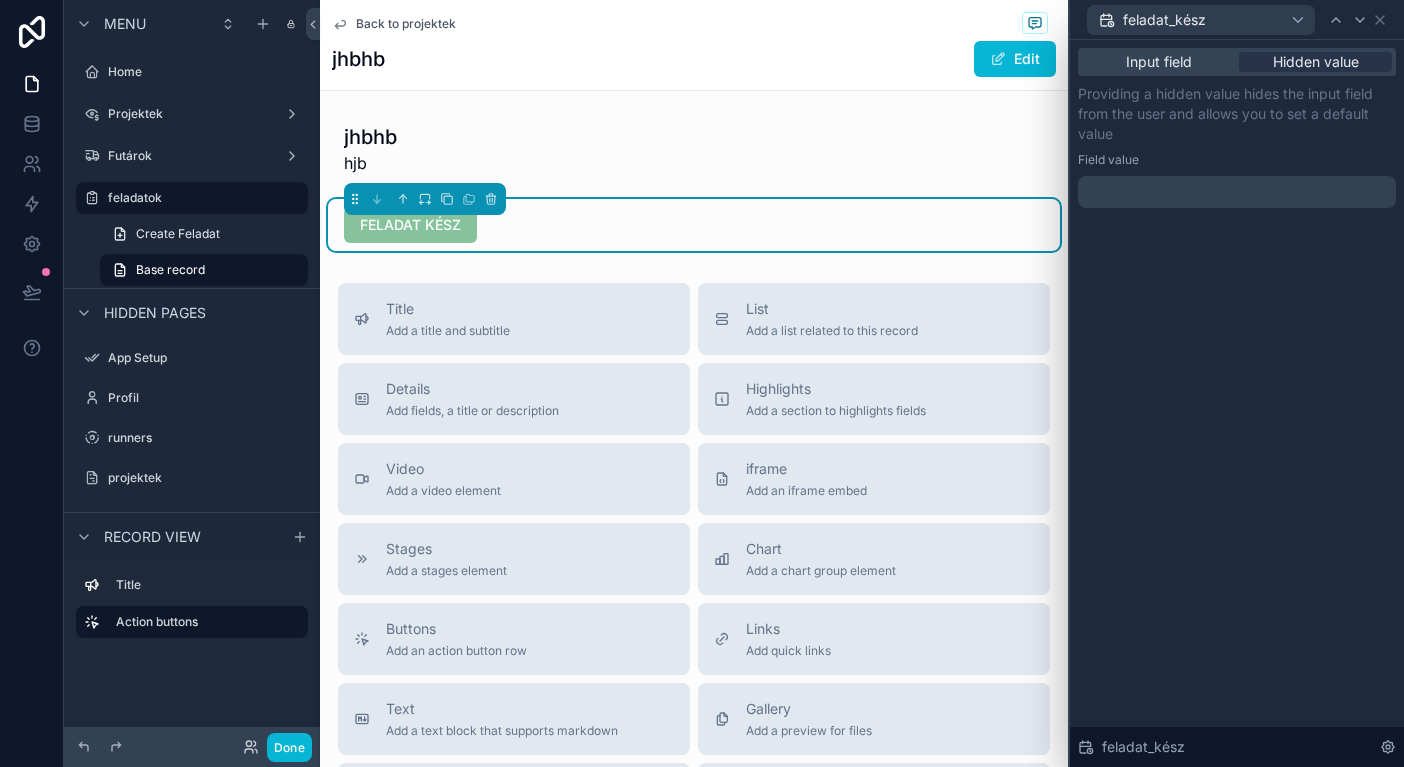 click at bounding box center (1237, 192) 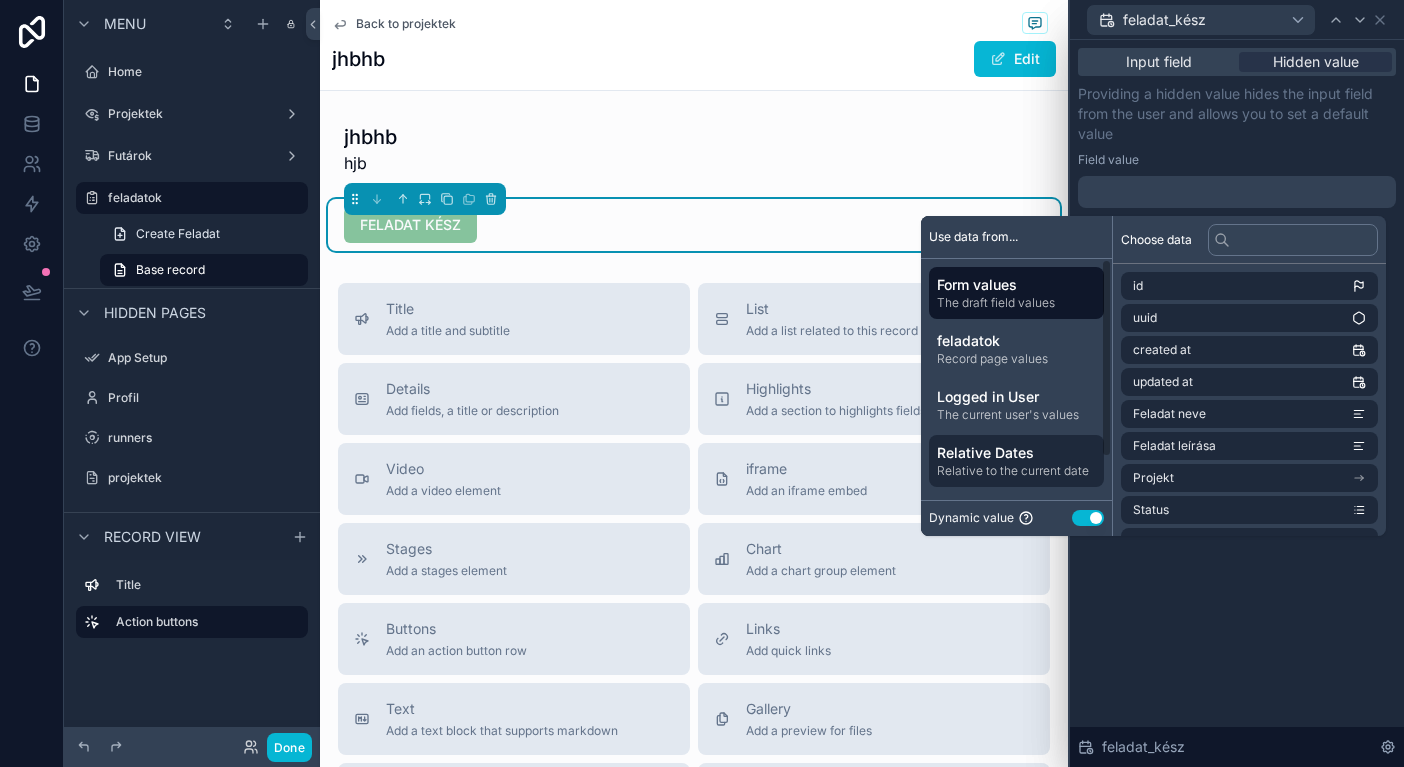 click on "Relative Dates Relative to the current date" at bounding box center [1016, 461] 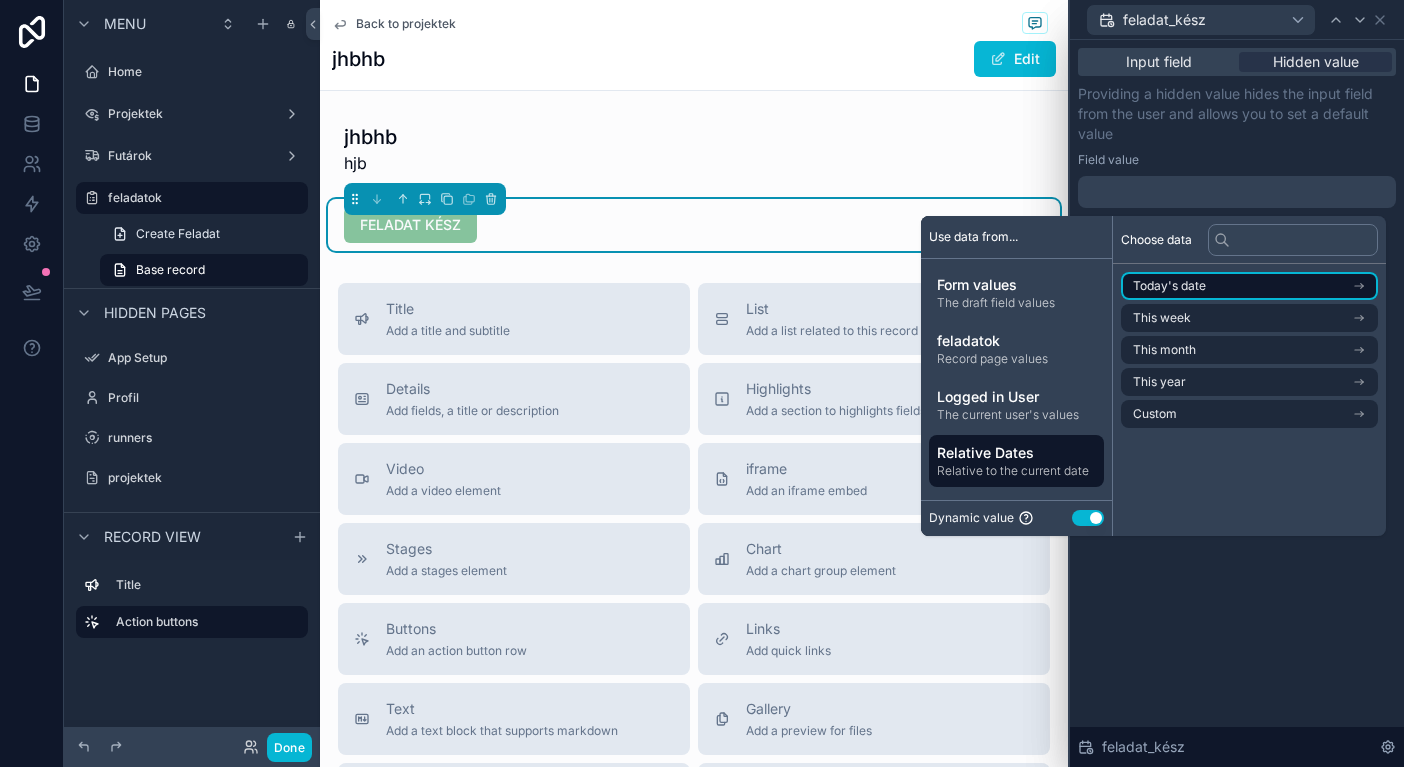 click on "Today's date" at bounding box center (1169, 286) 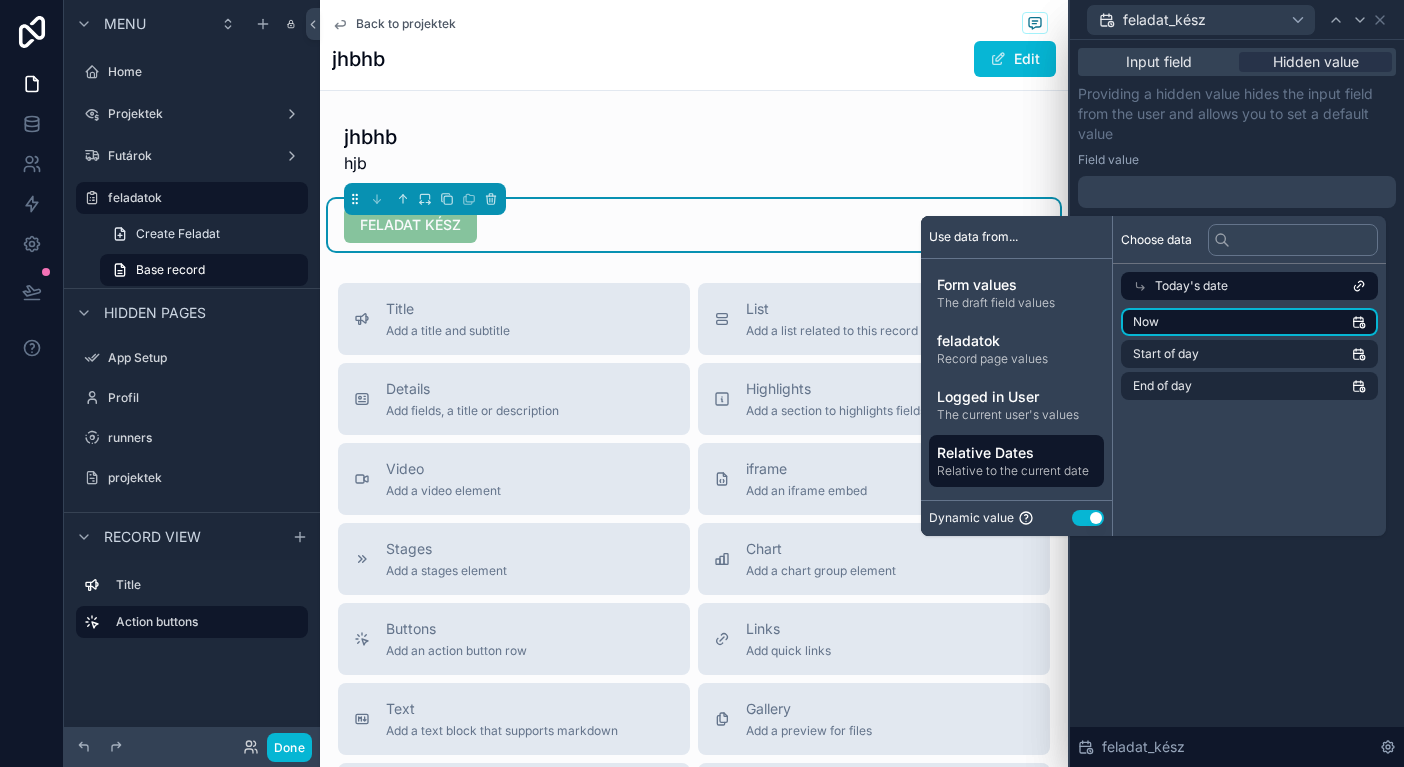 click on "Now" at bounding box center [1146, 322] 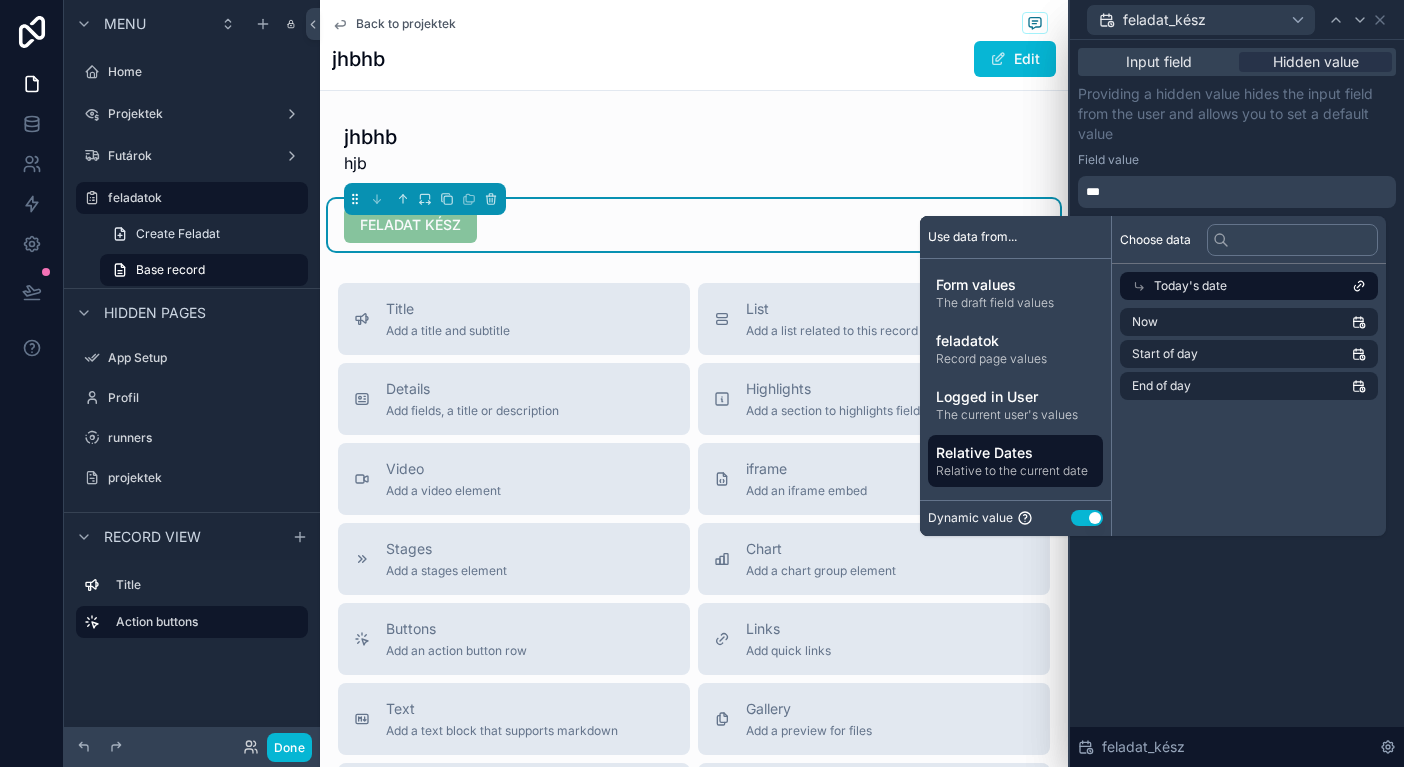 click on "Input field Hidden value Providing a hidden value hides the input field from the user and allows you to set a default value Field value *** [TEXT]" at bounding box center [1237, 403] 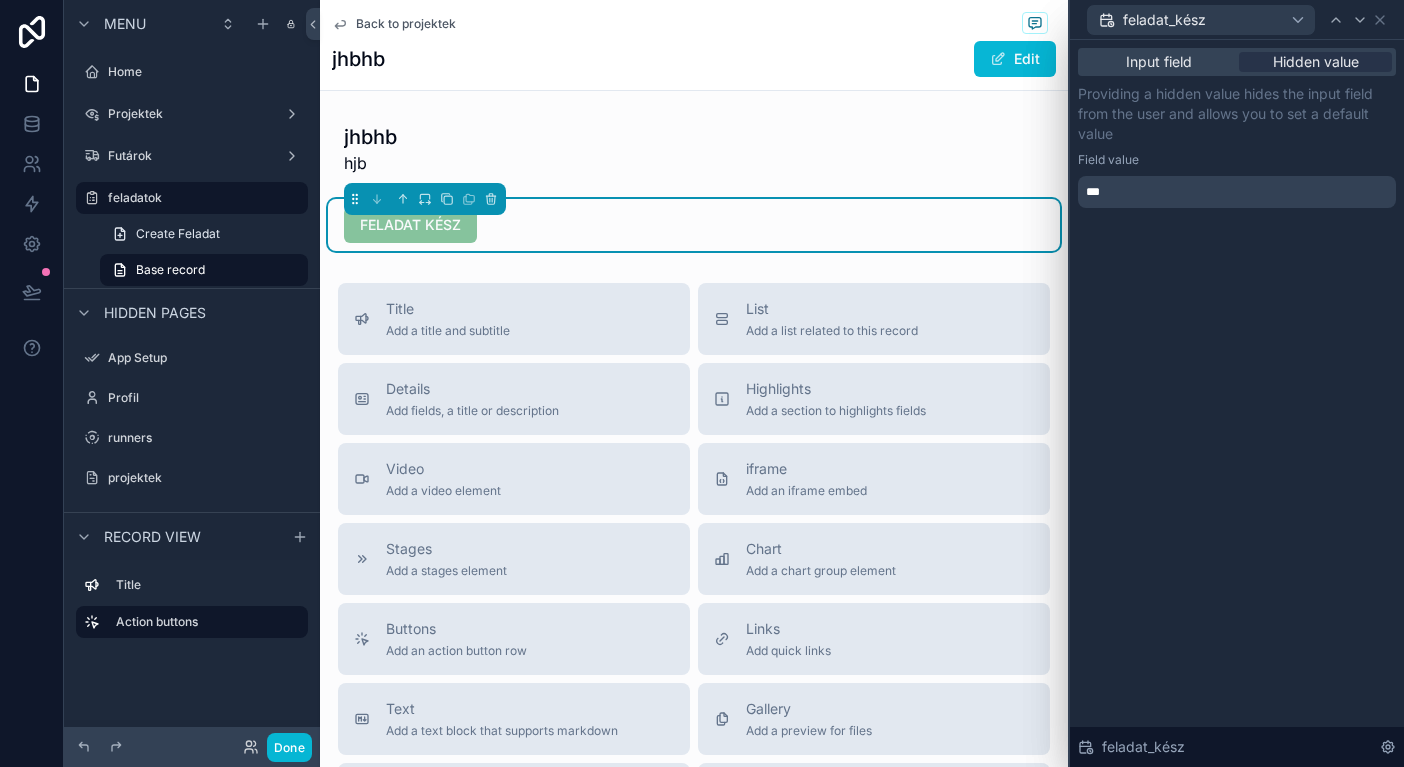 click on "feladat_kész" at bounding box center (1201, 20) 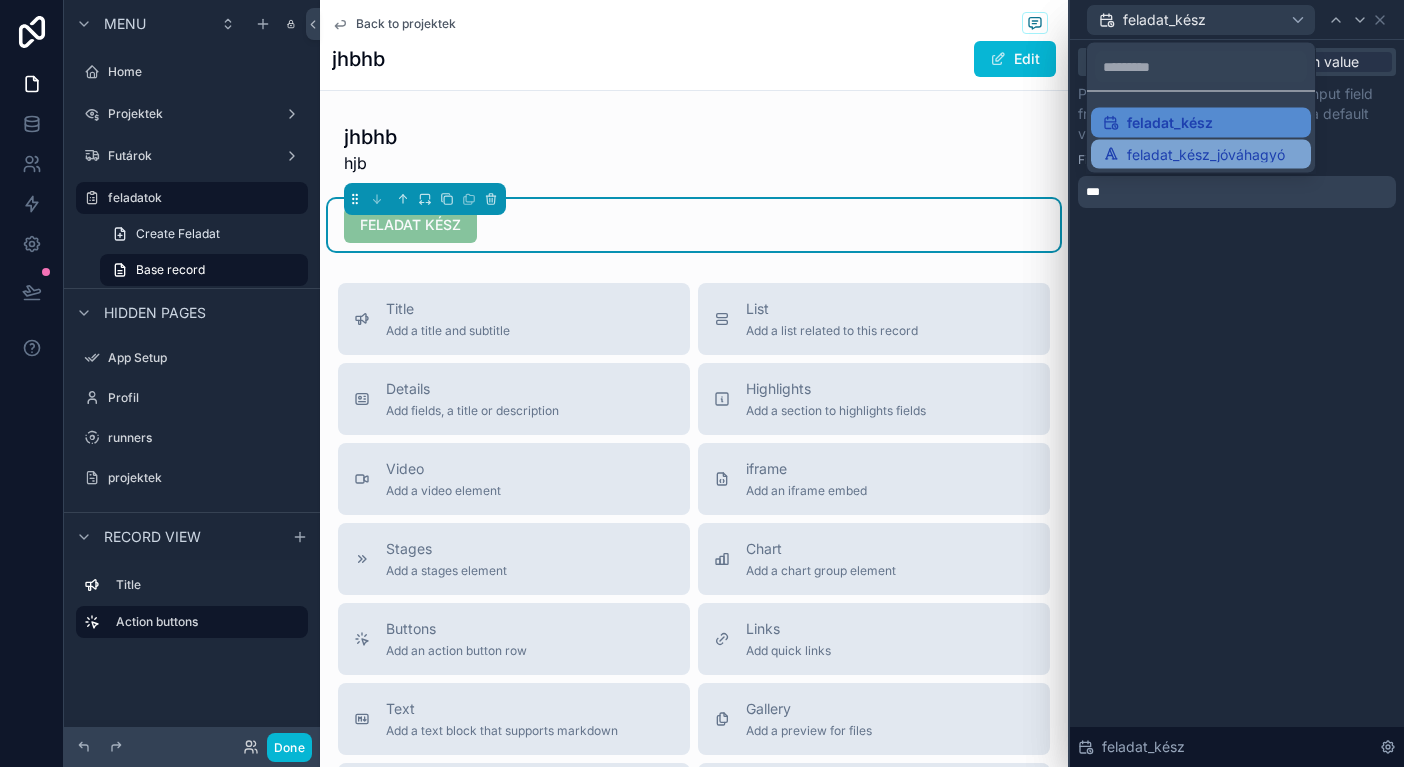 click on "feladat_kész_jóváhagyó" at bounding box center (1201, 154) 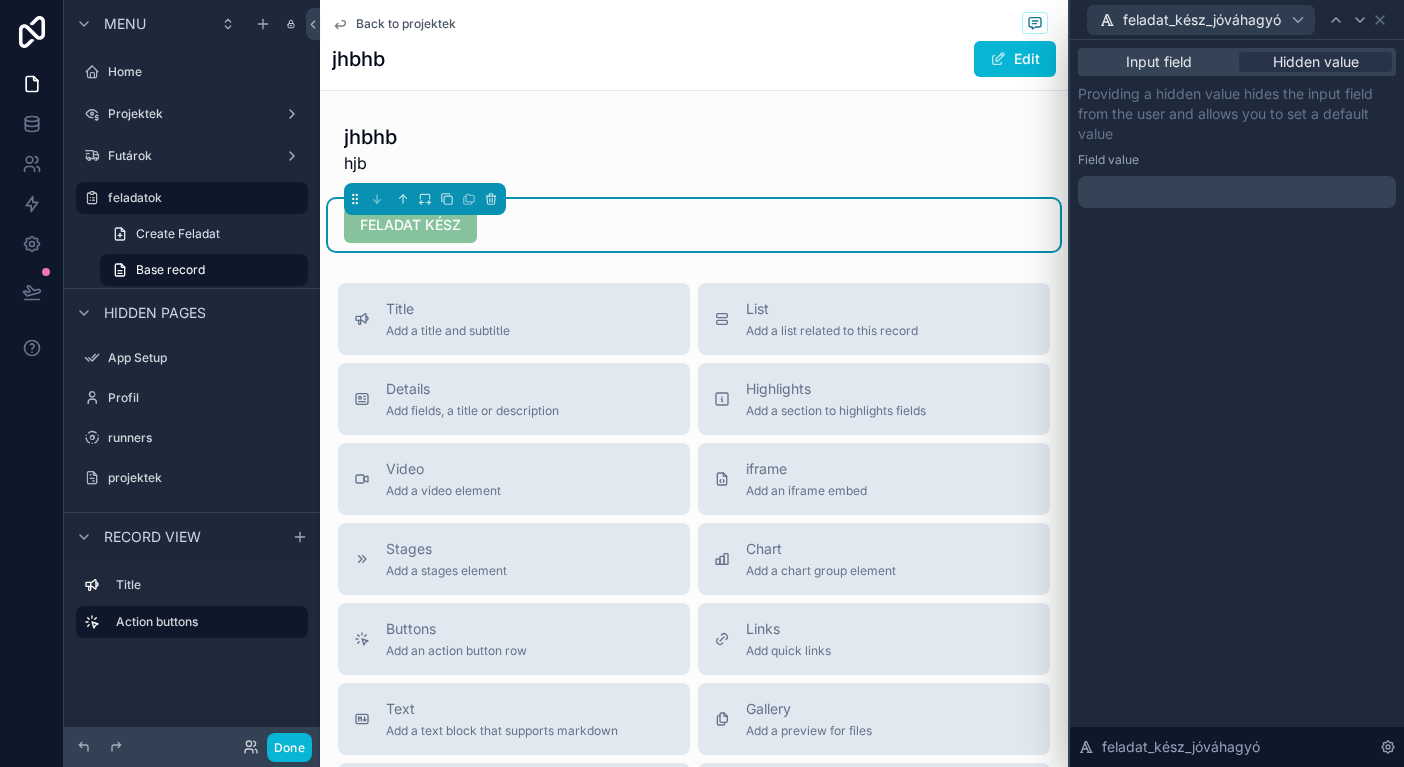 click on "﻿" at bounding box center (1239, 192) 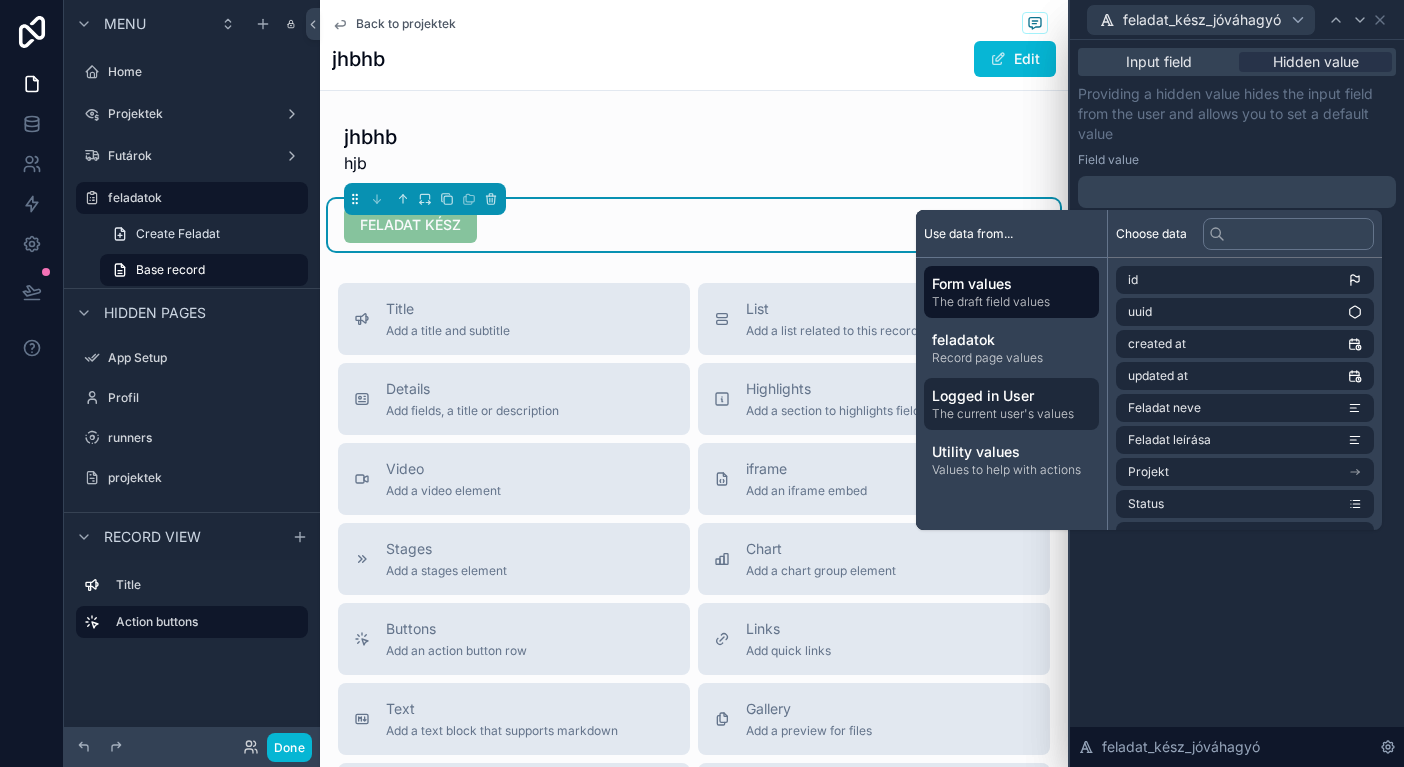 click on "The current user's values" at bounding box center [1011, 414] 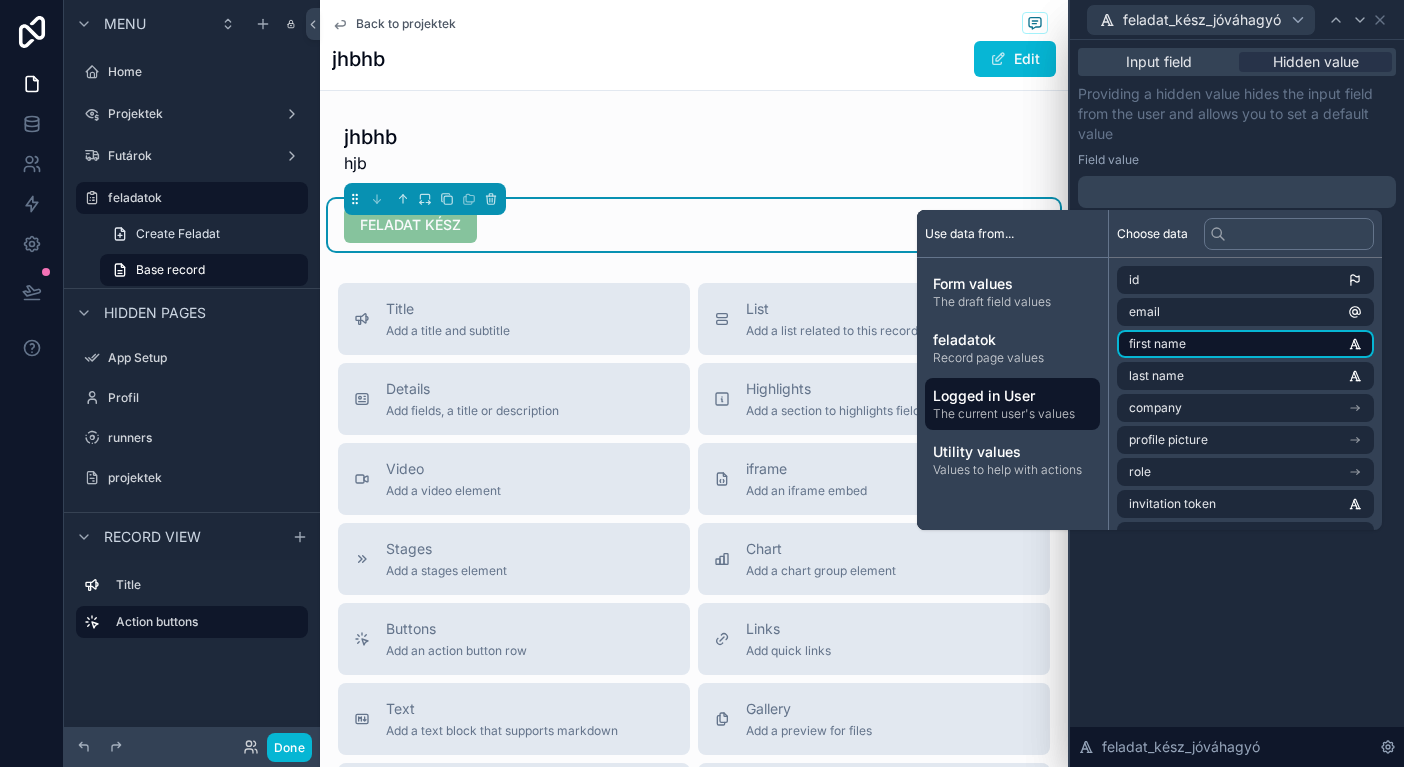 click on "first name" at bounding box center (1157, 344) 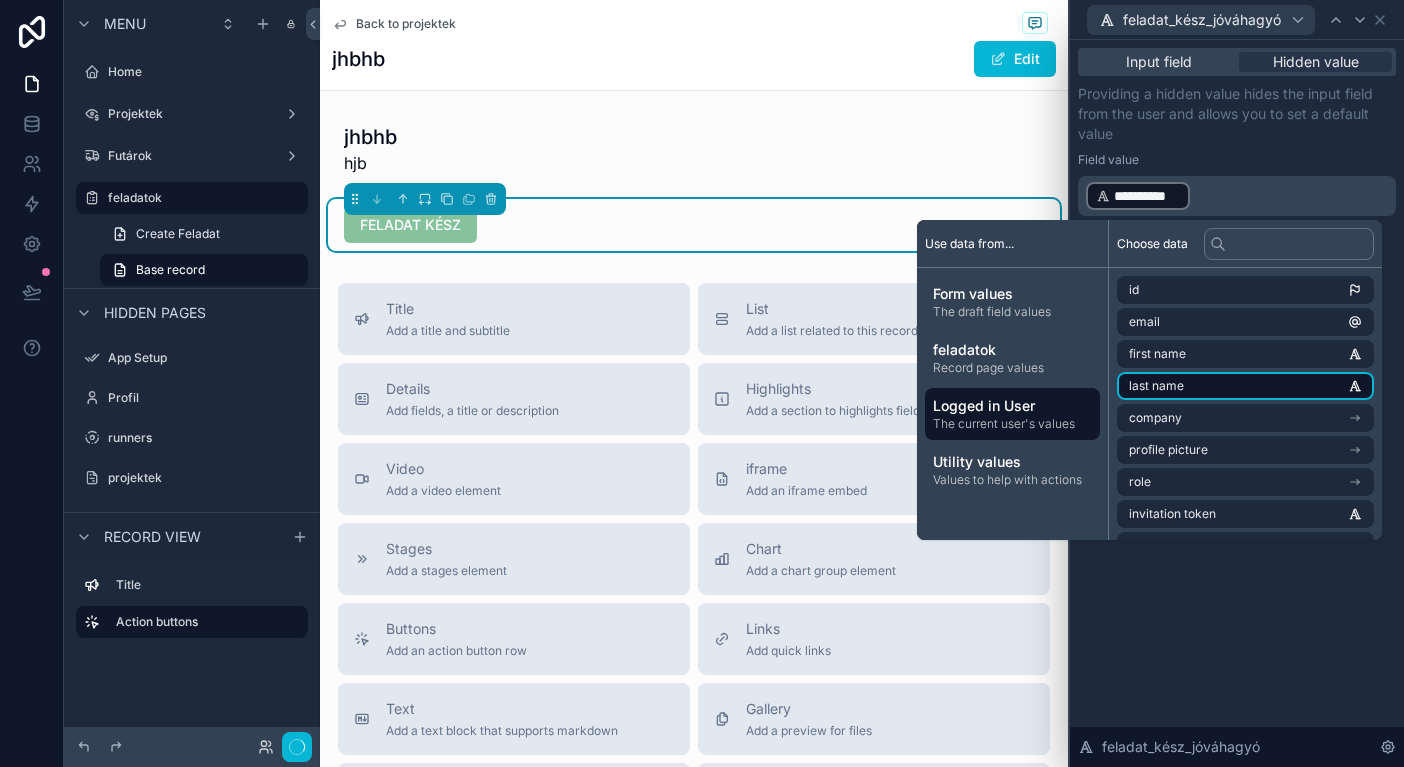 click on "last name" at bounding box center [1245, 386] 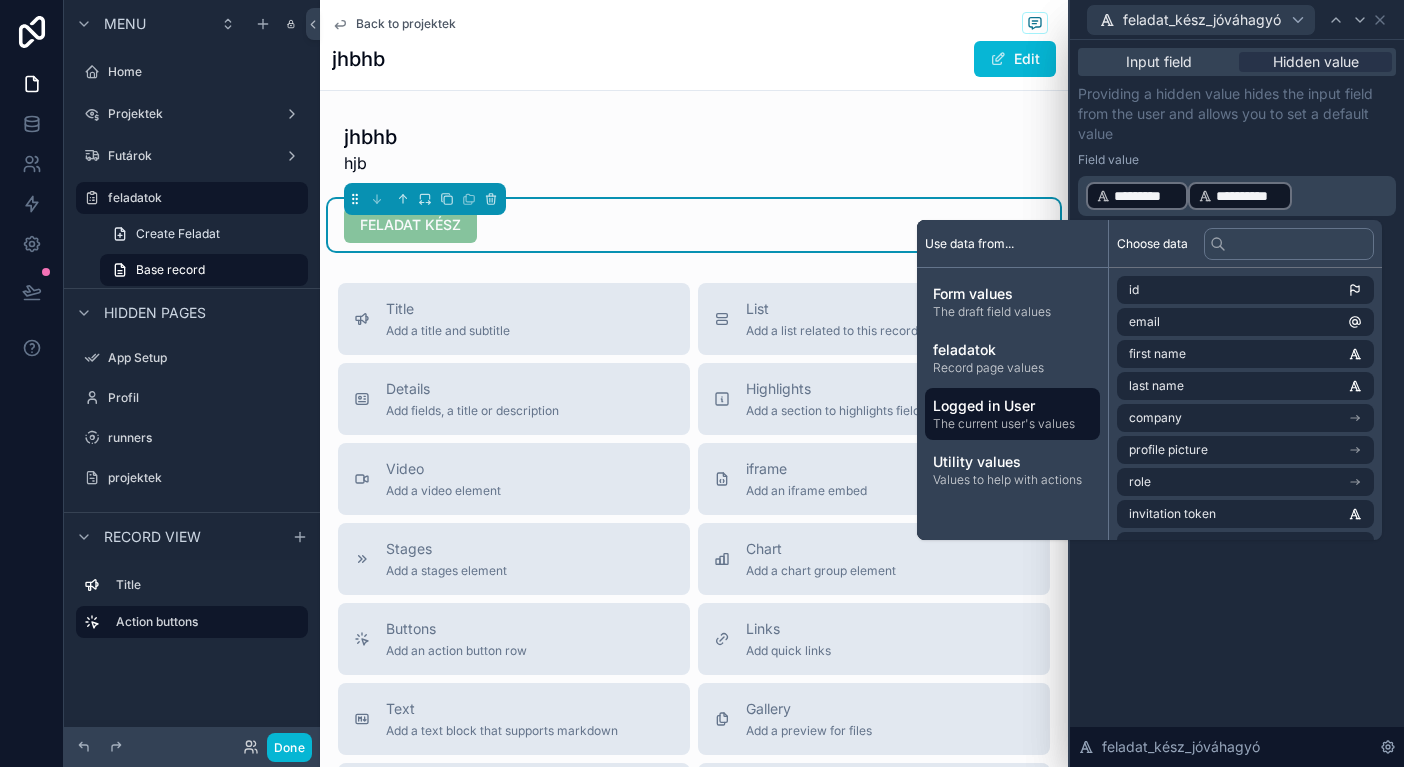 click on "**********" at bounding box center [1237, 403] 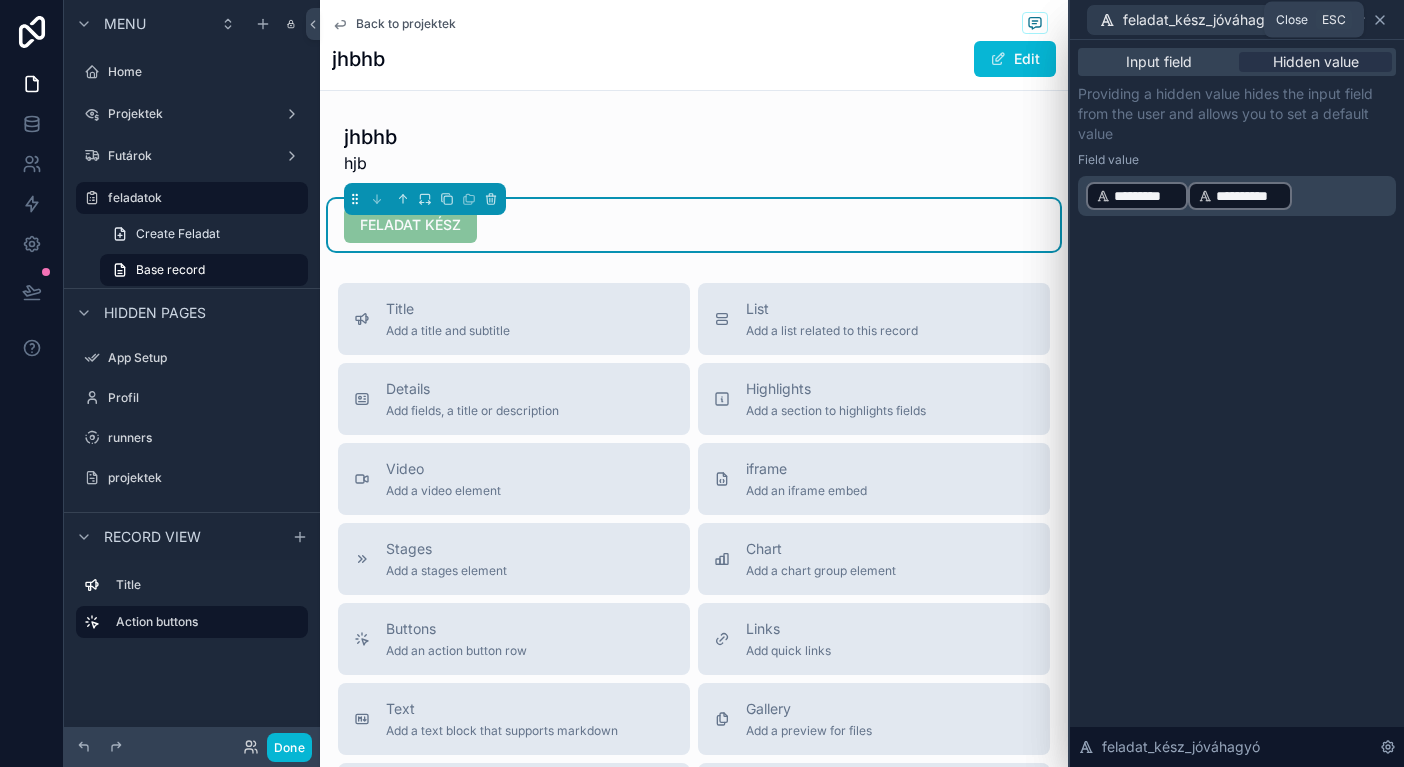 click 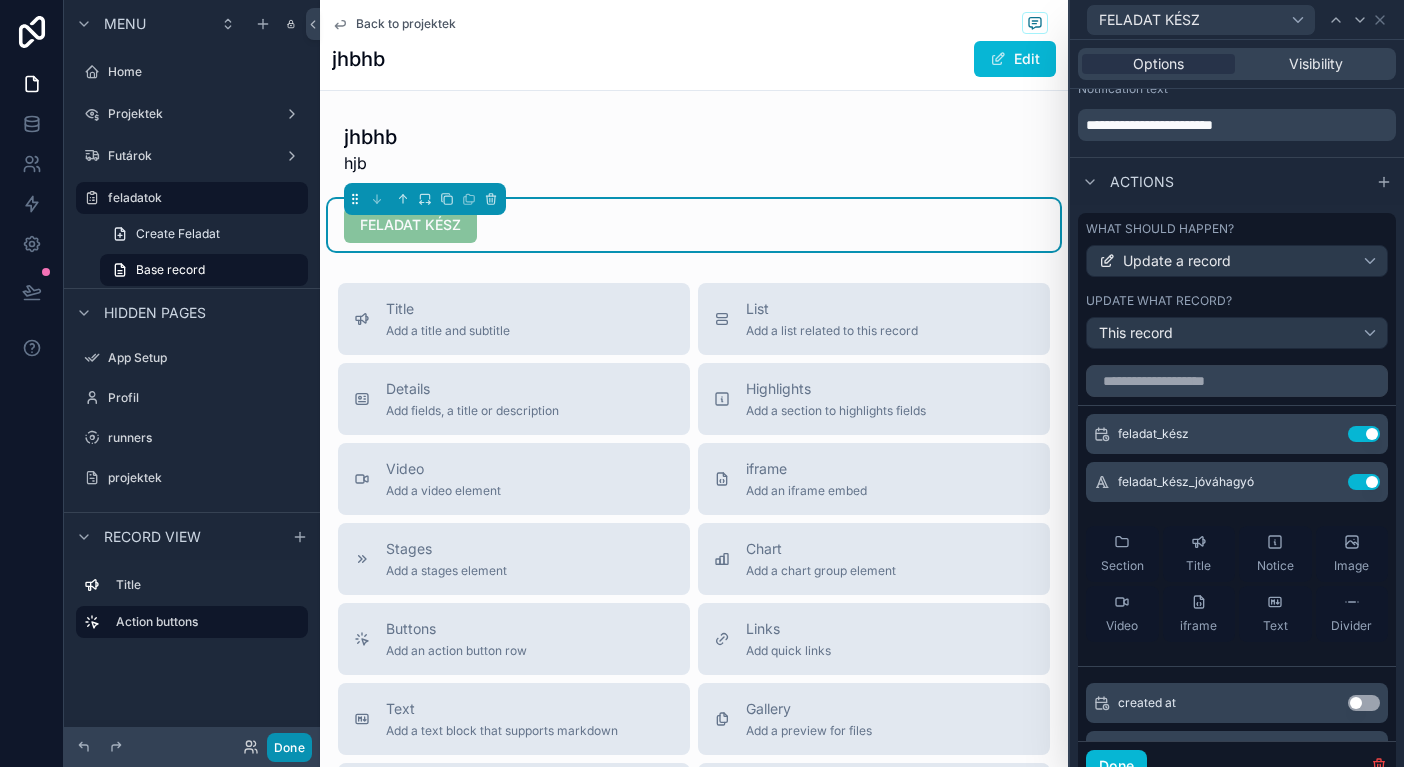 click on "Done" at bounding box center [289, 747] 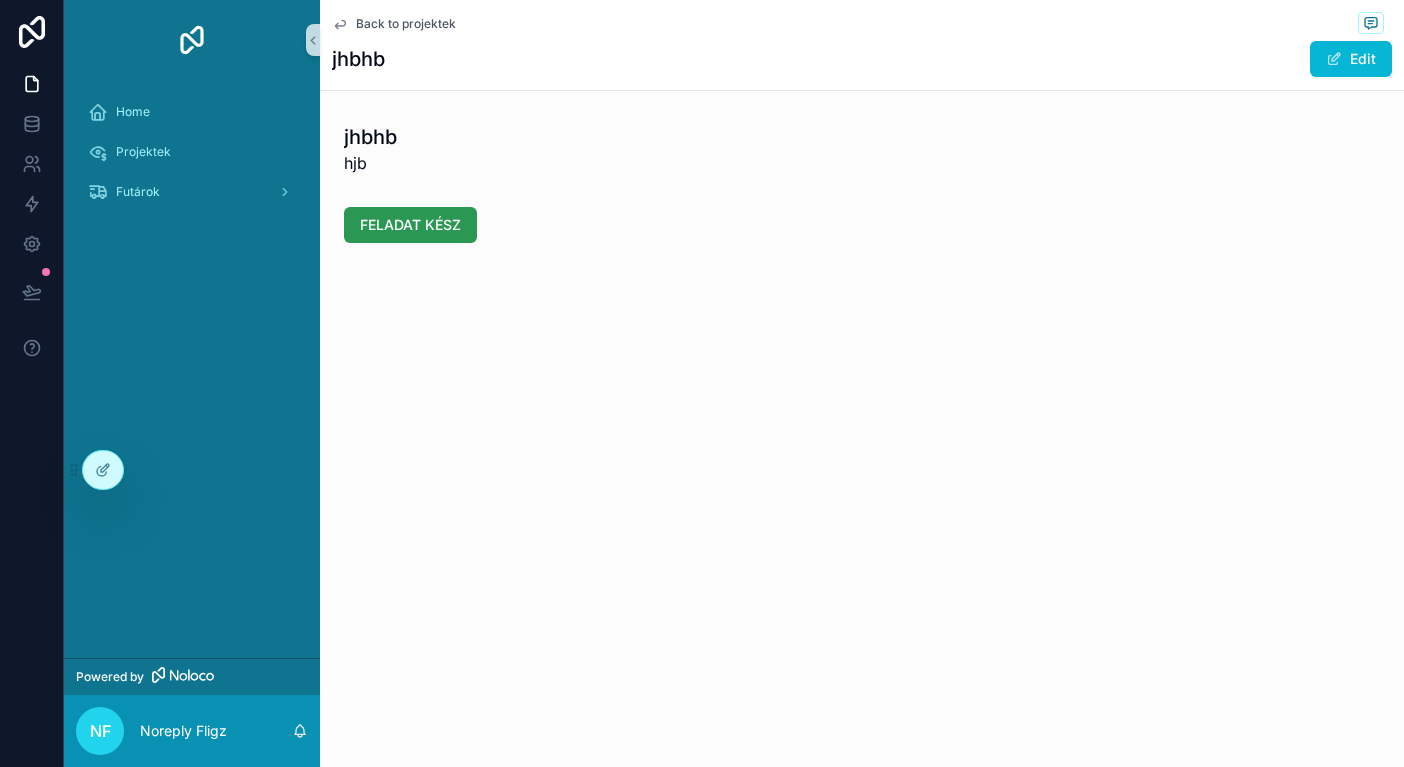click on "FELADAT KÉSZ" at bounding box center (410, 225) 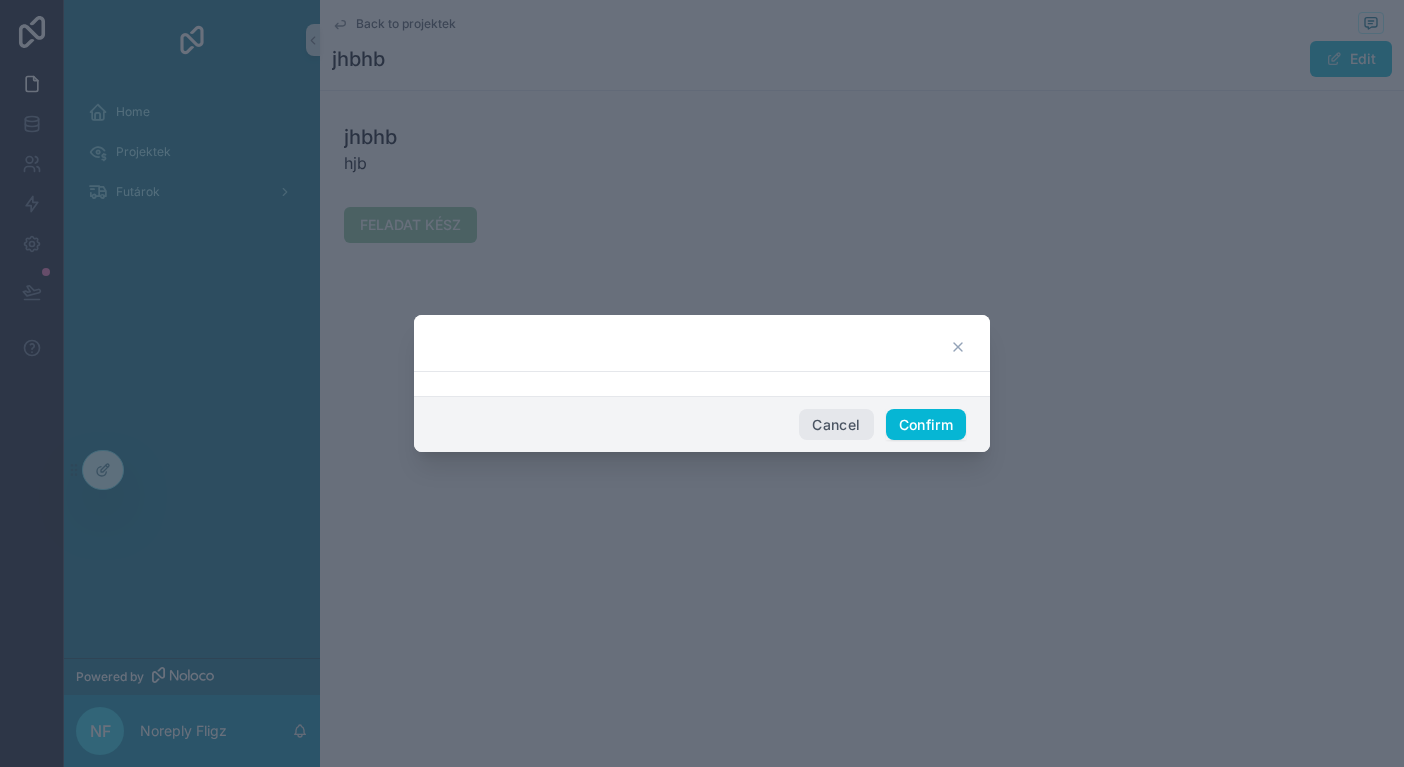click on "Cancel" at bounding box center (836, 425) 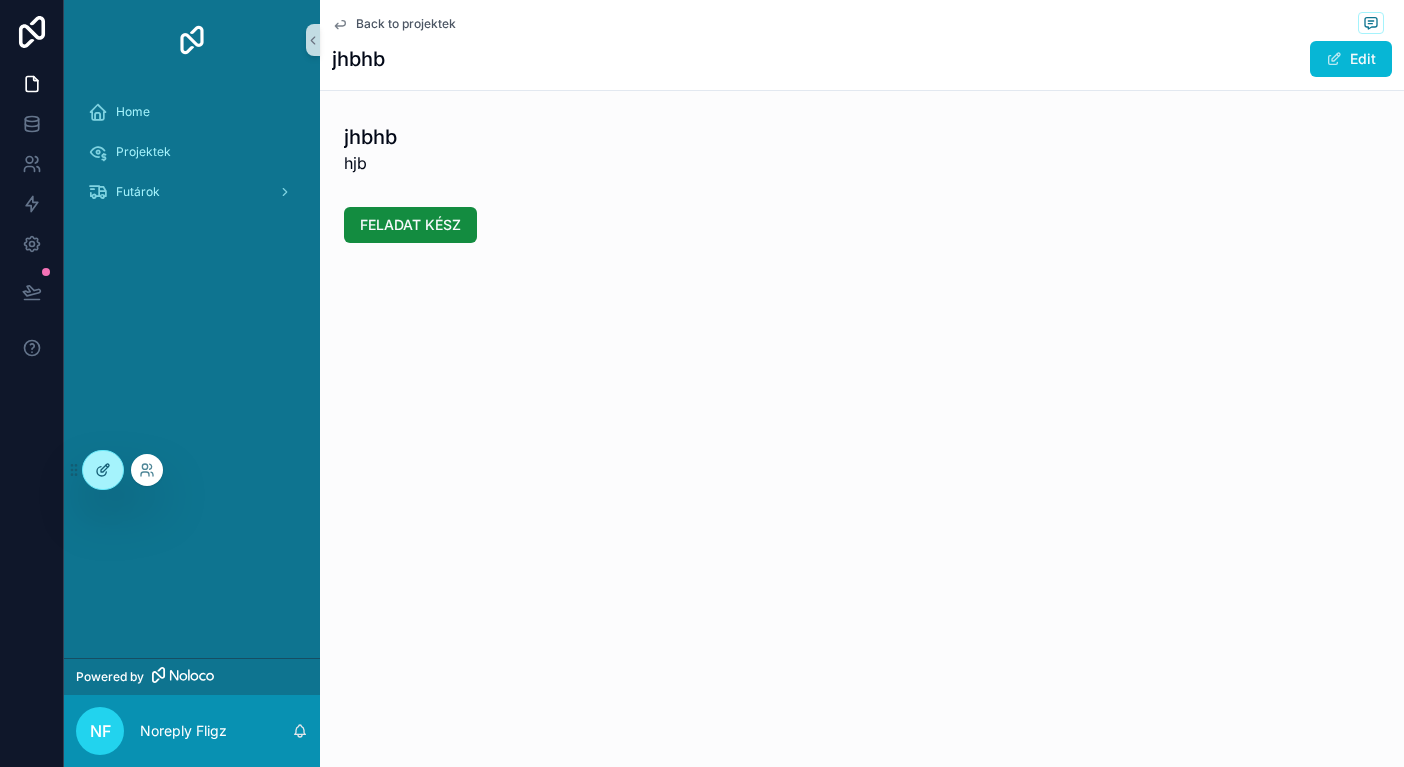click 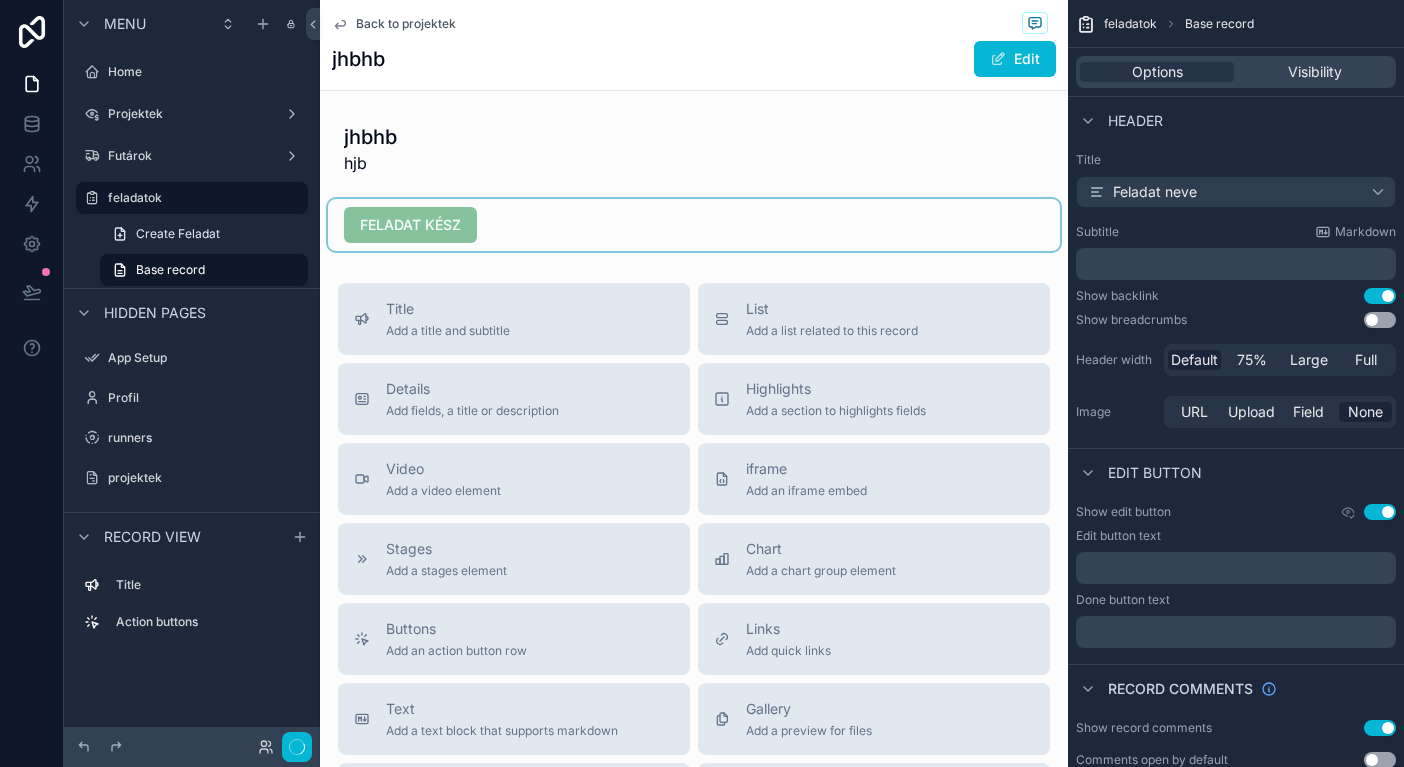 click at bounding box center [694, 225] 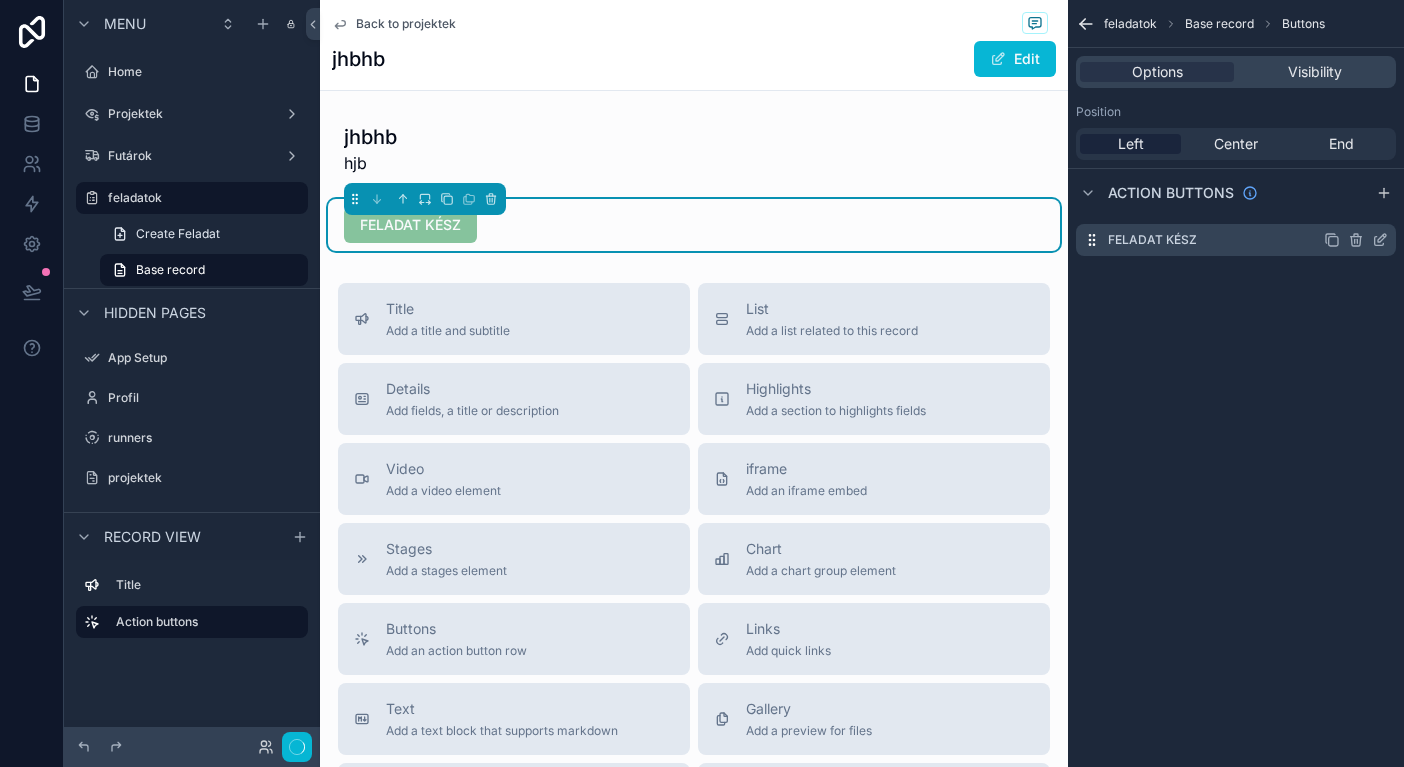 click 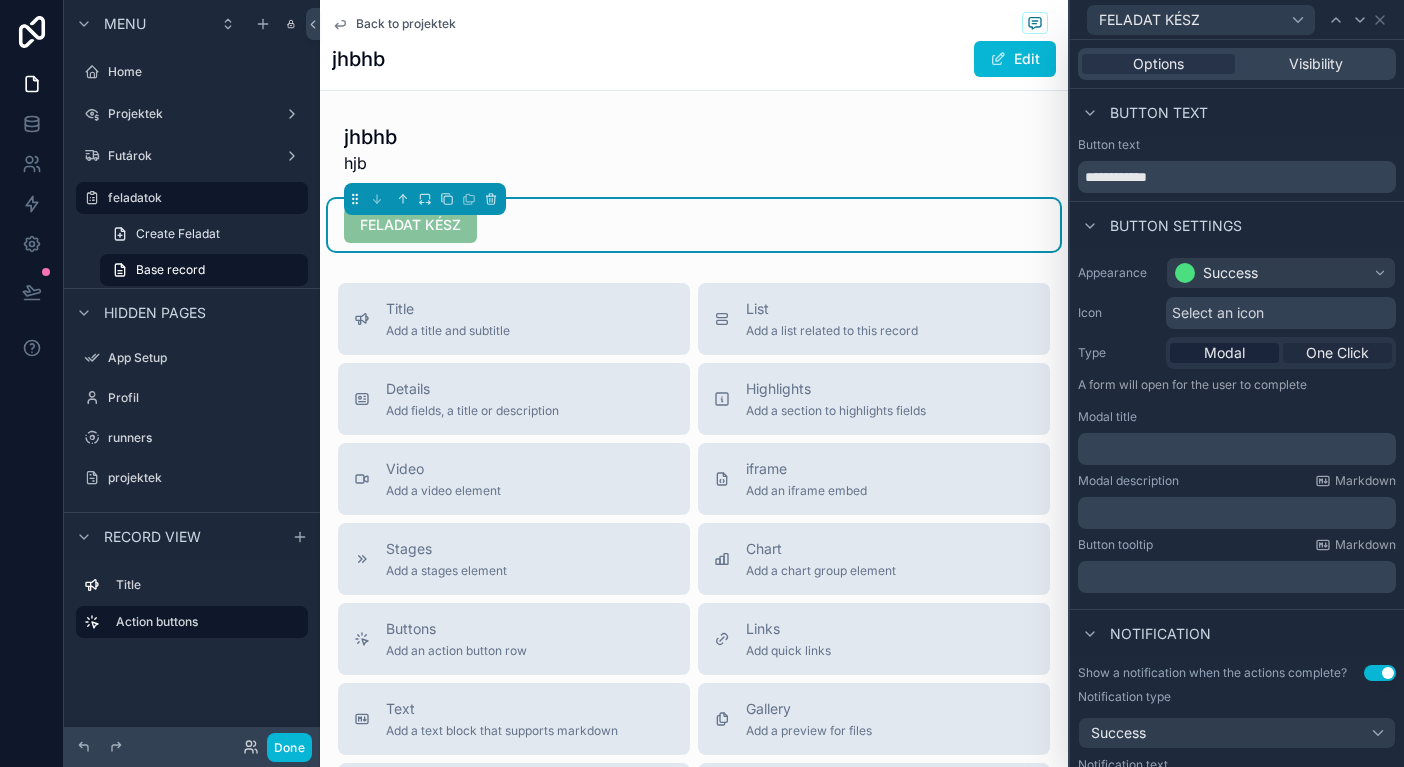 click on "One Click" at bounding box center (1337, 353) 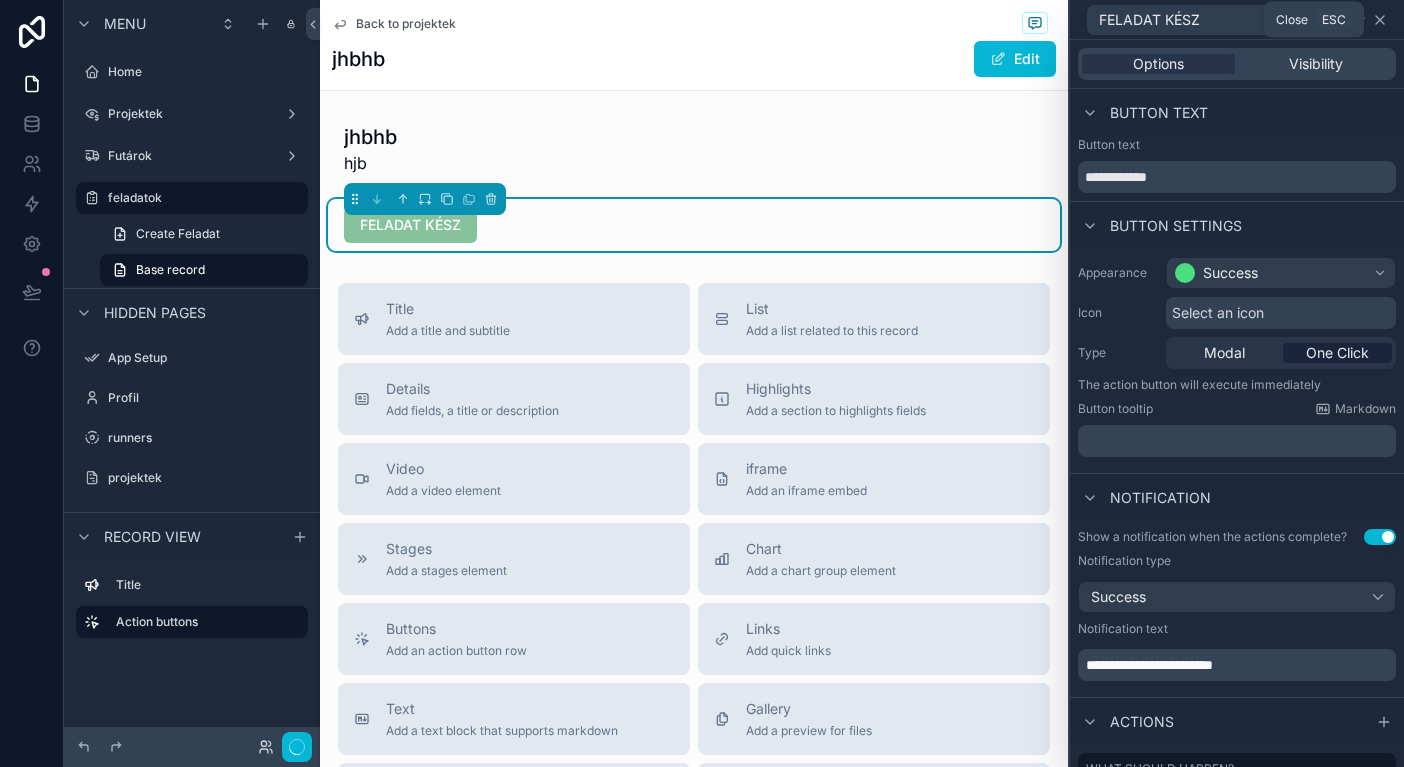 click 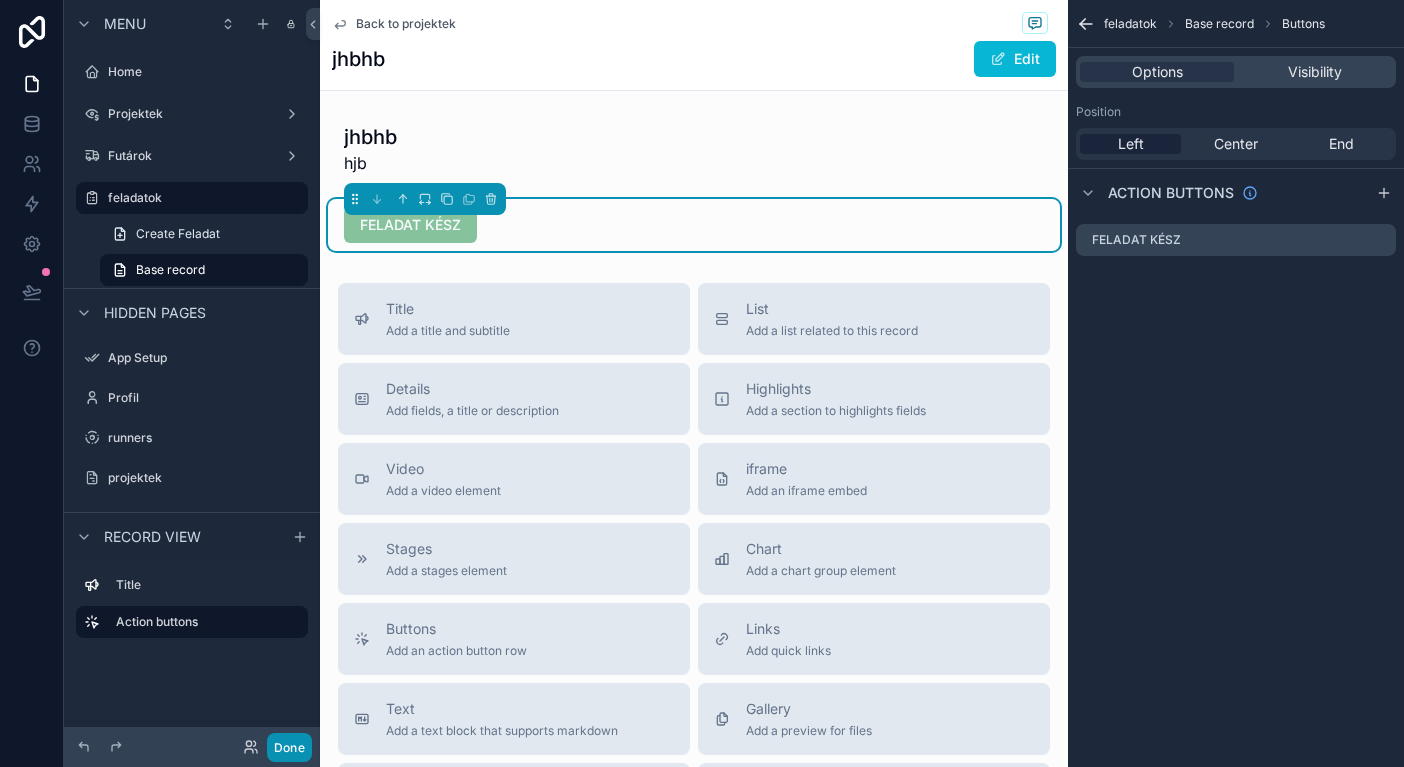 click on "Done" at bounding box center (289, 747) 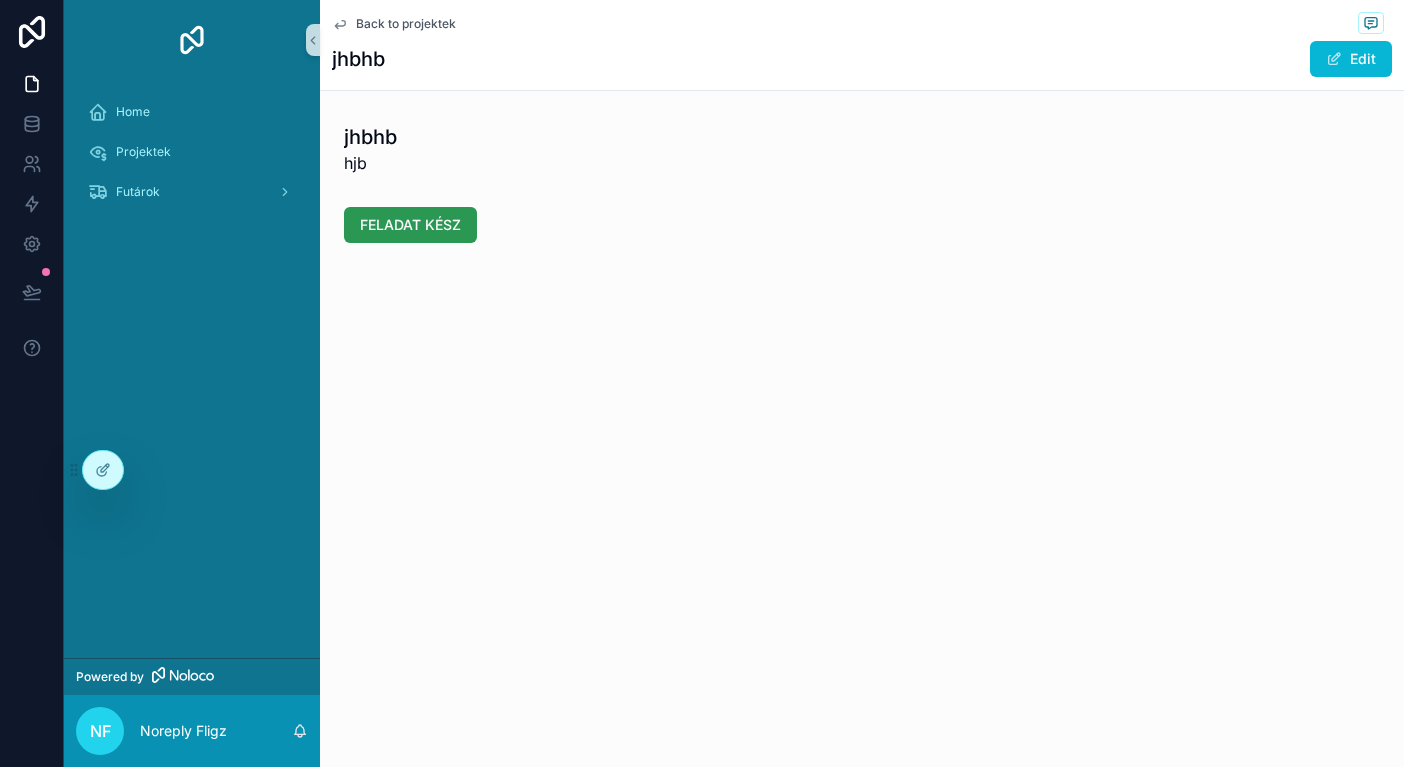click on "FELADAT KÉSZ" at bounding box center (410, 225) 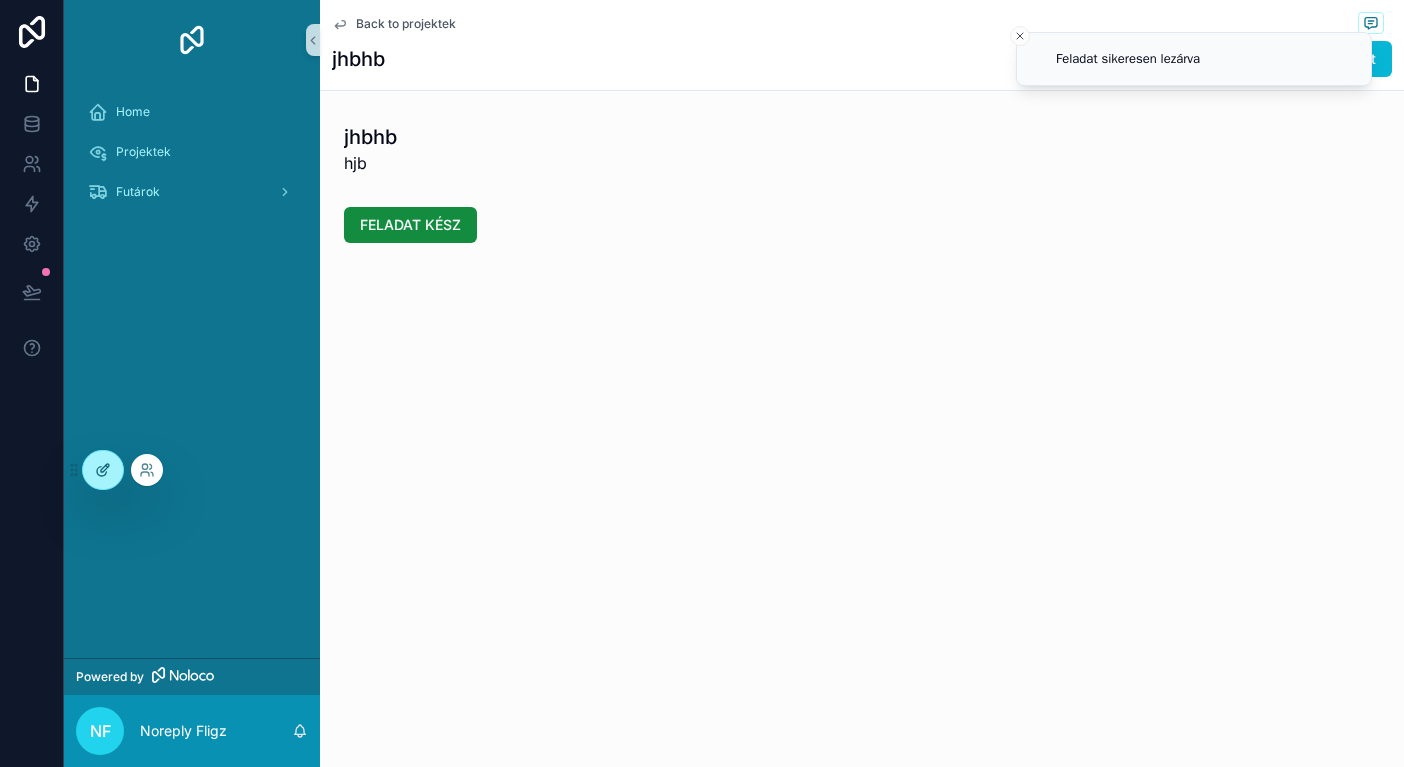 click at bounding box center (103, 470) 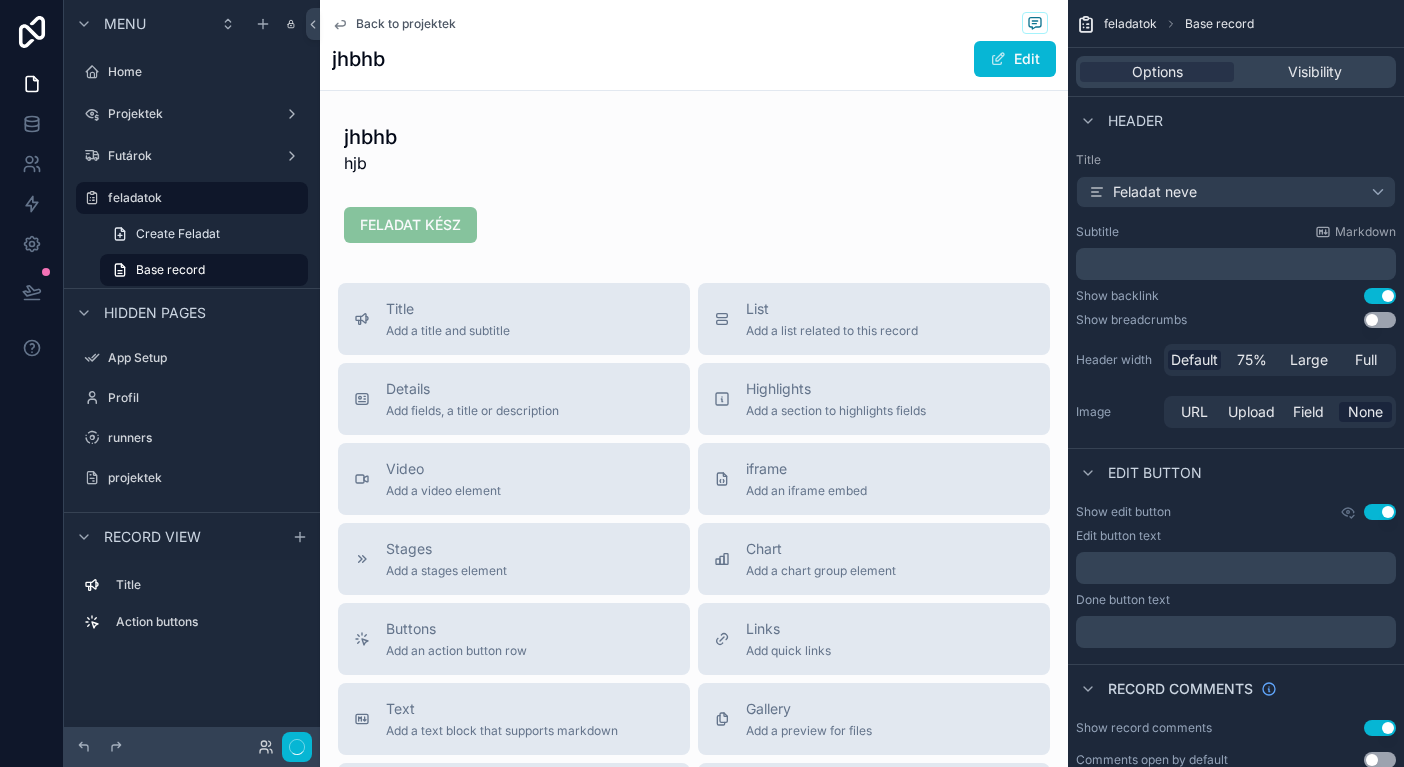 click at bounding box center [694, 225] 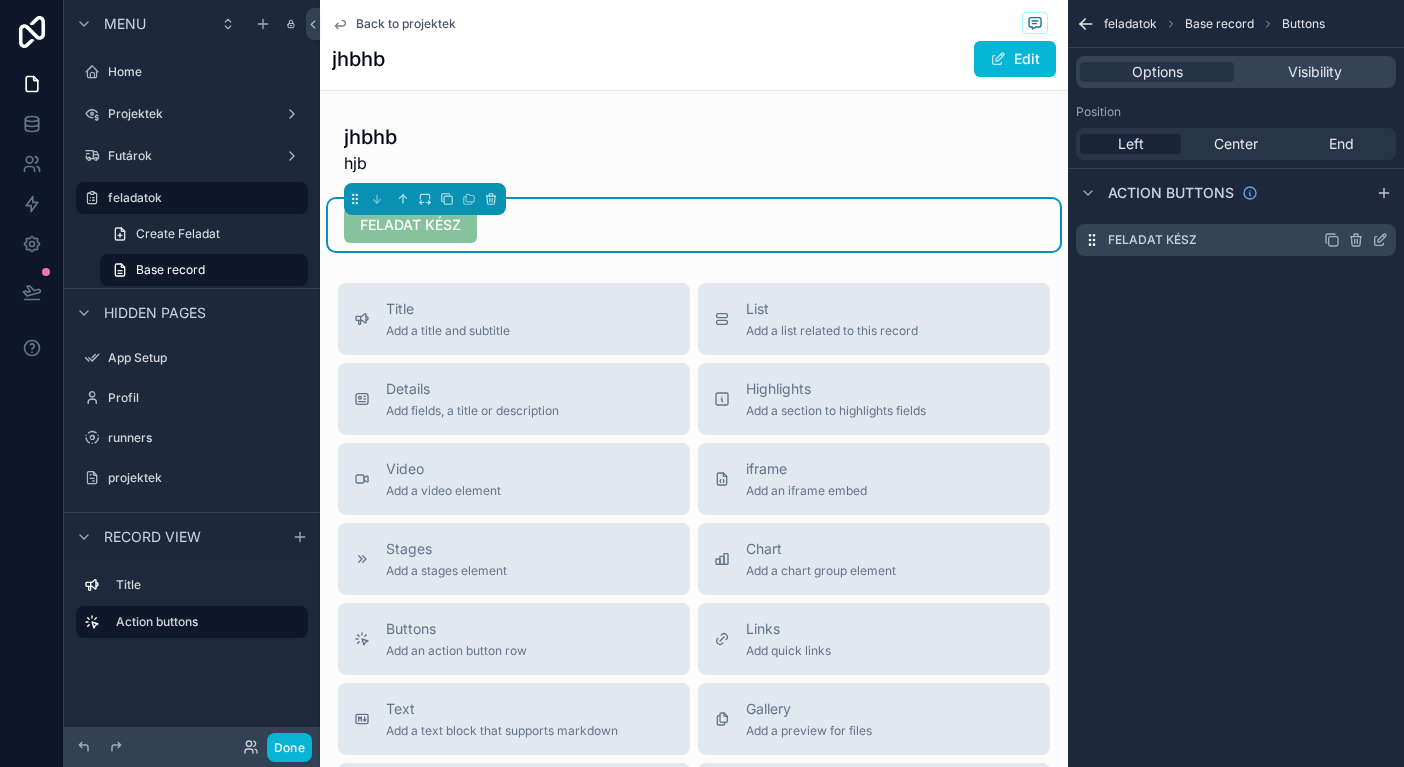 click 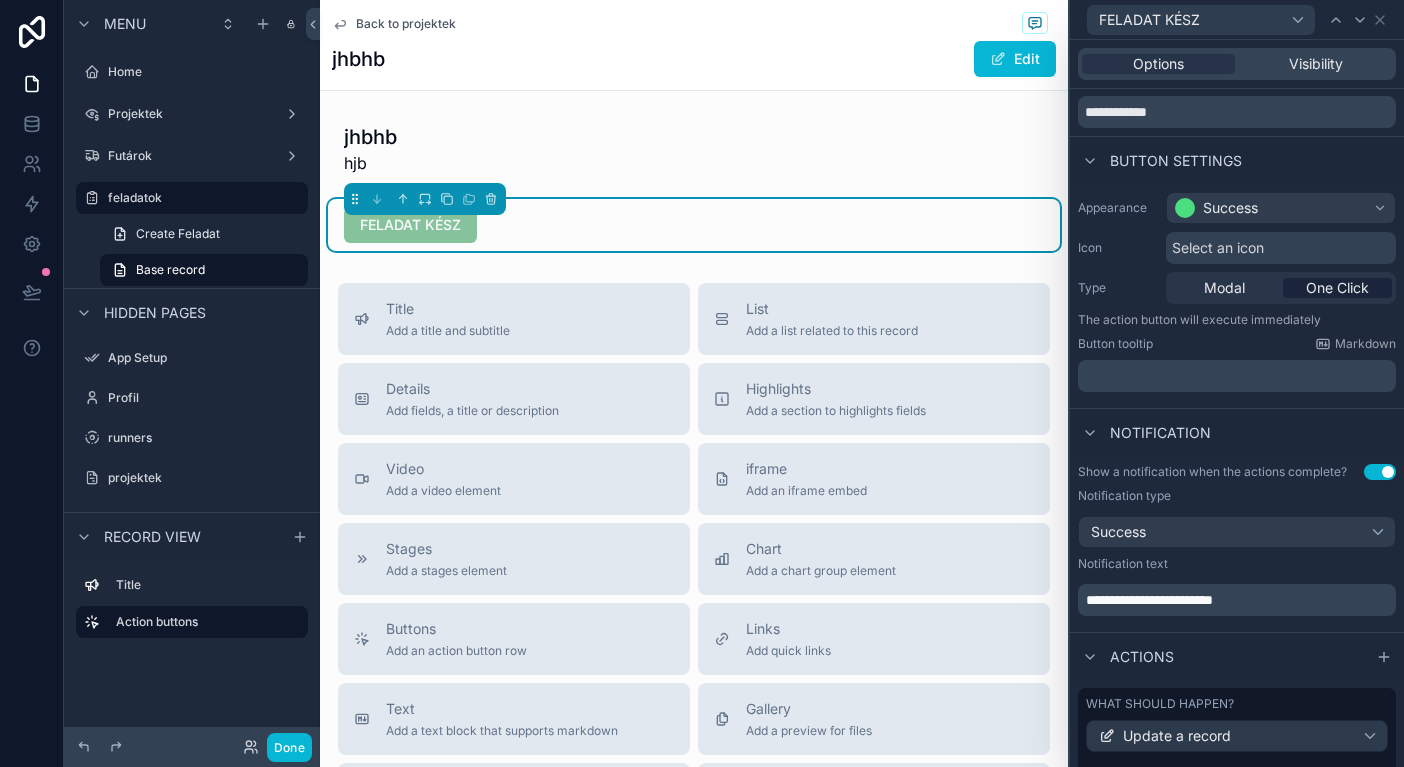 scroll, scrollTop: 189, scrollLeft: 0, axis: vertical 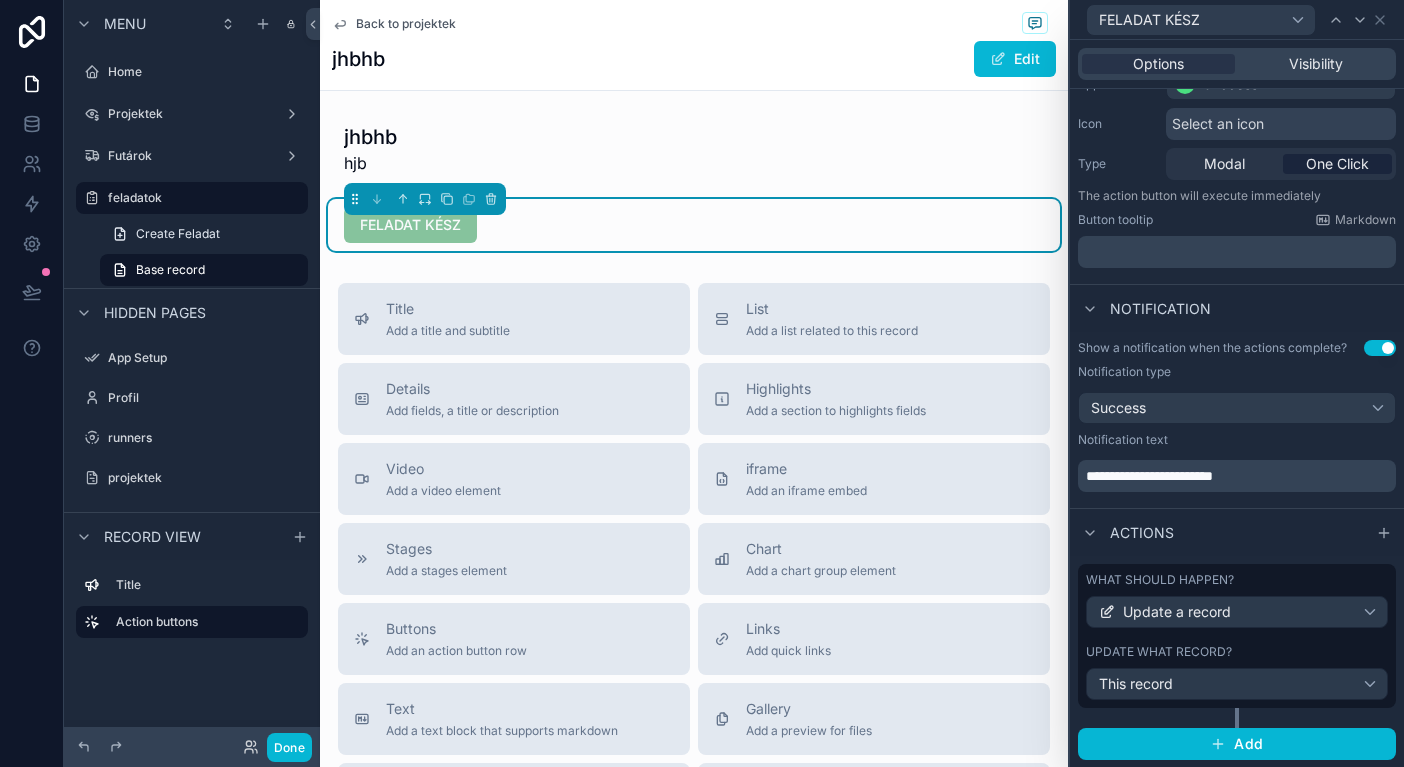 click on "Success" at bounding box center [1237, 408] 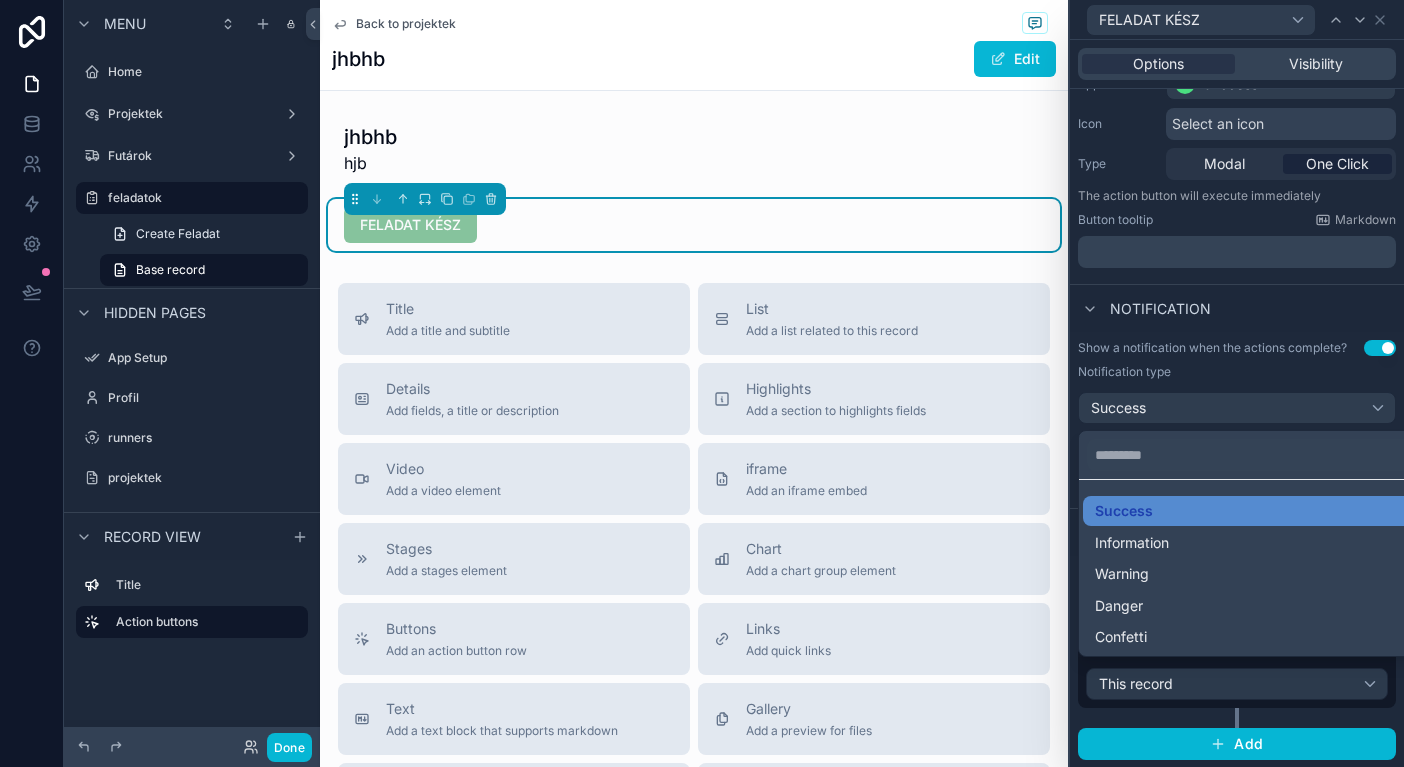 click at bounding box center [1237, 383] 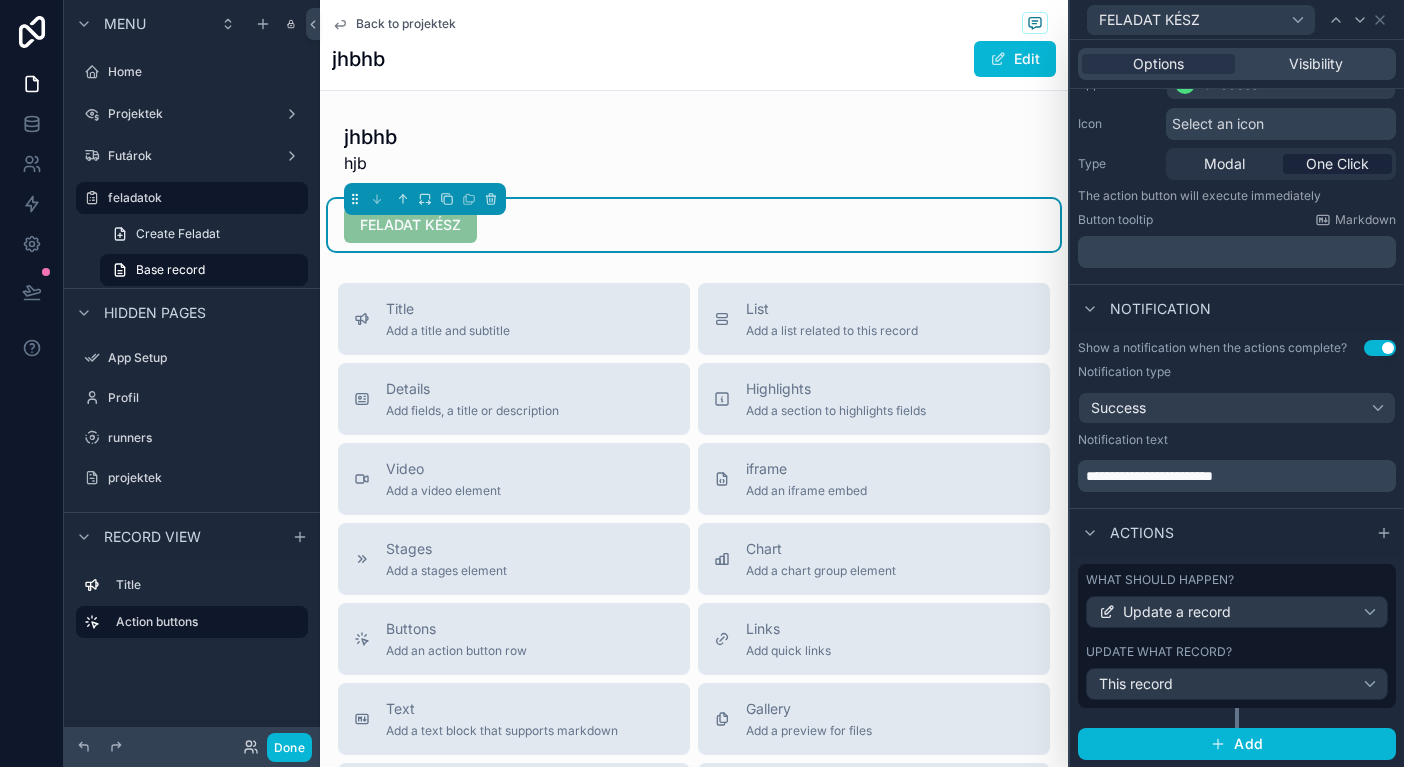 click on "Success" at bounding box center (1237, 408) 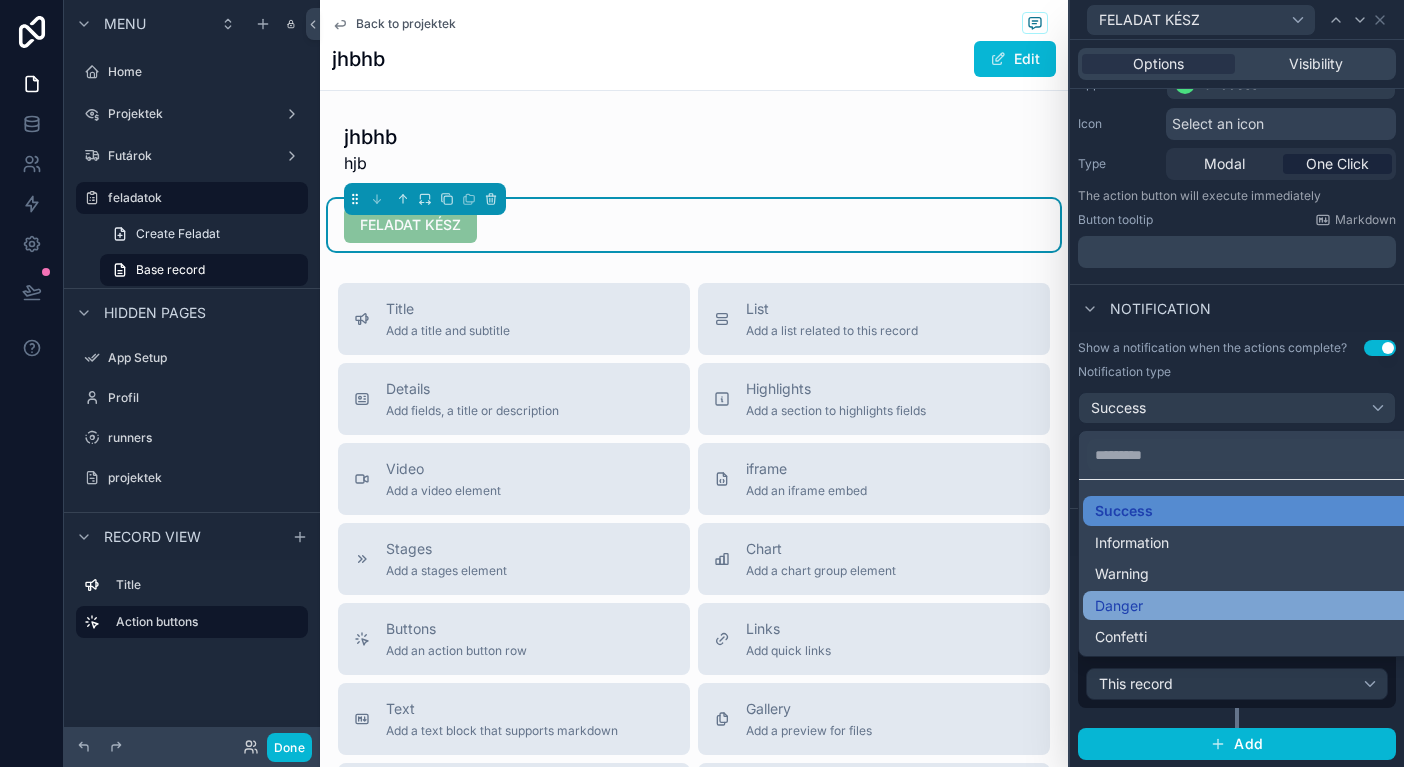 scroll, scrollTop: 0, scrollLeft: 0, axis: both 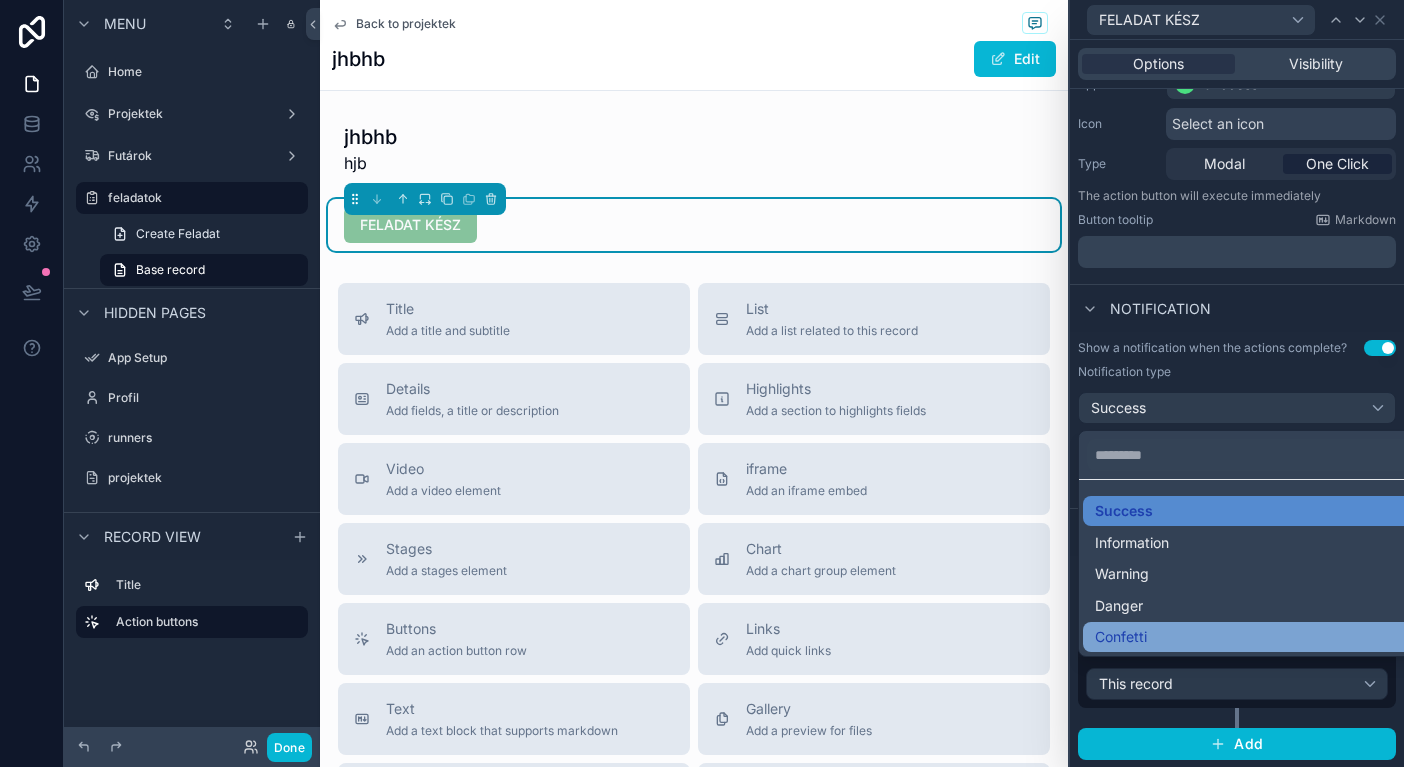 click on "Confetti" at bounding box center [1261, 637] 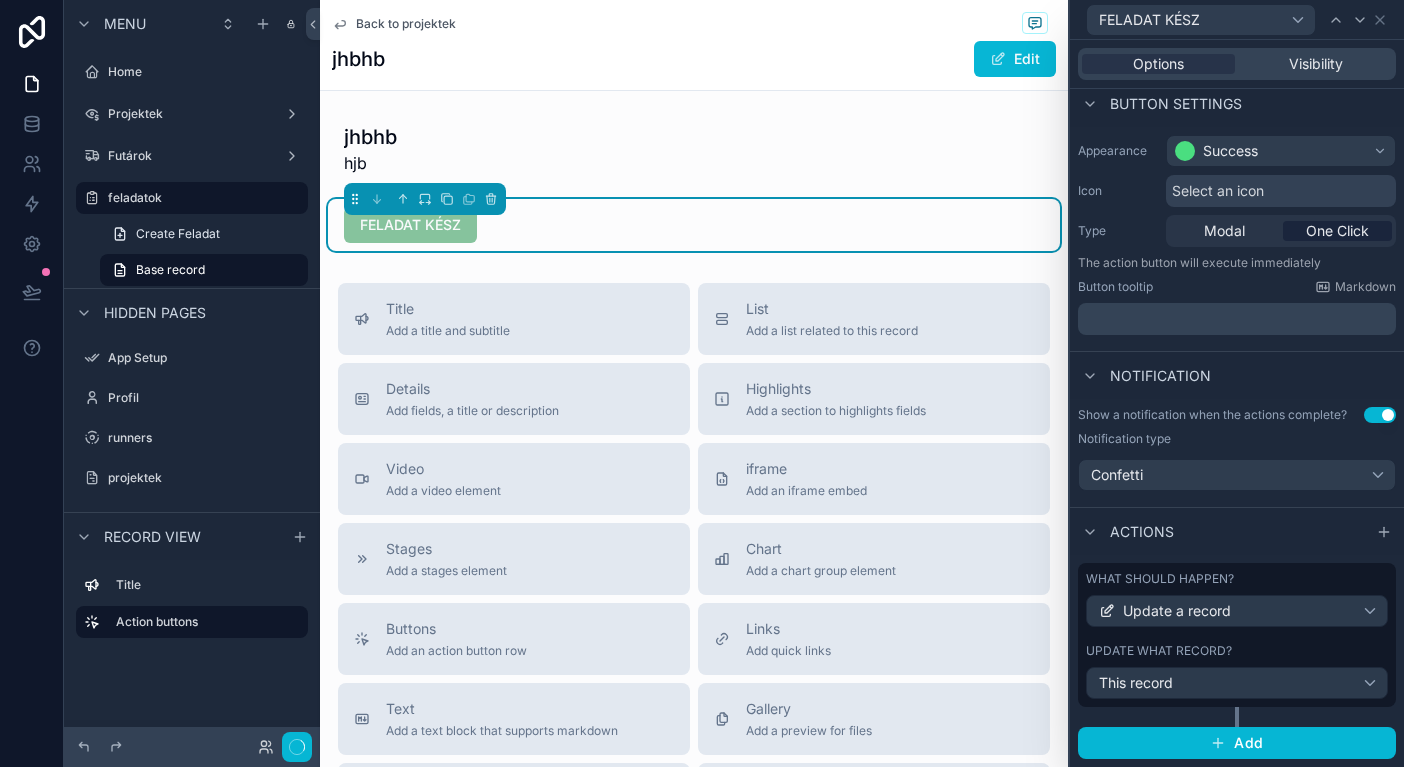 scroll, scrollTop: 121, scrollLeft: 0, axis: vertical 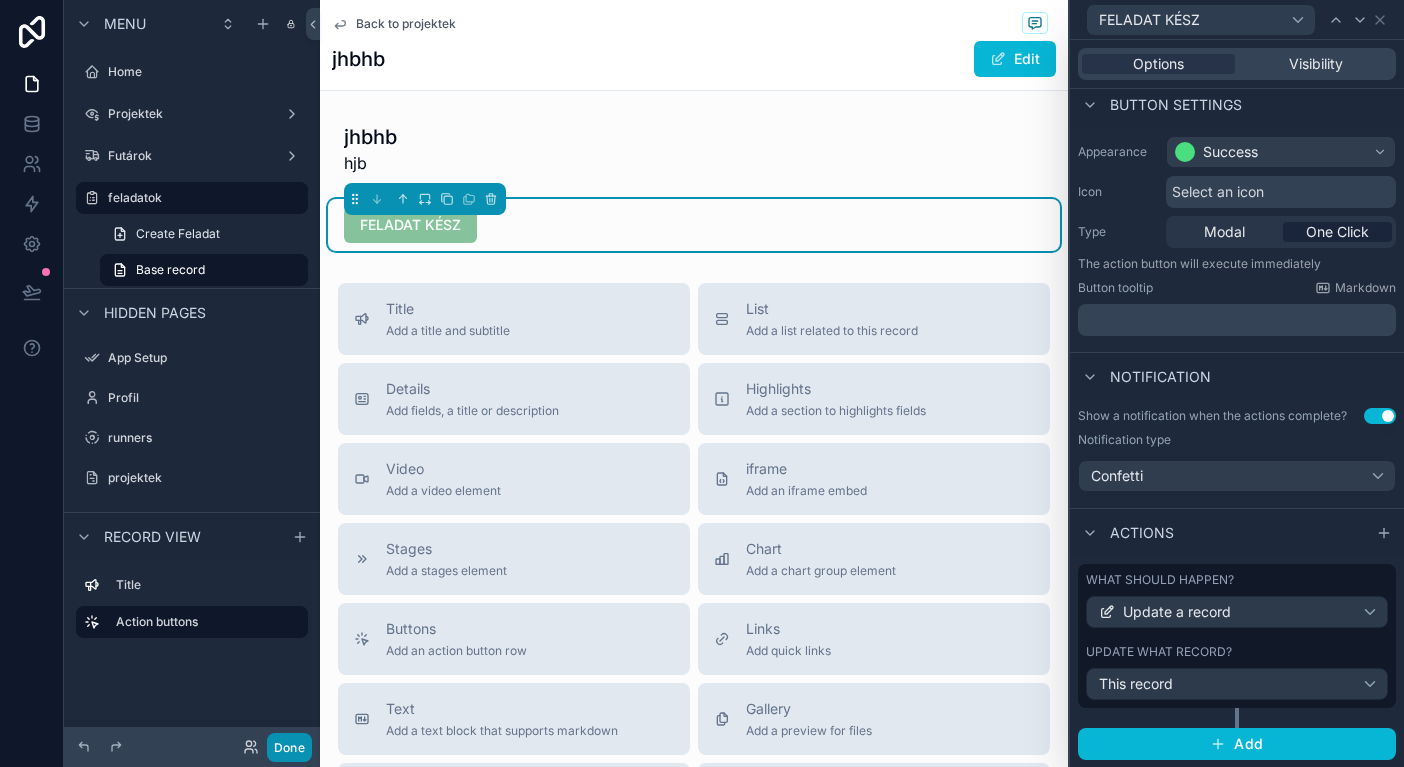 click on "Done" at bounding box center [289, 747] 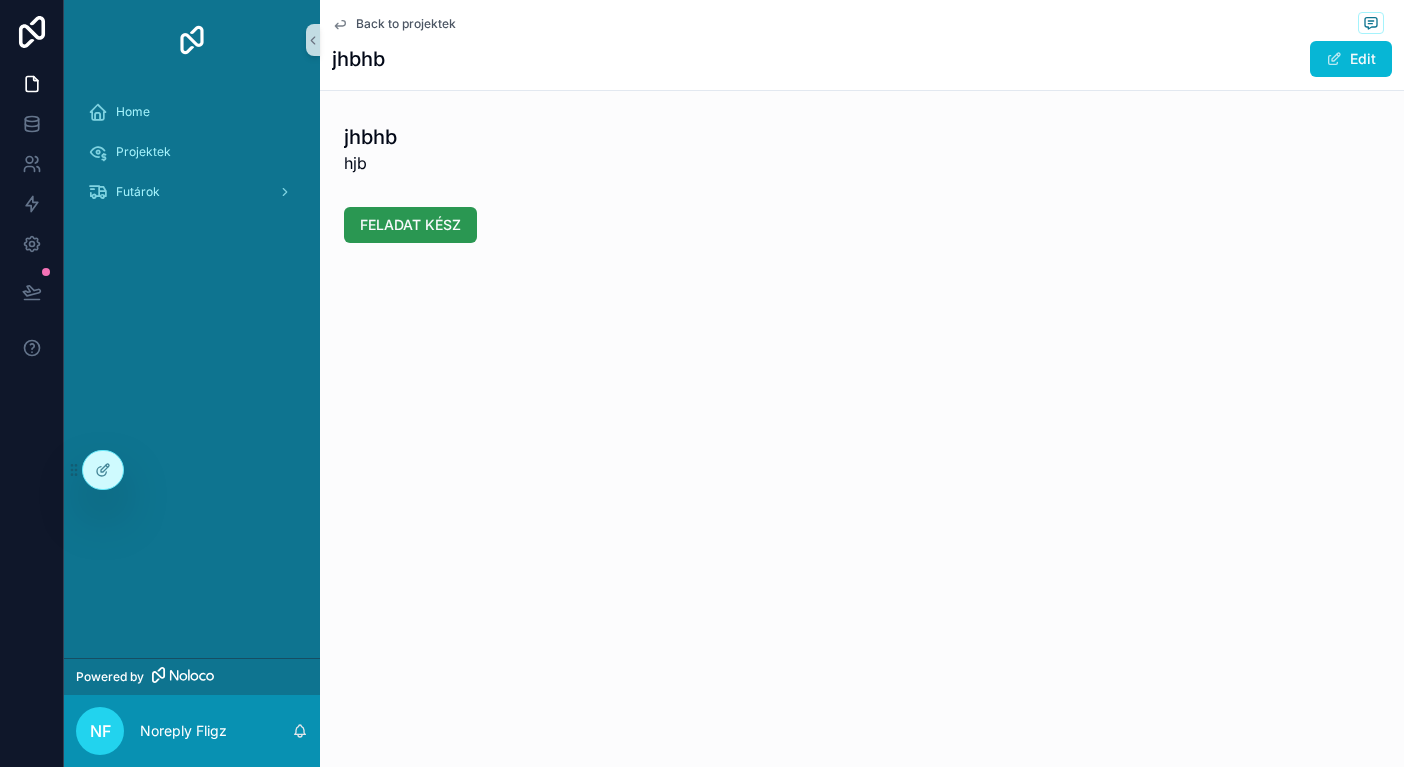 click on "FELADAT KÉSZ" at bounding box center [410, 225] 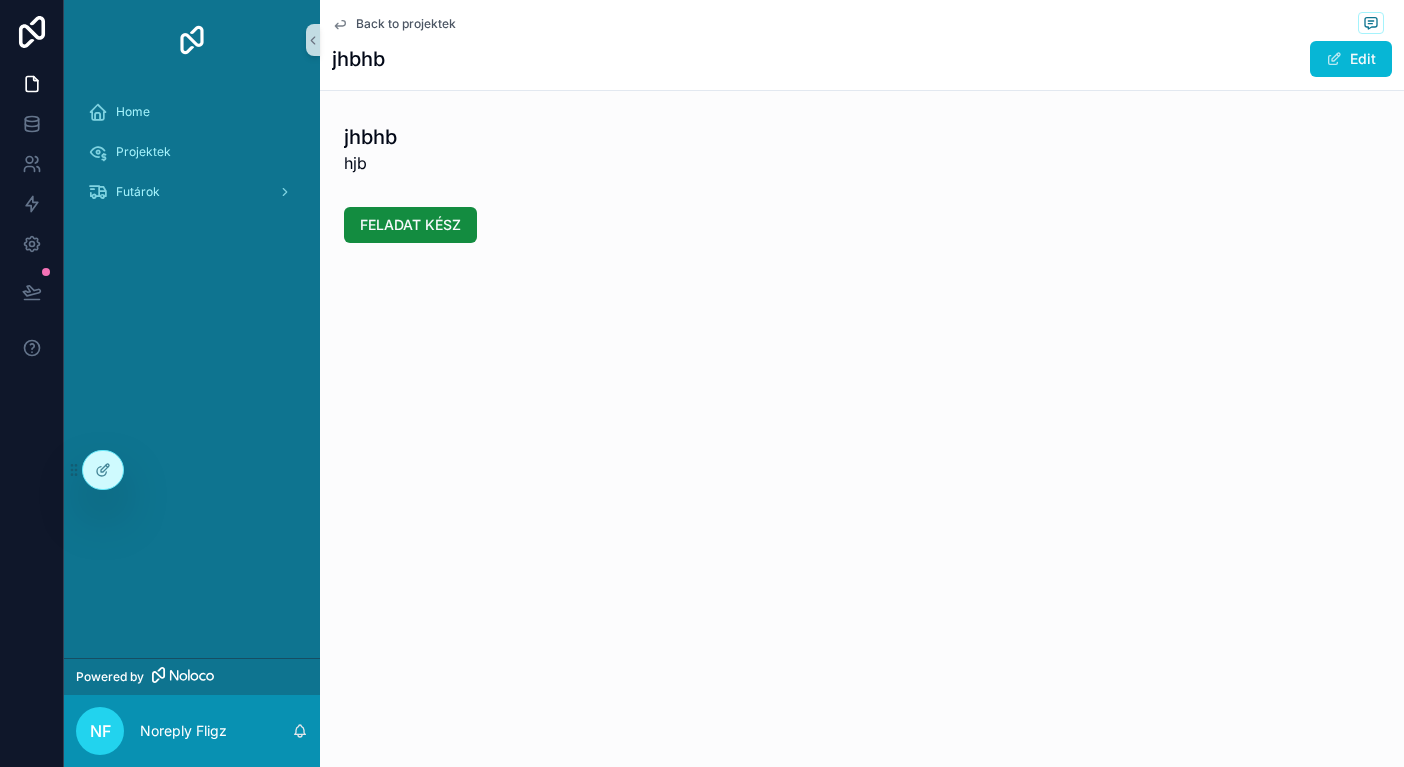 click 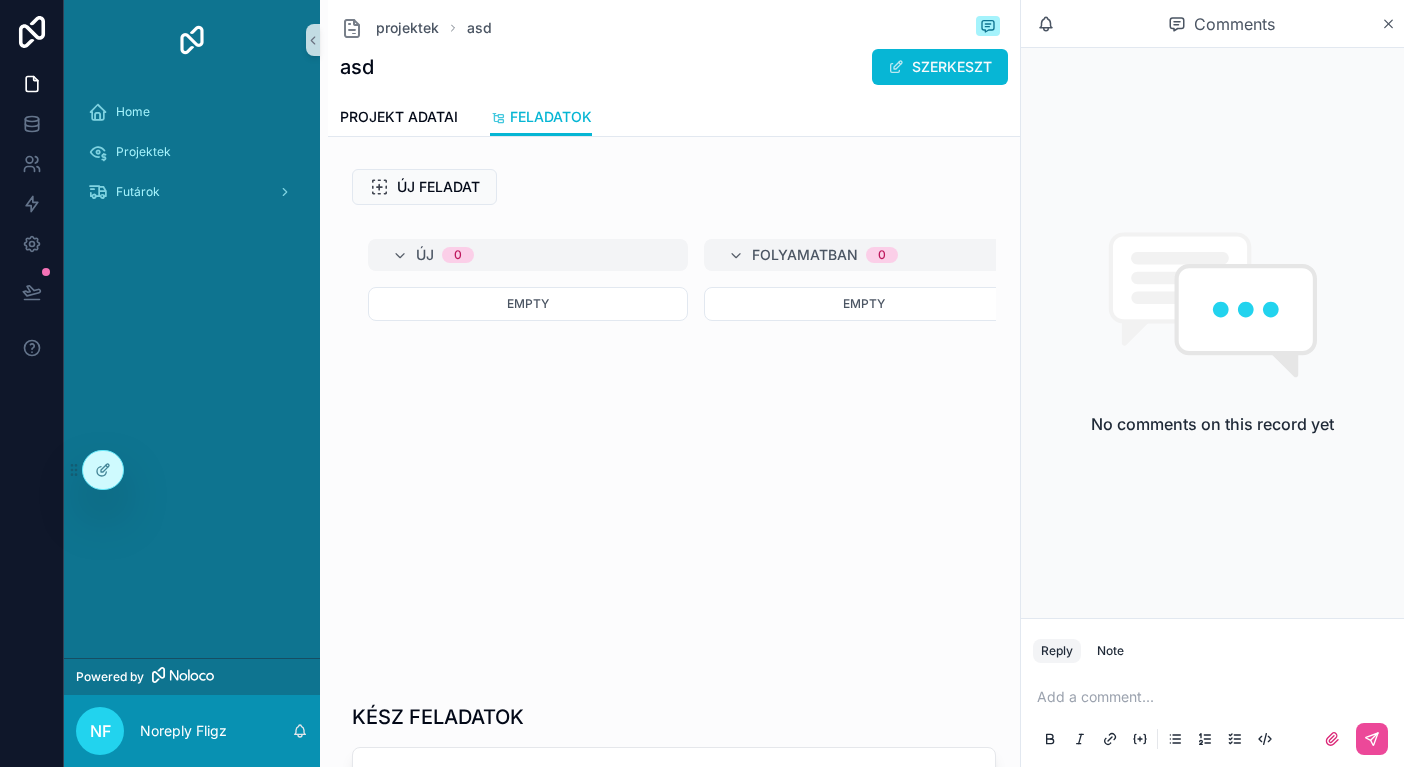 scroll, scrollTop: 0, scrollLeft: 0, axis: both 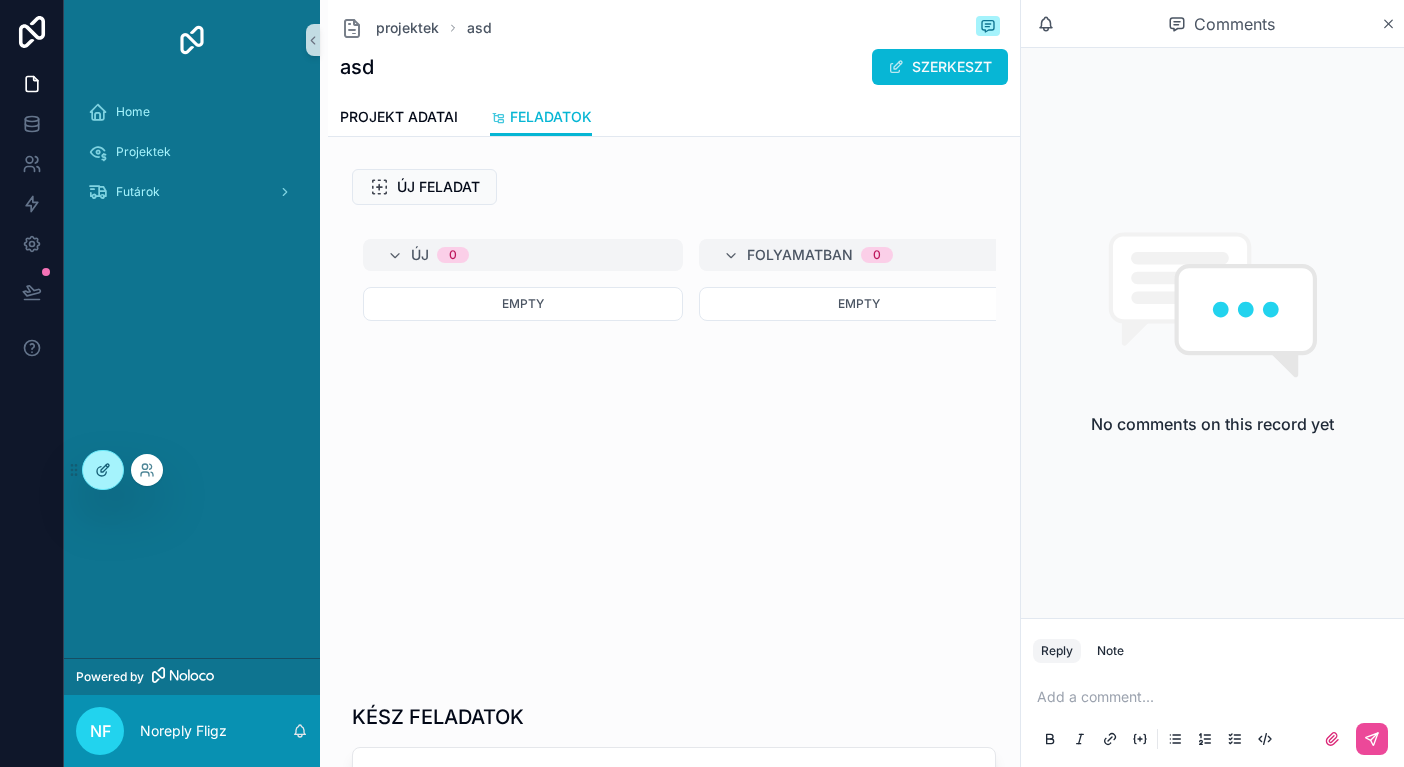click 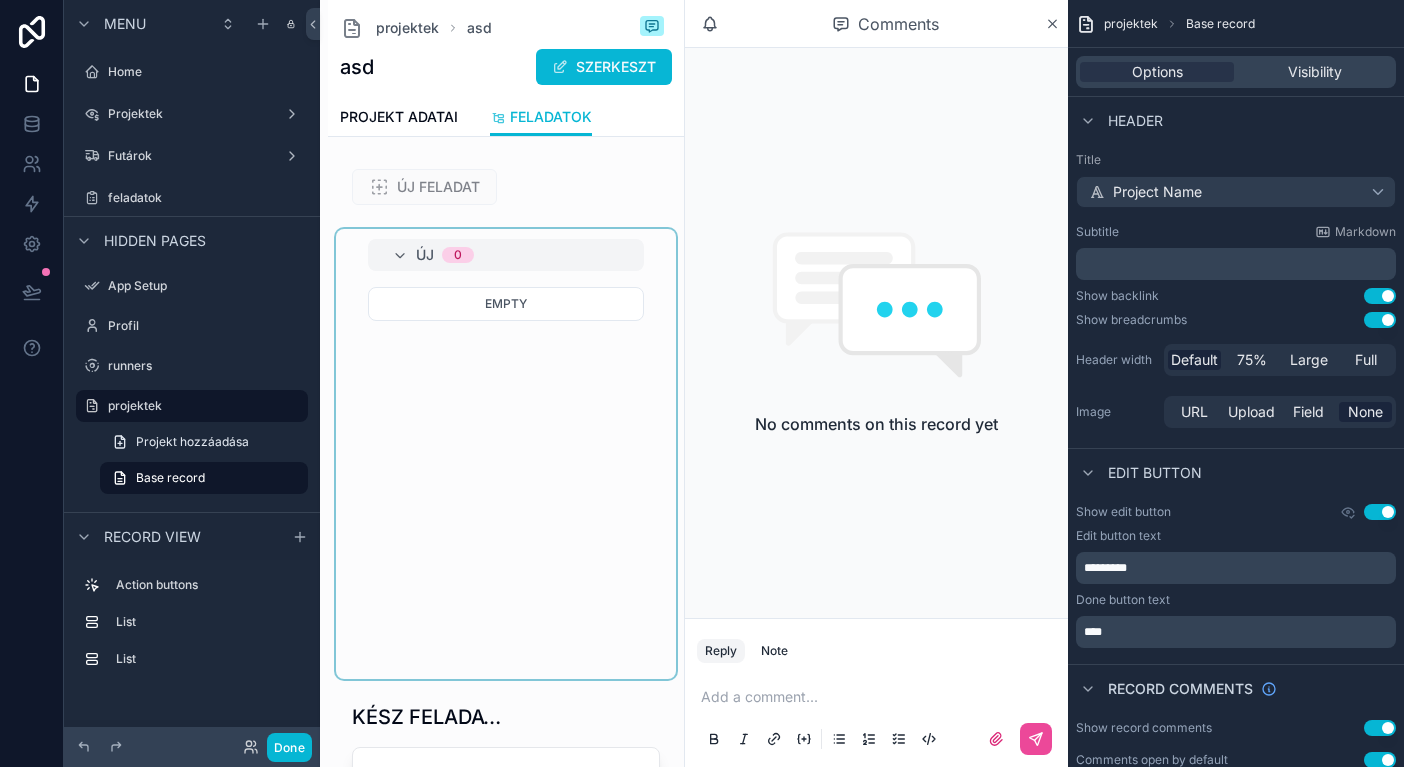 click at bounding box center [506, 454] 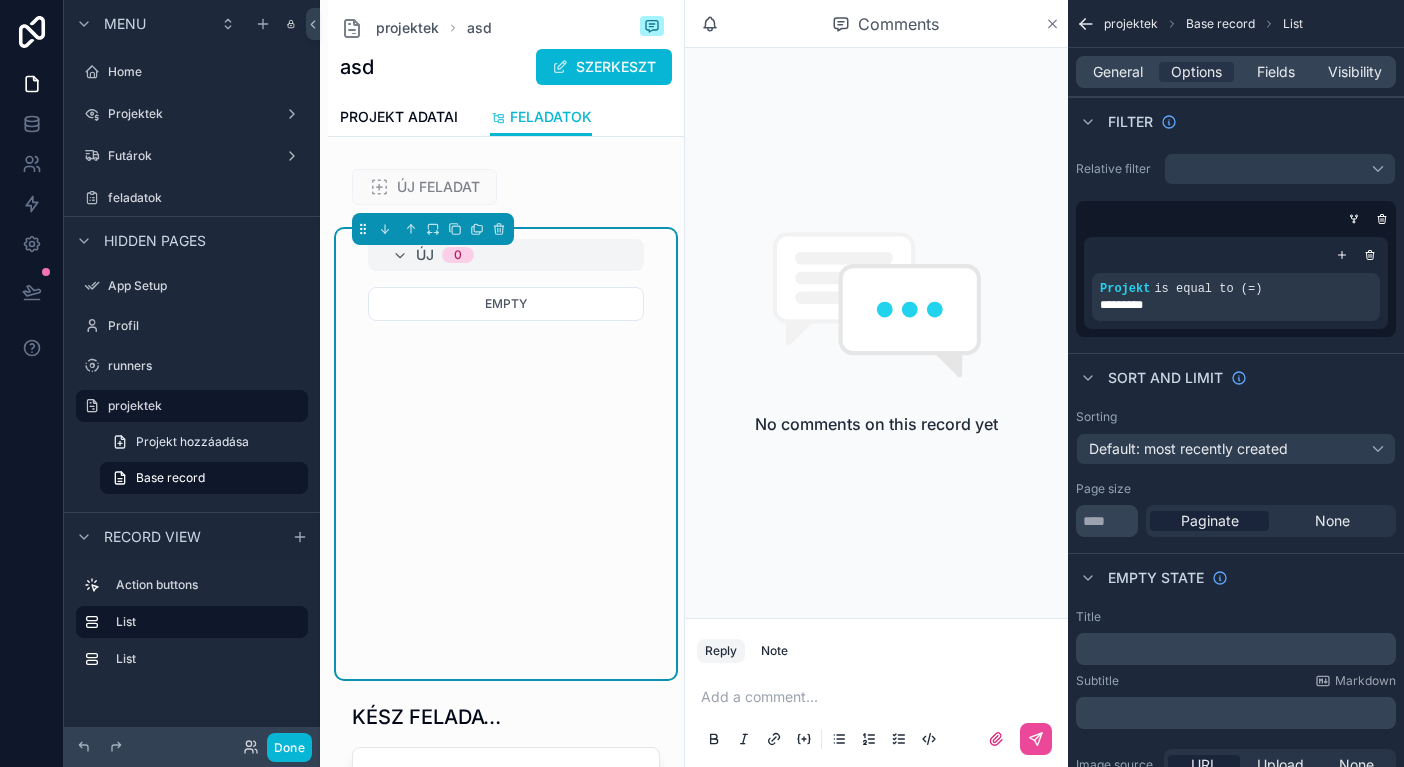 click 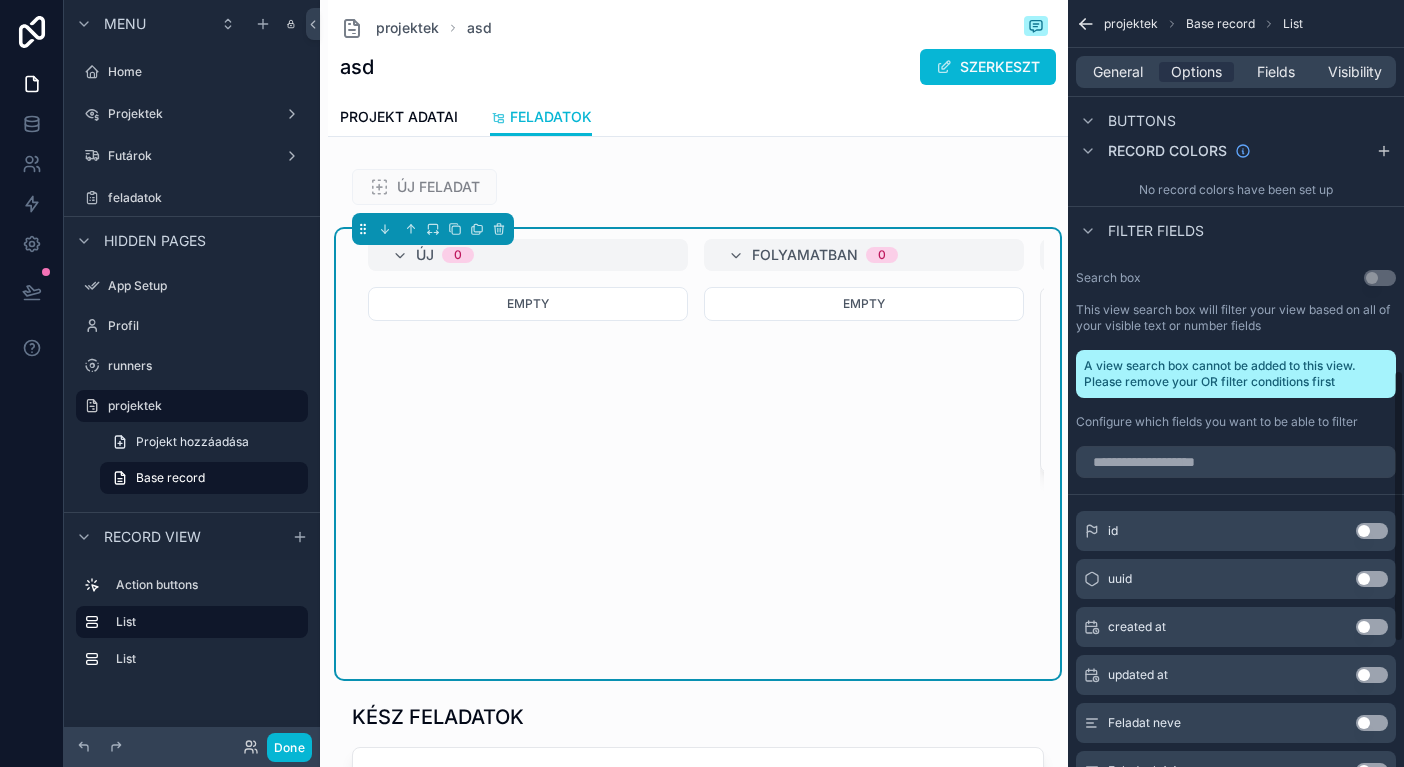 scroll, scrollTop: 1044, scrollLeft: 0, axis: vertical 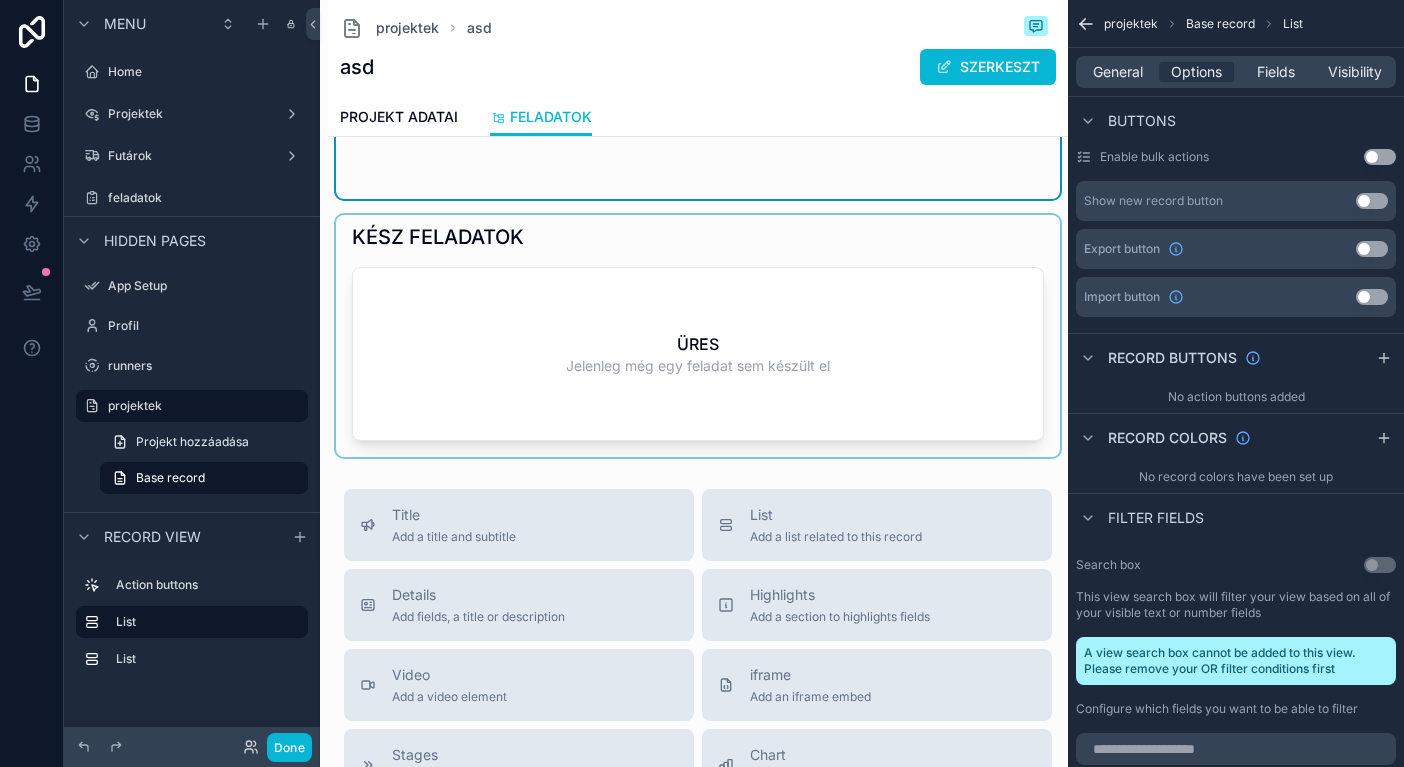 click at bounding box center [698, 336] 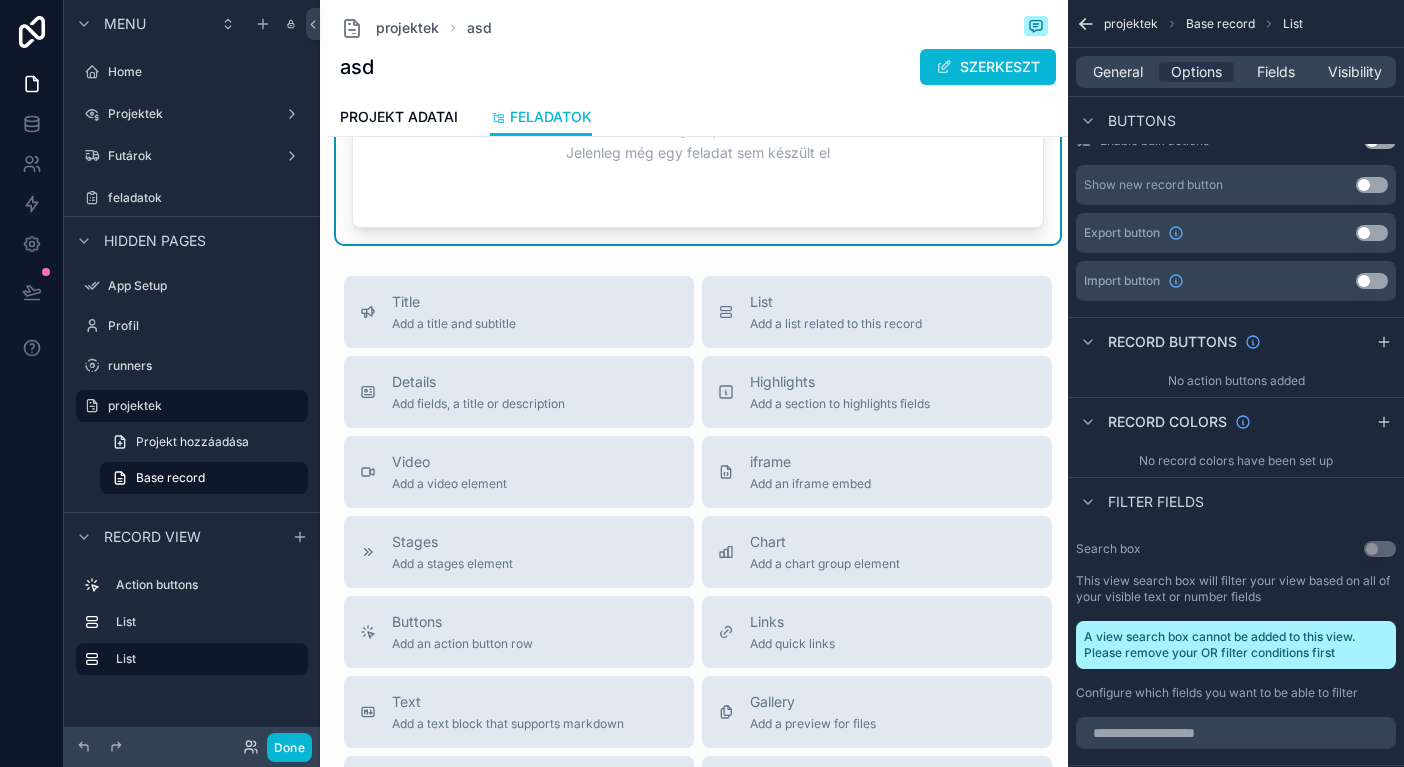 scroll, scrollTop: 527, scrollLeft: 0, axis: vertical 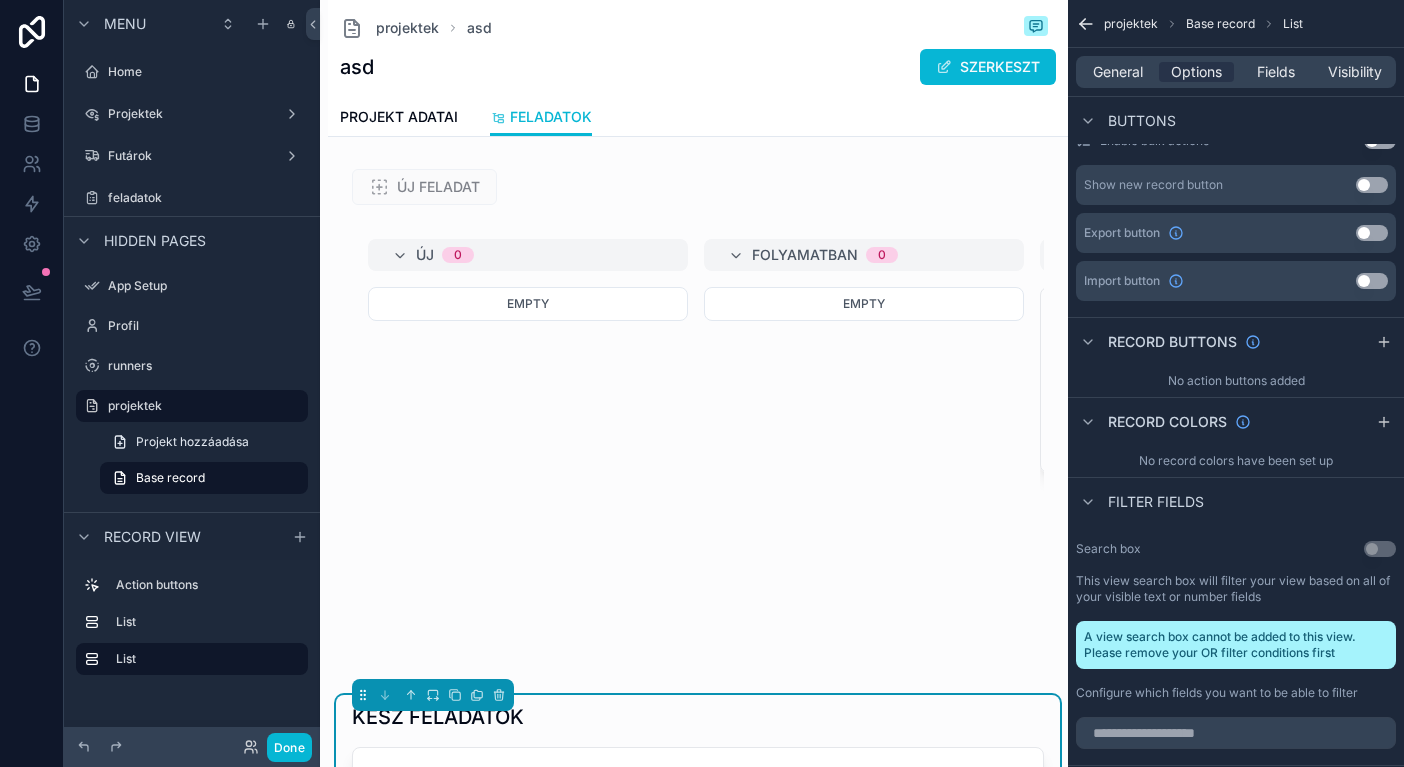 click on "asd SZERKESZT" at bounding box center (698, 67) 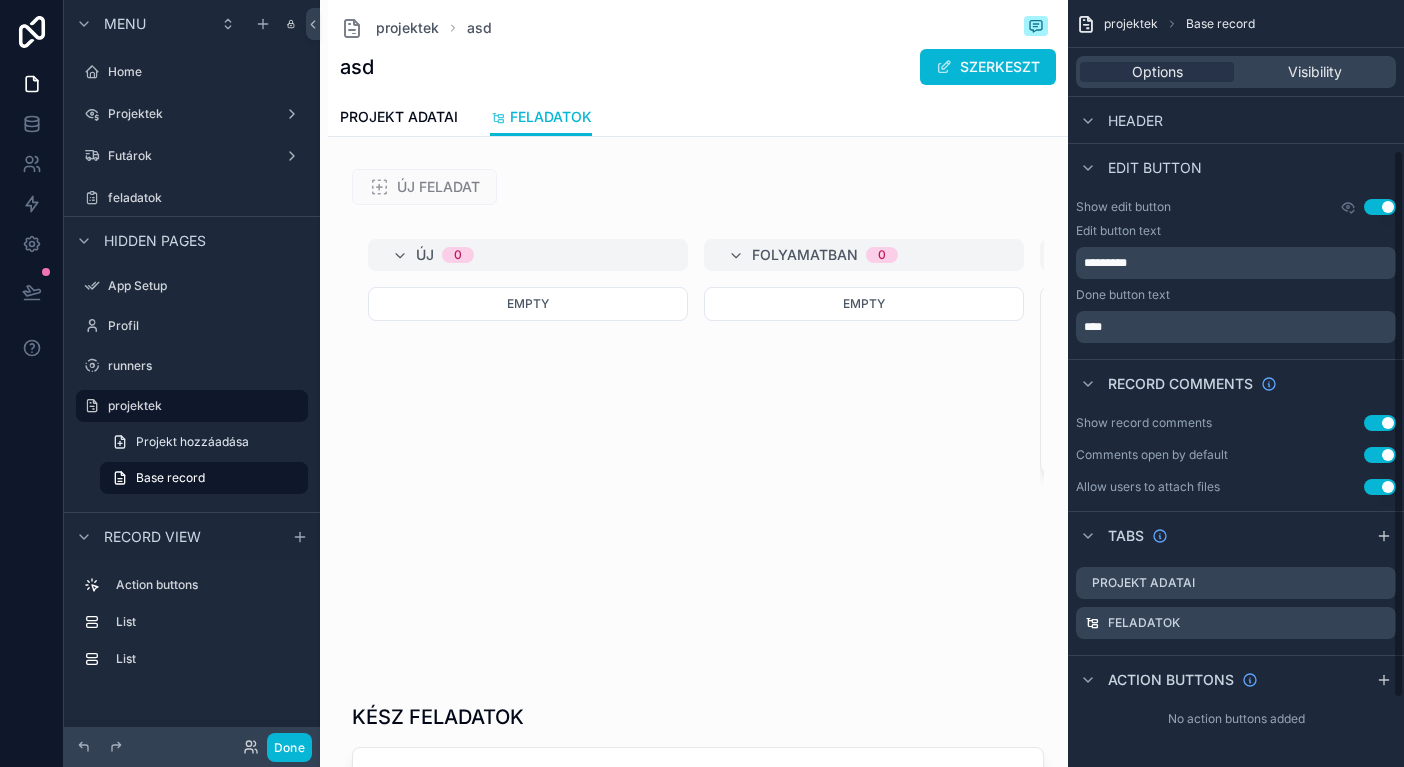 scroll, scrollTop: 209, scrollLeft: 0, axis: vertical 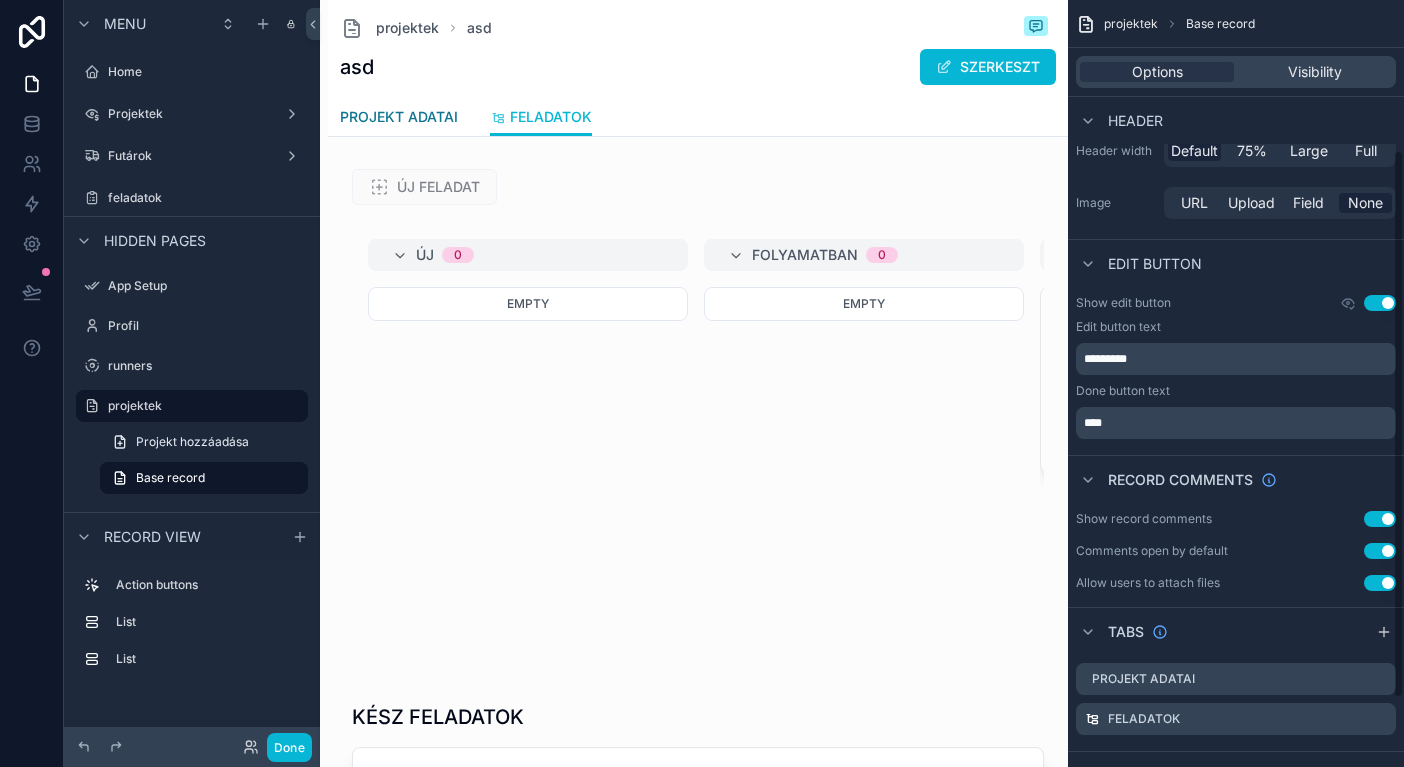 click on "PROJEKT ADATAI" at bounding box center [399, 117] 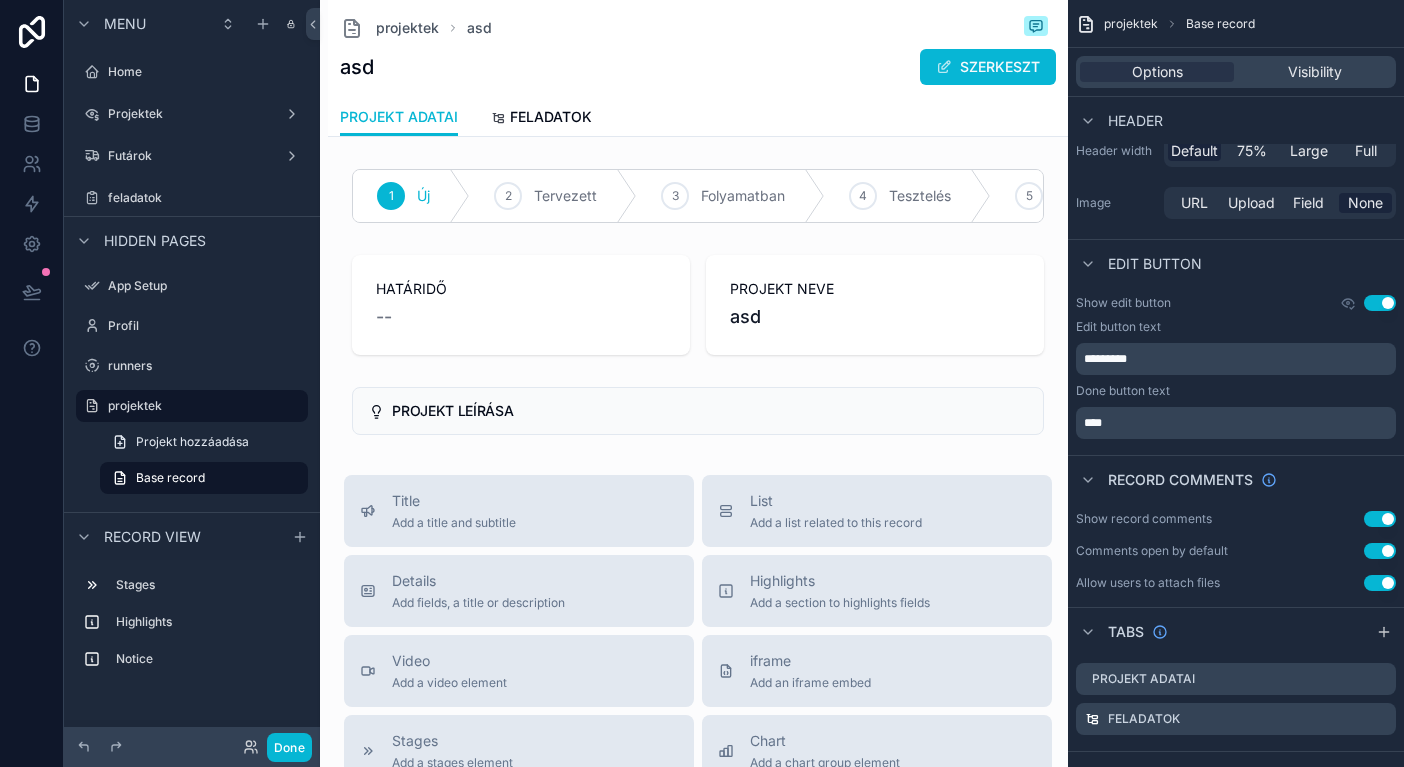 scroll, scrollTop: 0, scrollLeft: 0, axis: both 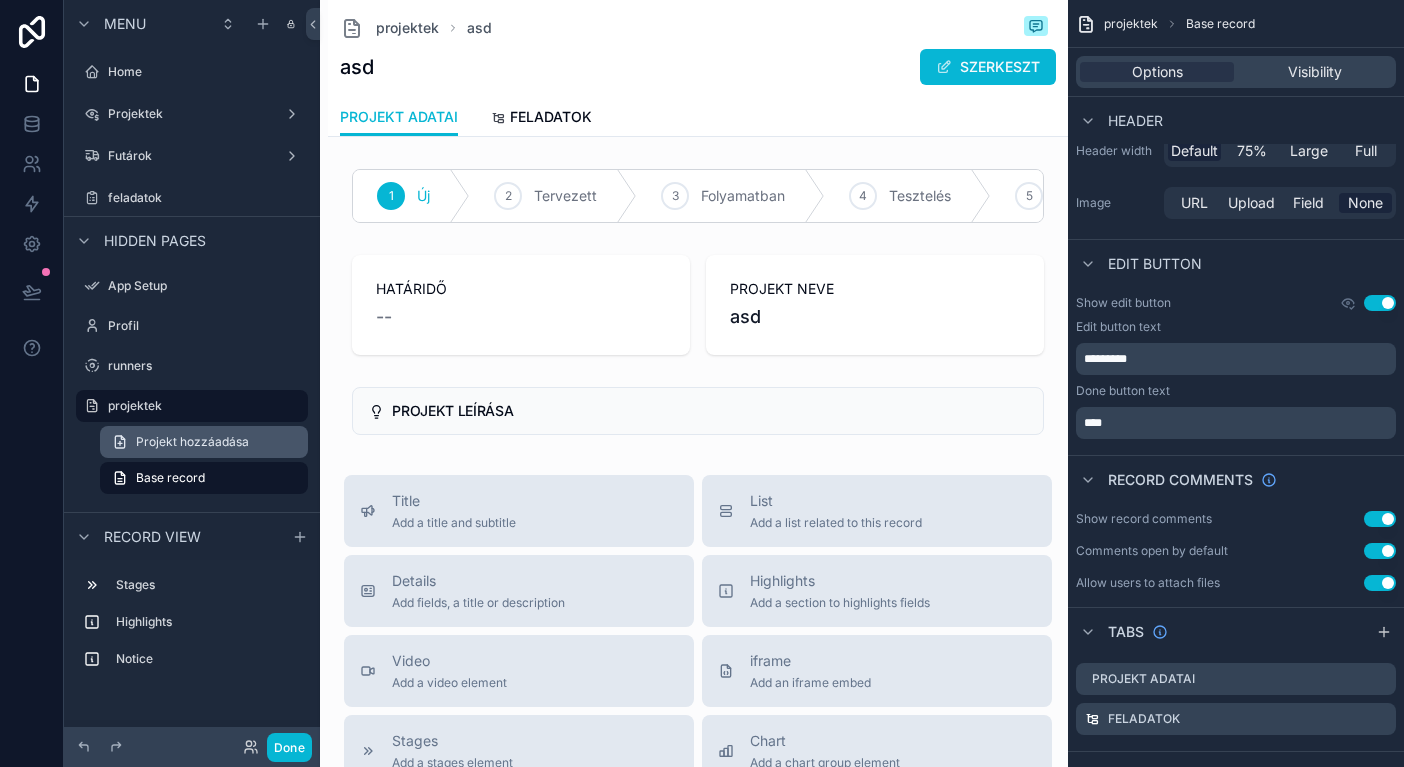click on "Projekt hozzáadása" at bounding box center (192, 442) 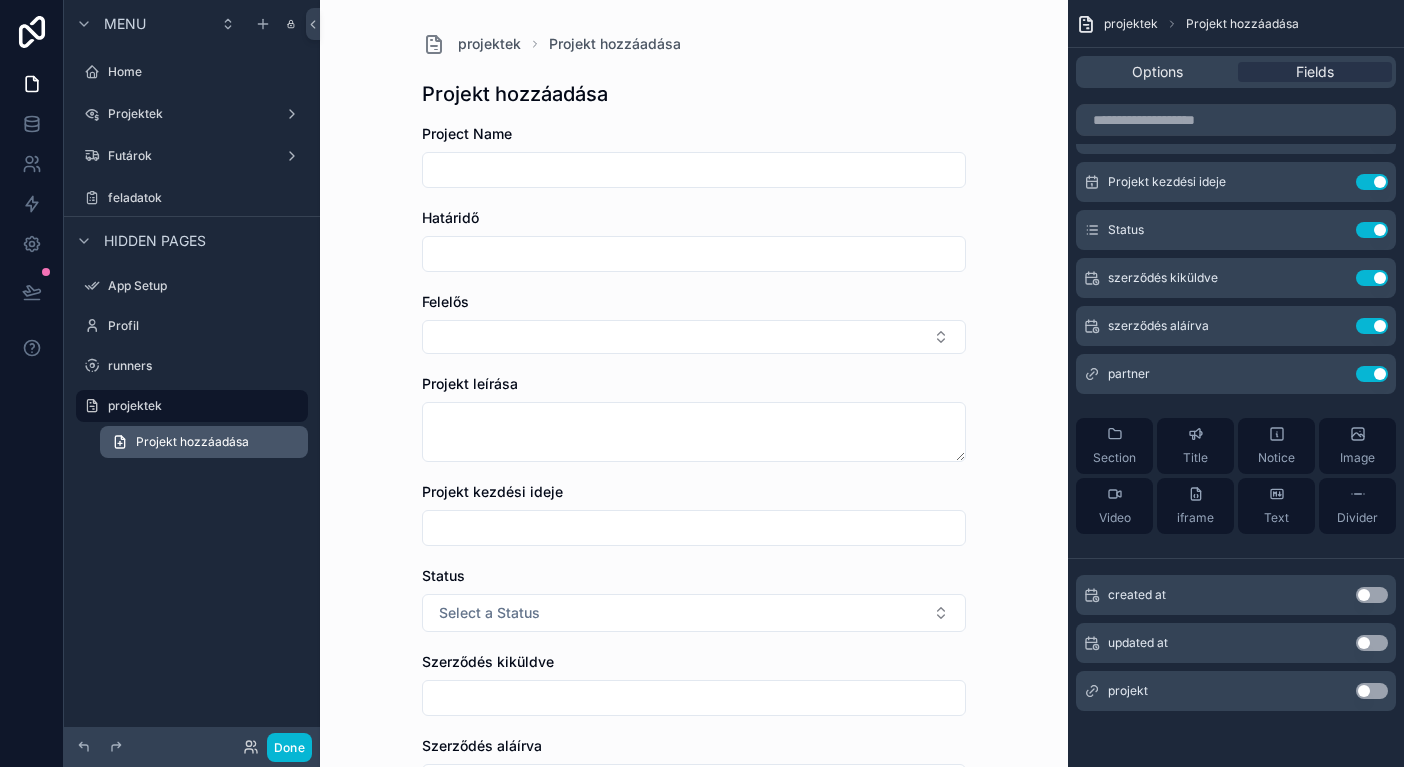 scroll, scrollTop: 191, scrollLeft: 0, axis: vertical 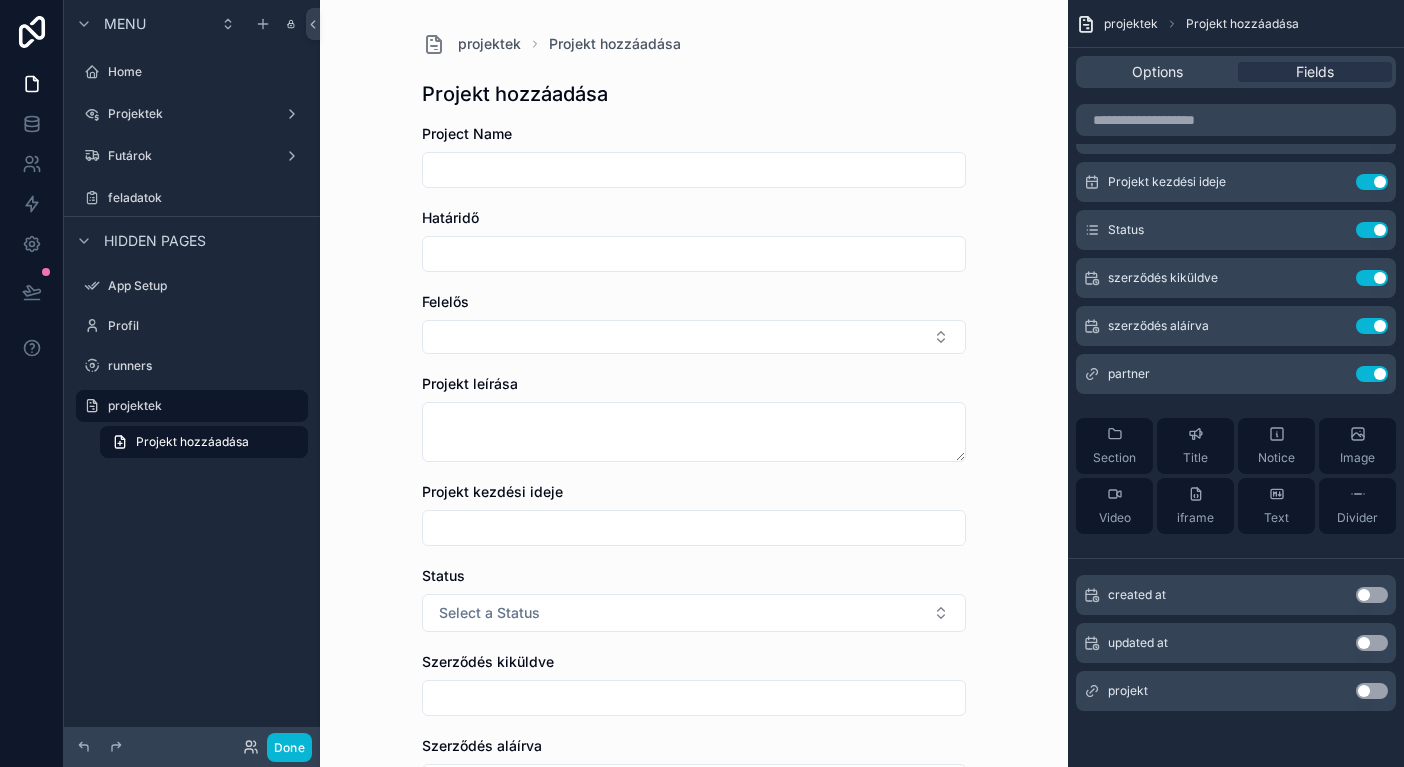 click at bounding box center [192, 92] 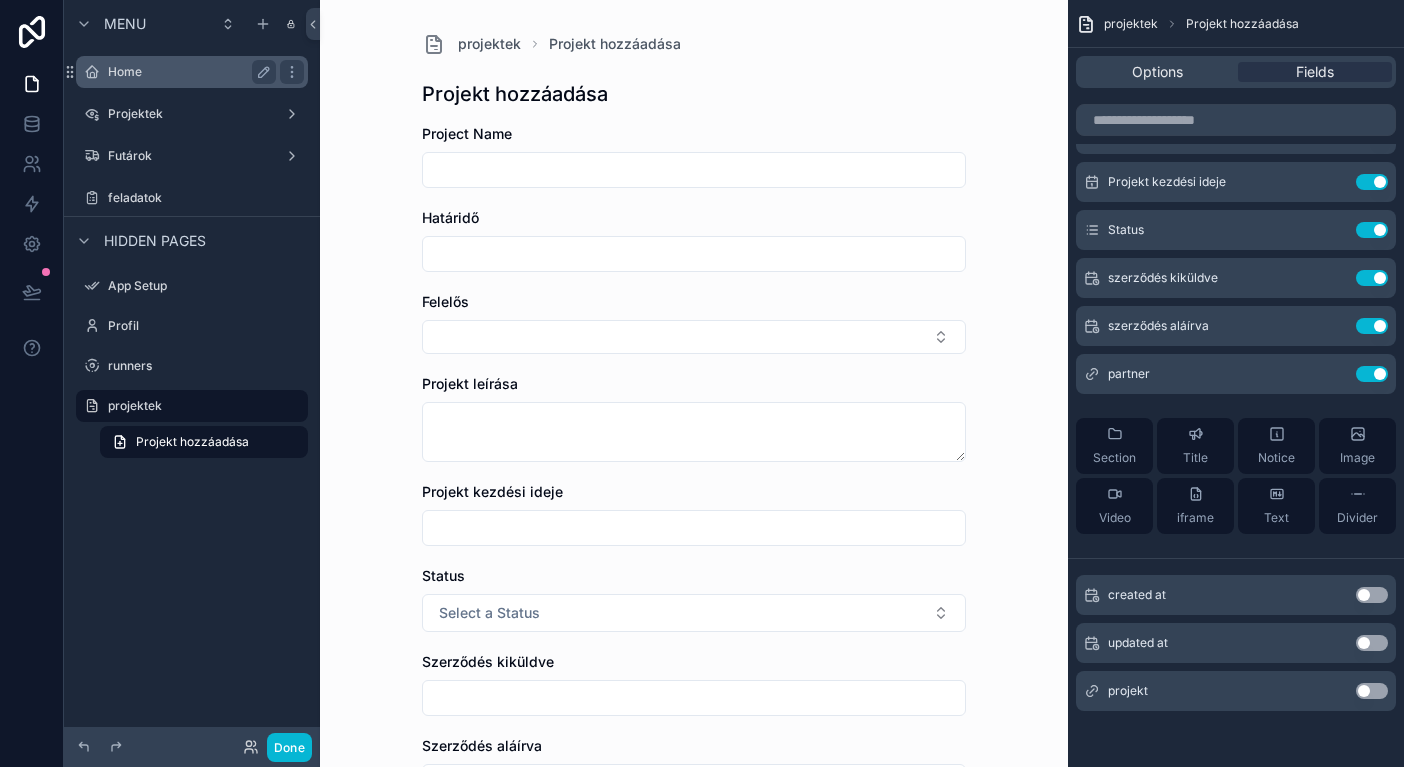 click on "Home" at bounding box center [188, 72] 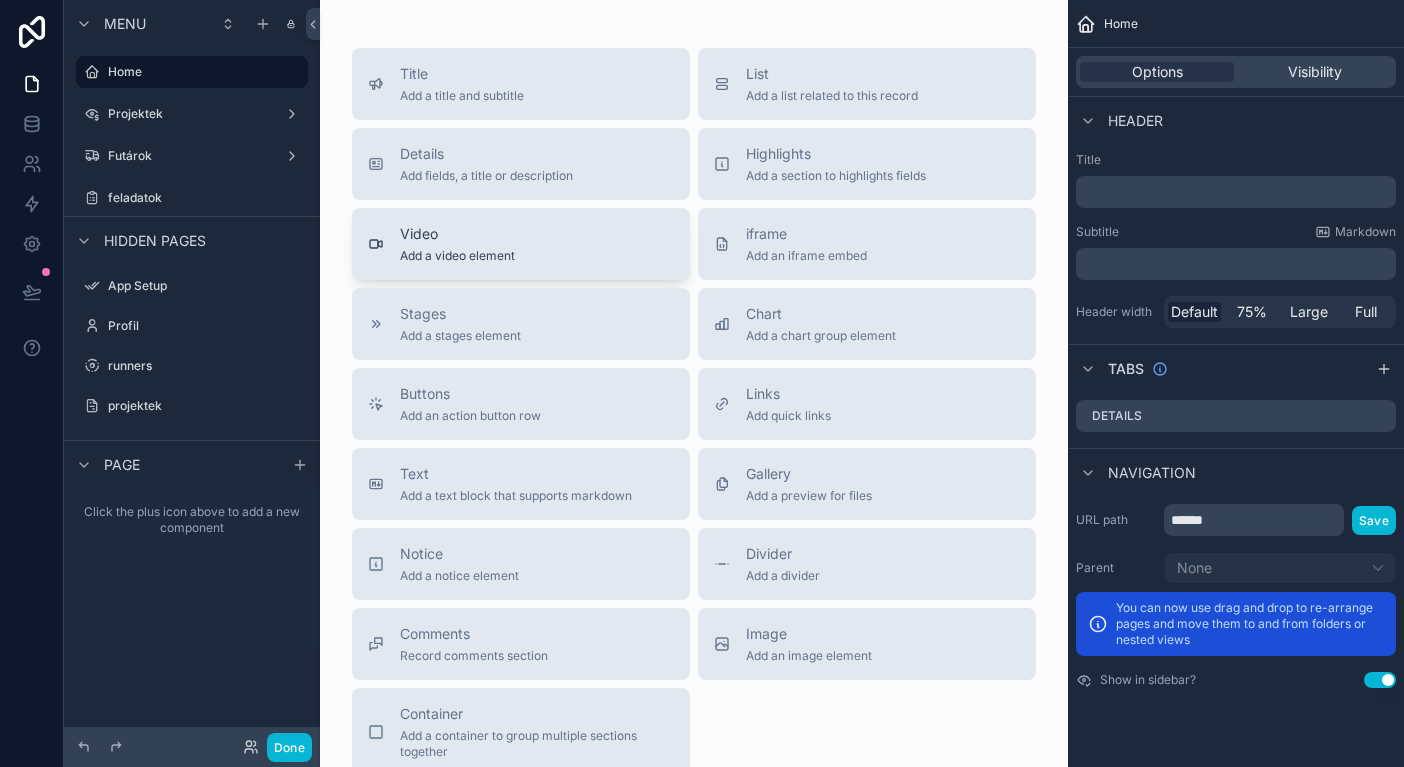scroll, scrollTop: 0, scrollLeft: 0, axis: both 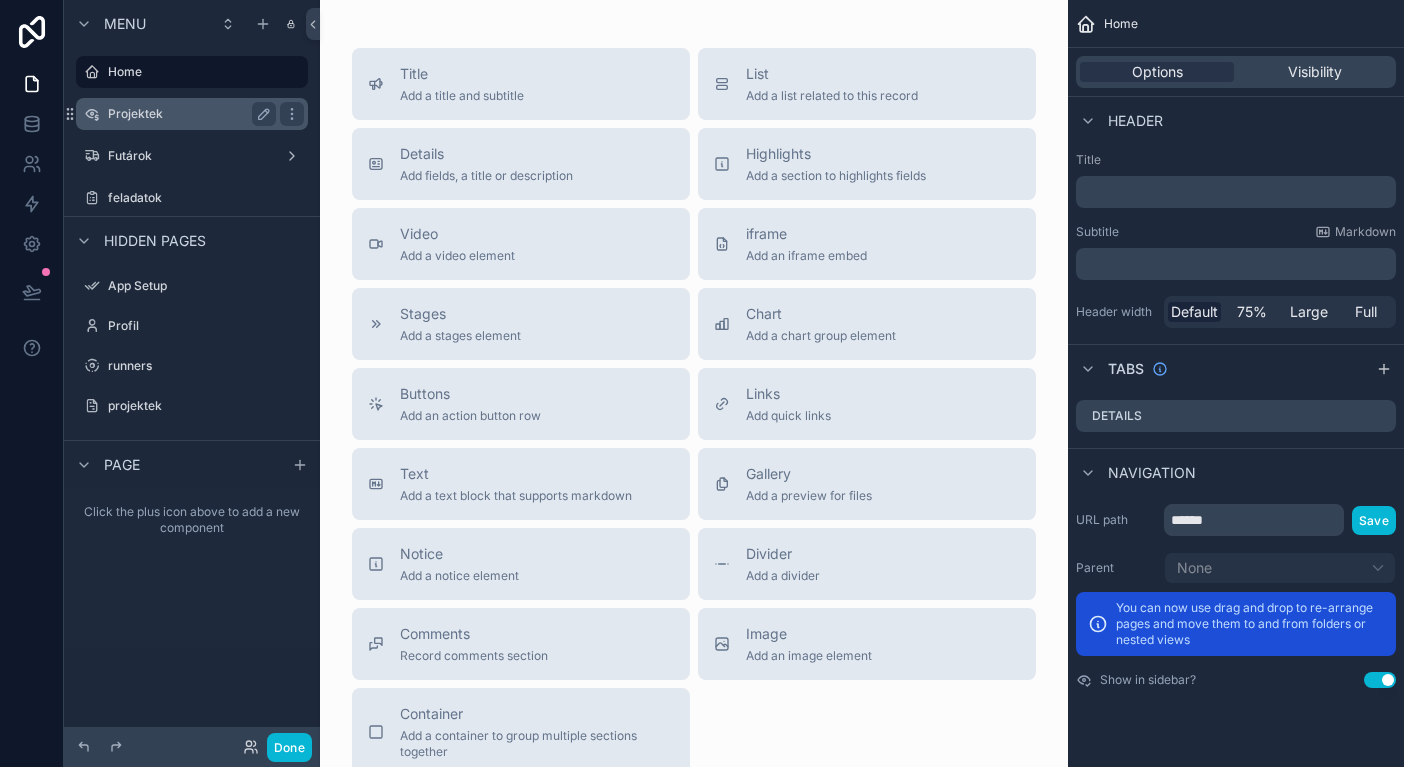 click on "Projektek" at bounding box center (188, 114) 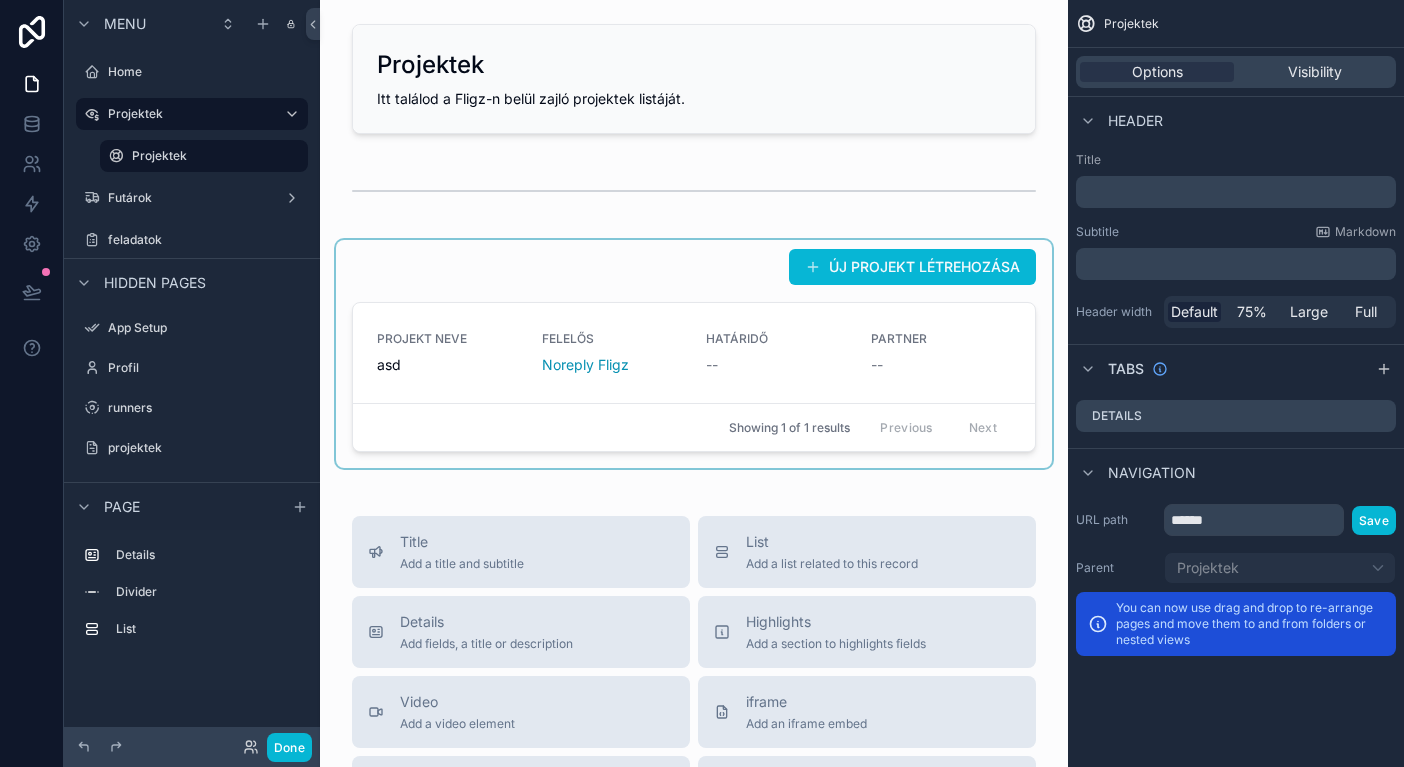 scroll, scrollTop: -1, scrollLeft: 0, axis: vertical 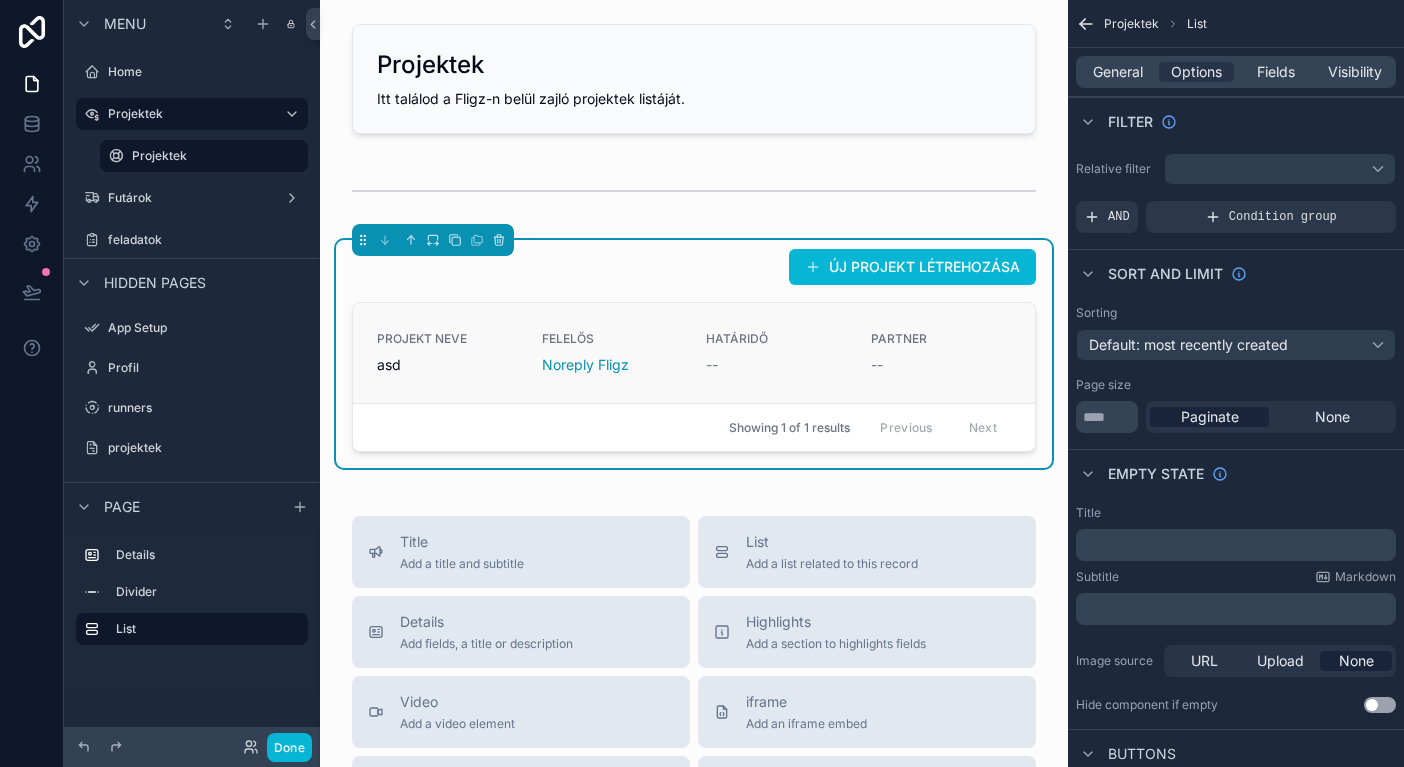click on "PROJEKT NEVE asd FELELŐS Noreply Fligz HATÁRIDŐ -- PARTNER --" at bounding box center [694, 353] 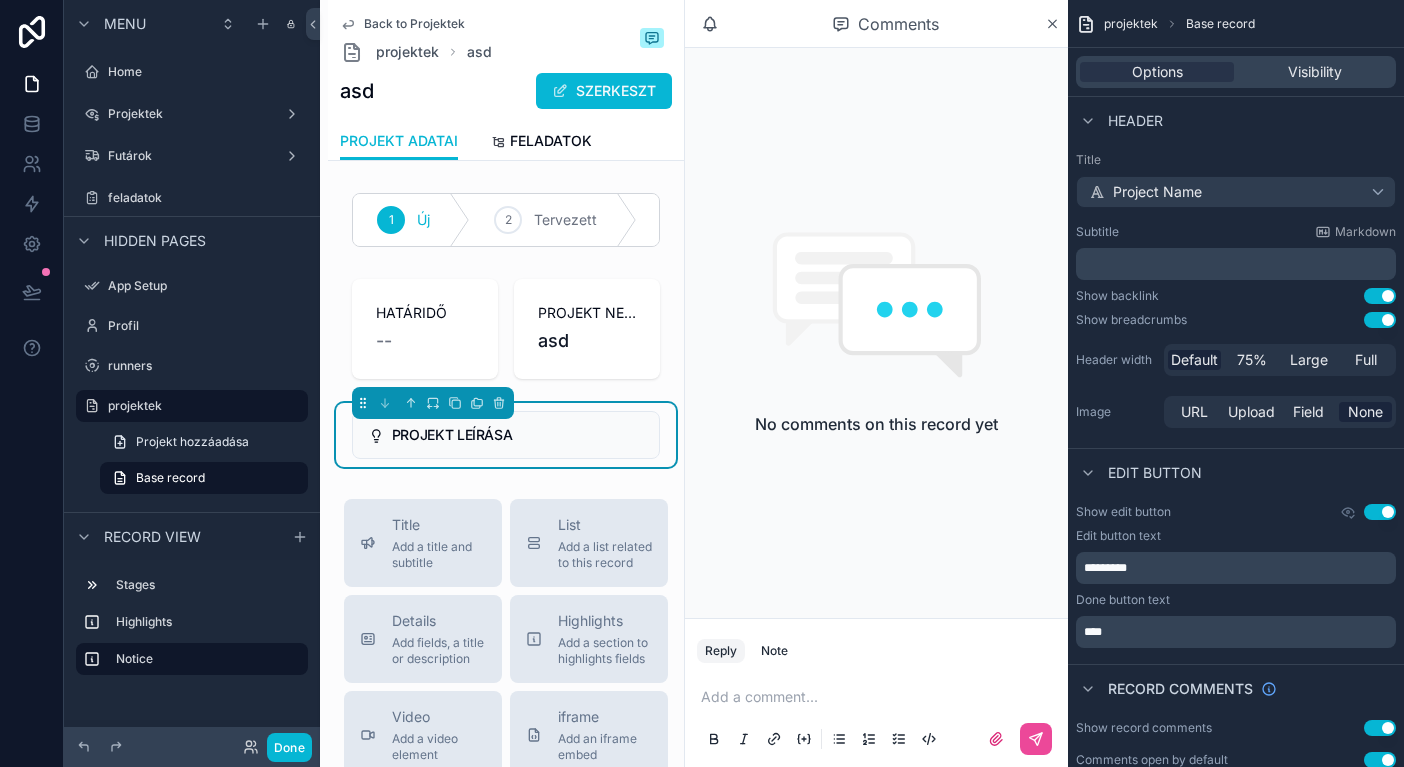scroll, scrollTop: 0, scrollLeft: 0, axis: both 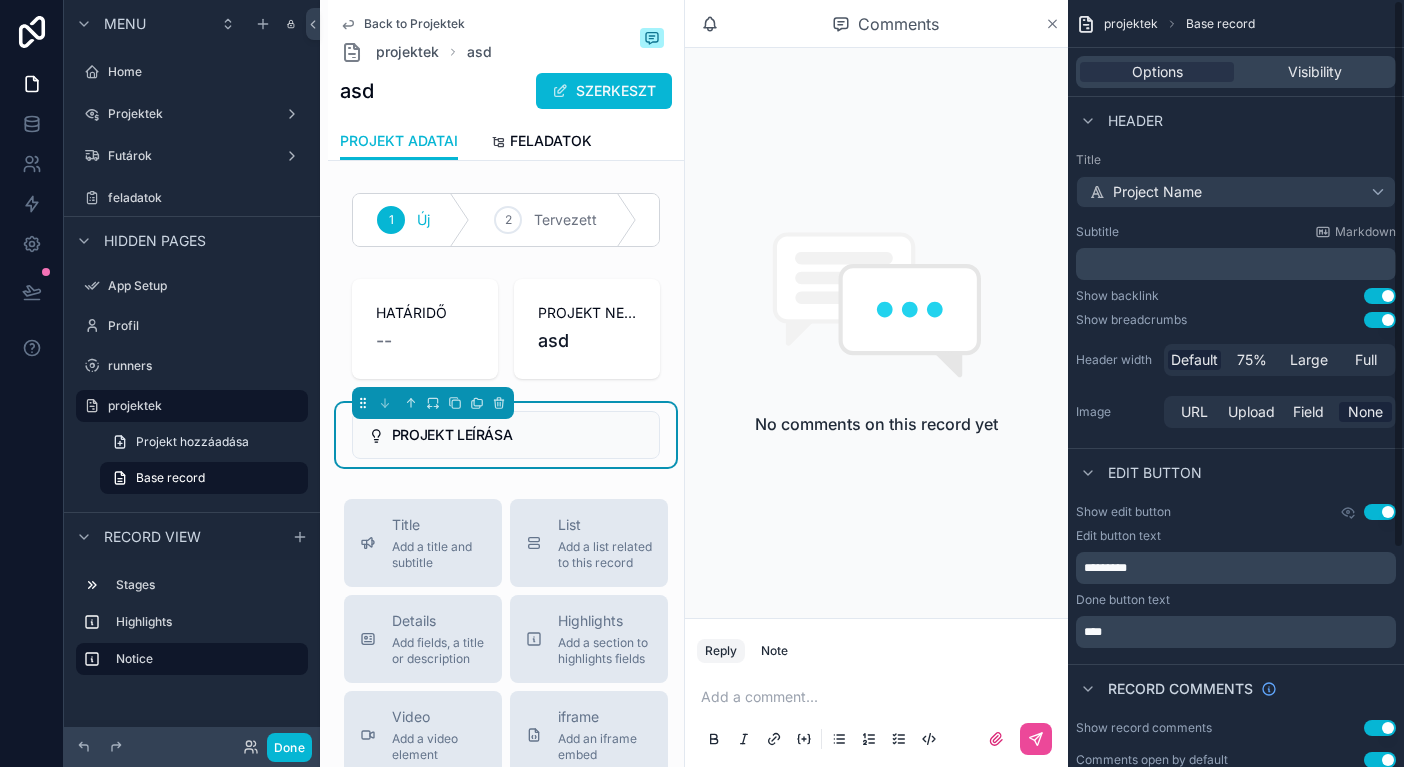 click 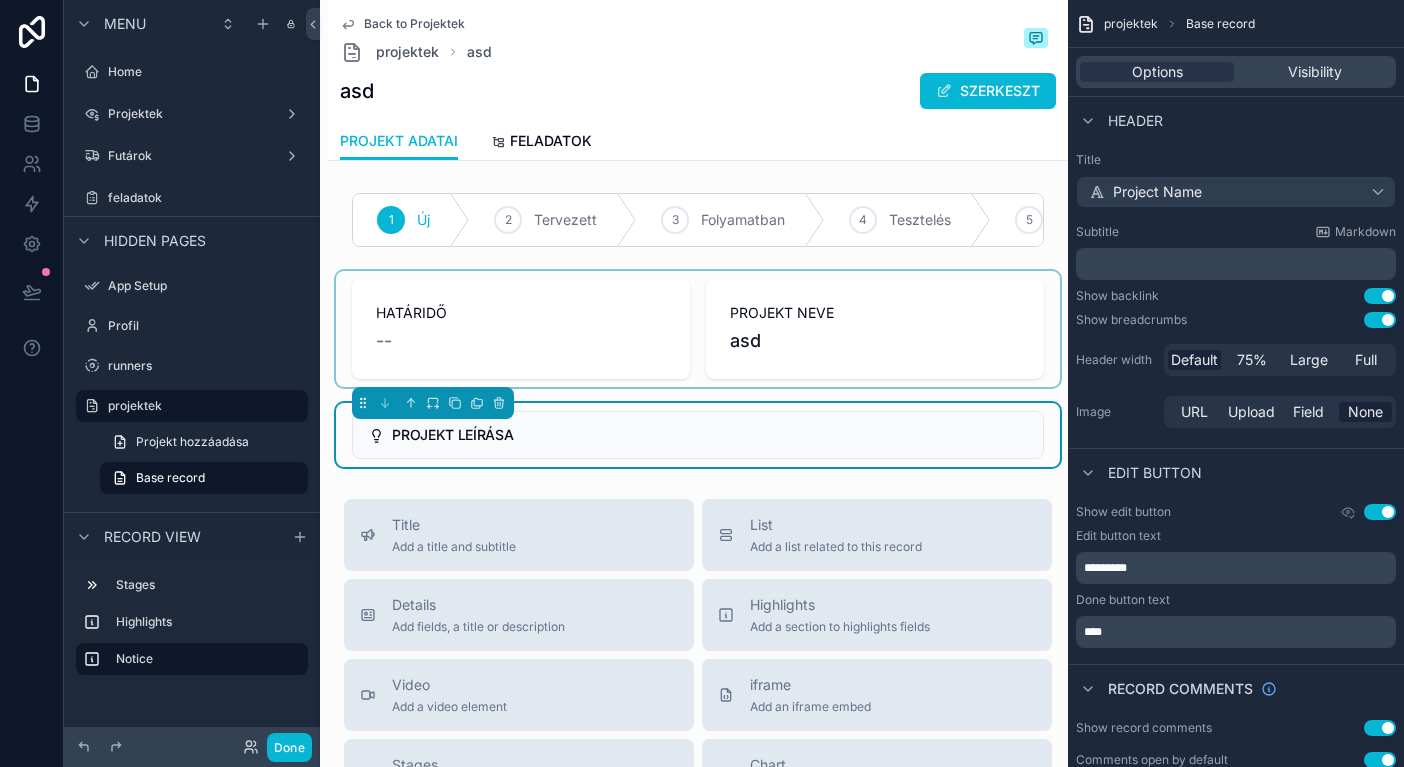 click at bounding box center [698, 329] 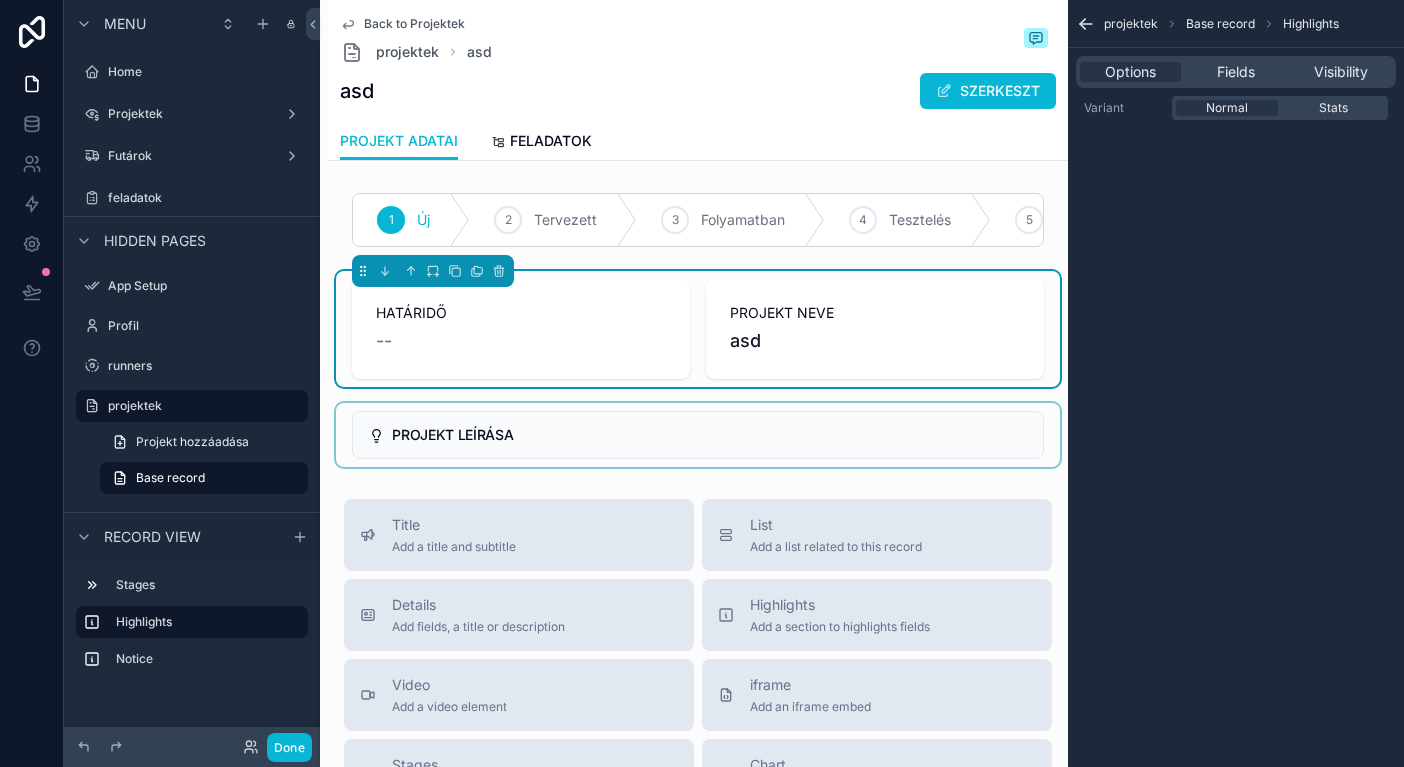 click at bounding box center [698, 435] 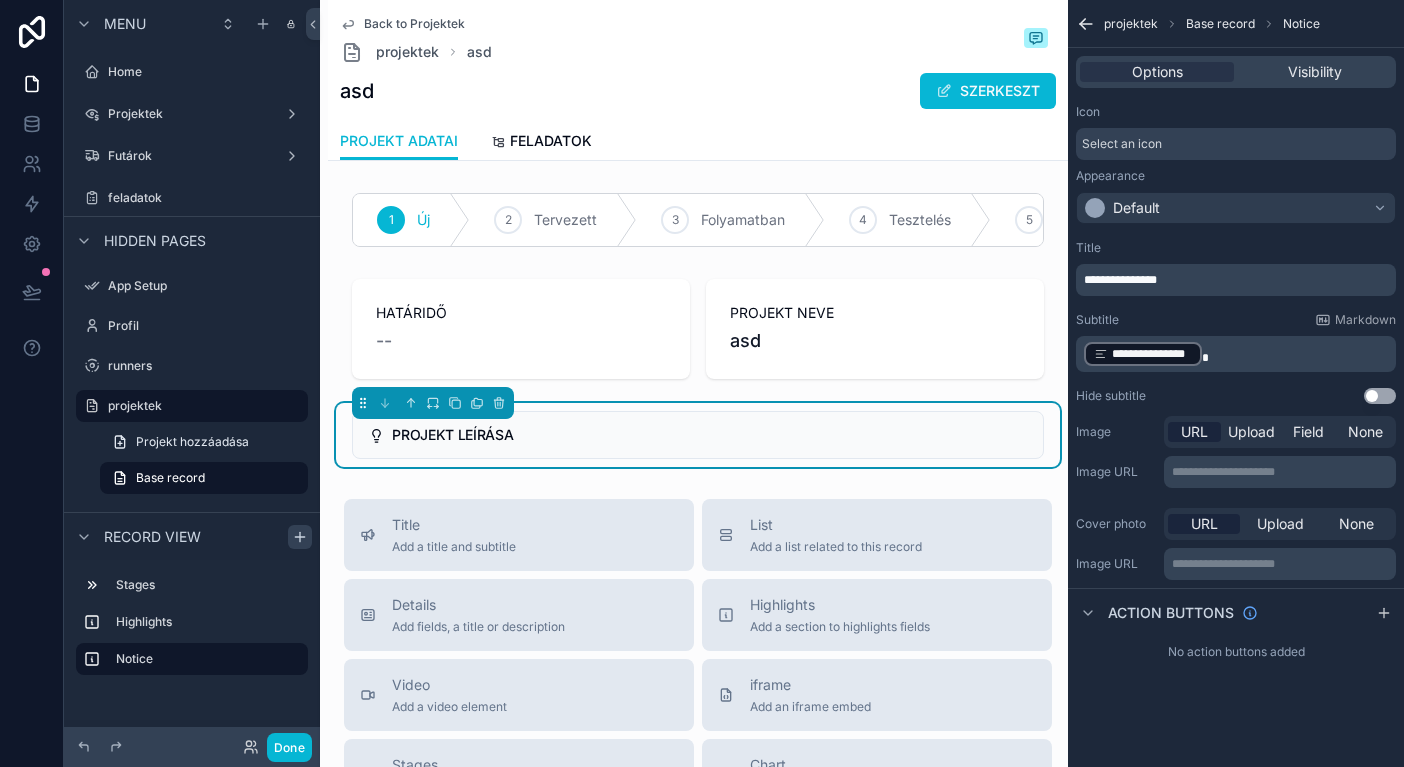 click 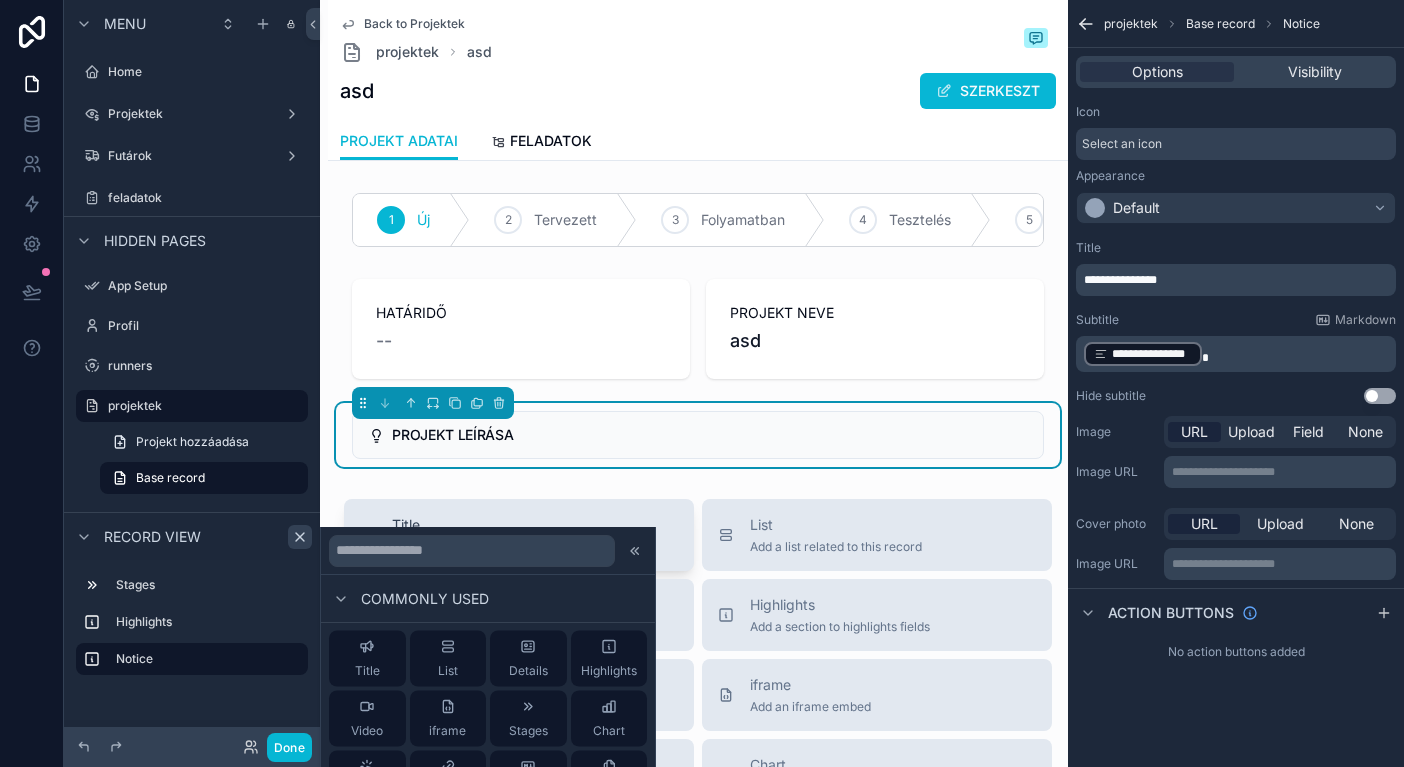 scroll, scrollTop: 0, scrollLeft: 0, axis: both 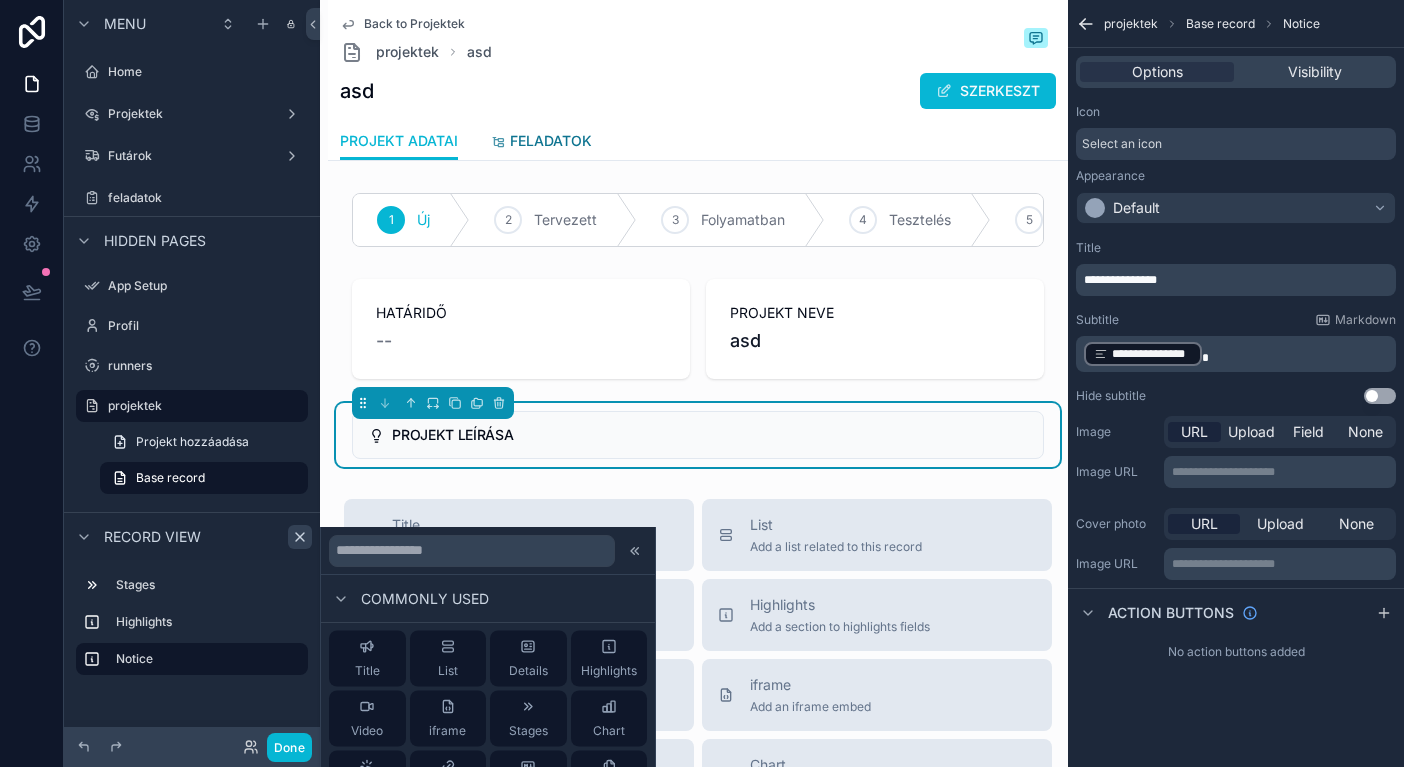click on "FELADATOK" at bounding box center (551, 141) 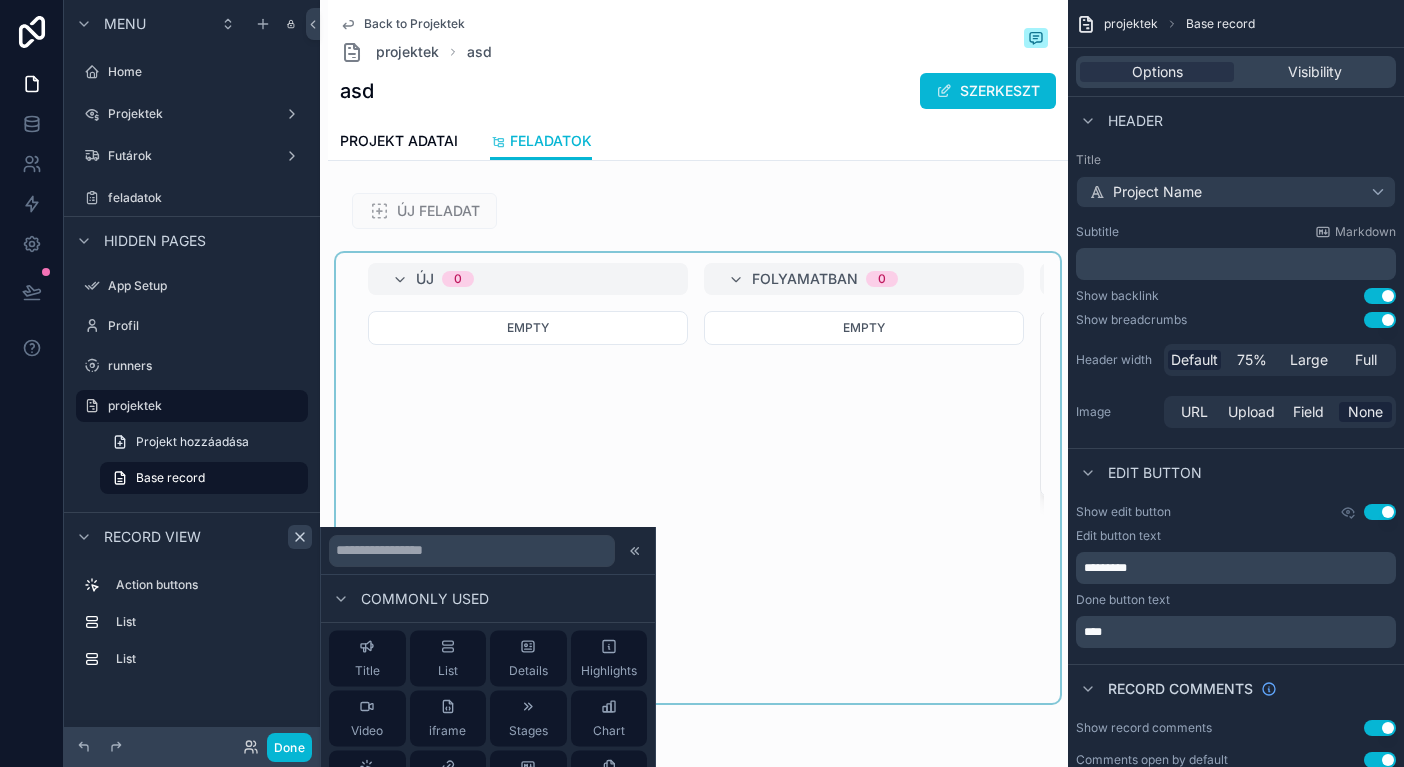 scroll, scrollTop: 594, scrollLeft: 0, axis: vertical 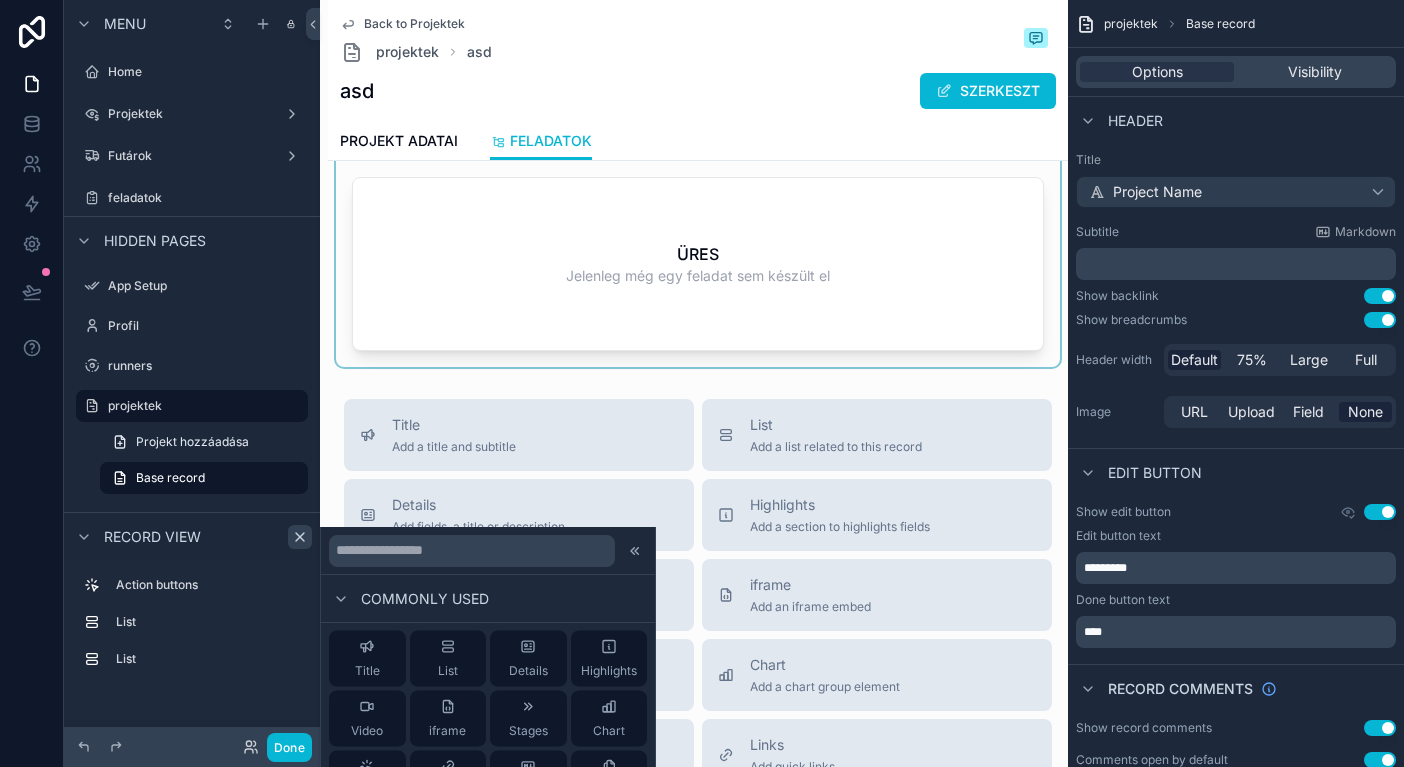 click at bounding box center (698, 246) 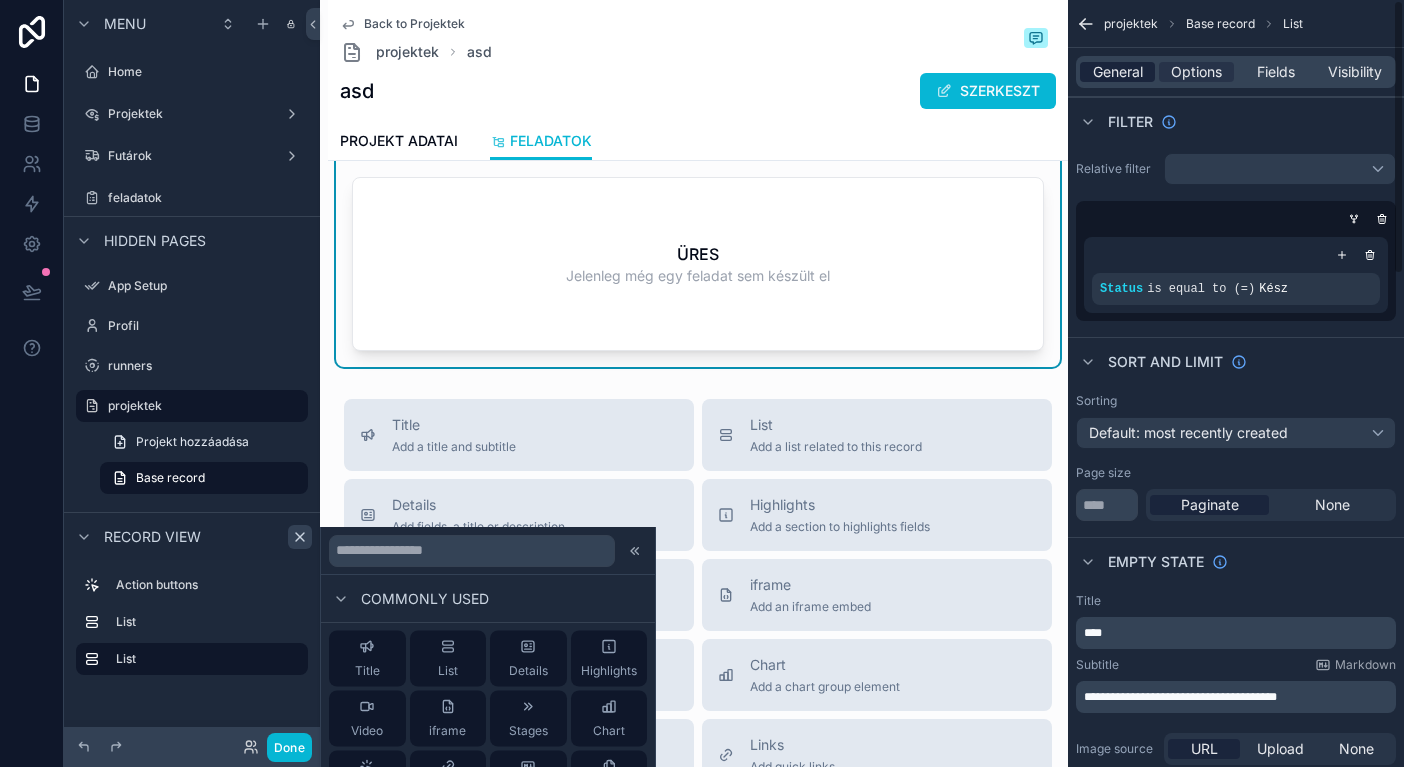 click on "General" at bounding box center (1118, 72) 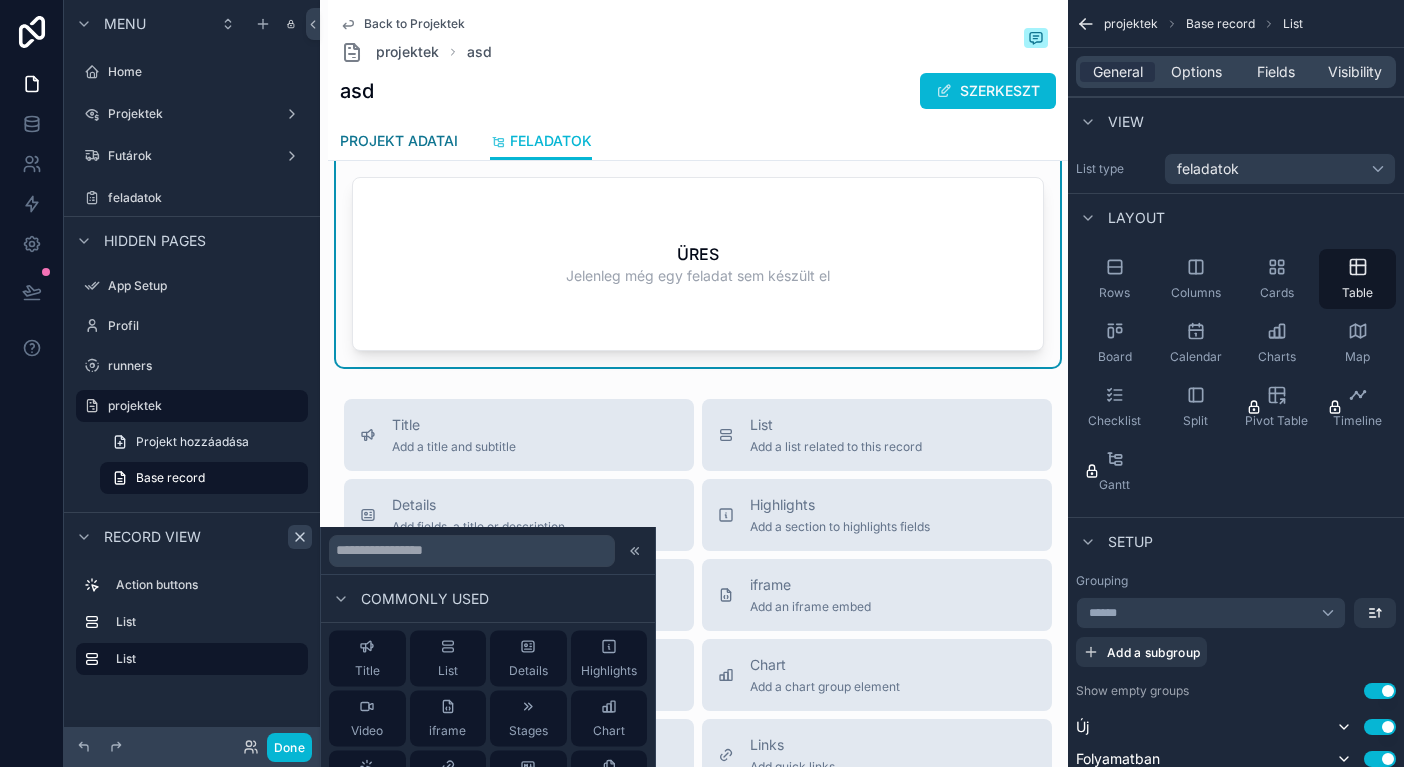 click on "PROJEKT ADATAI" at bounding box center [399, 141] 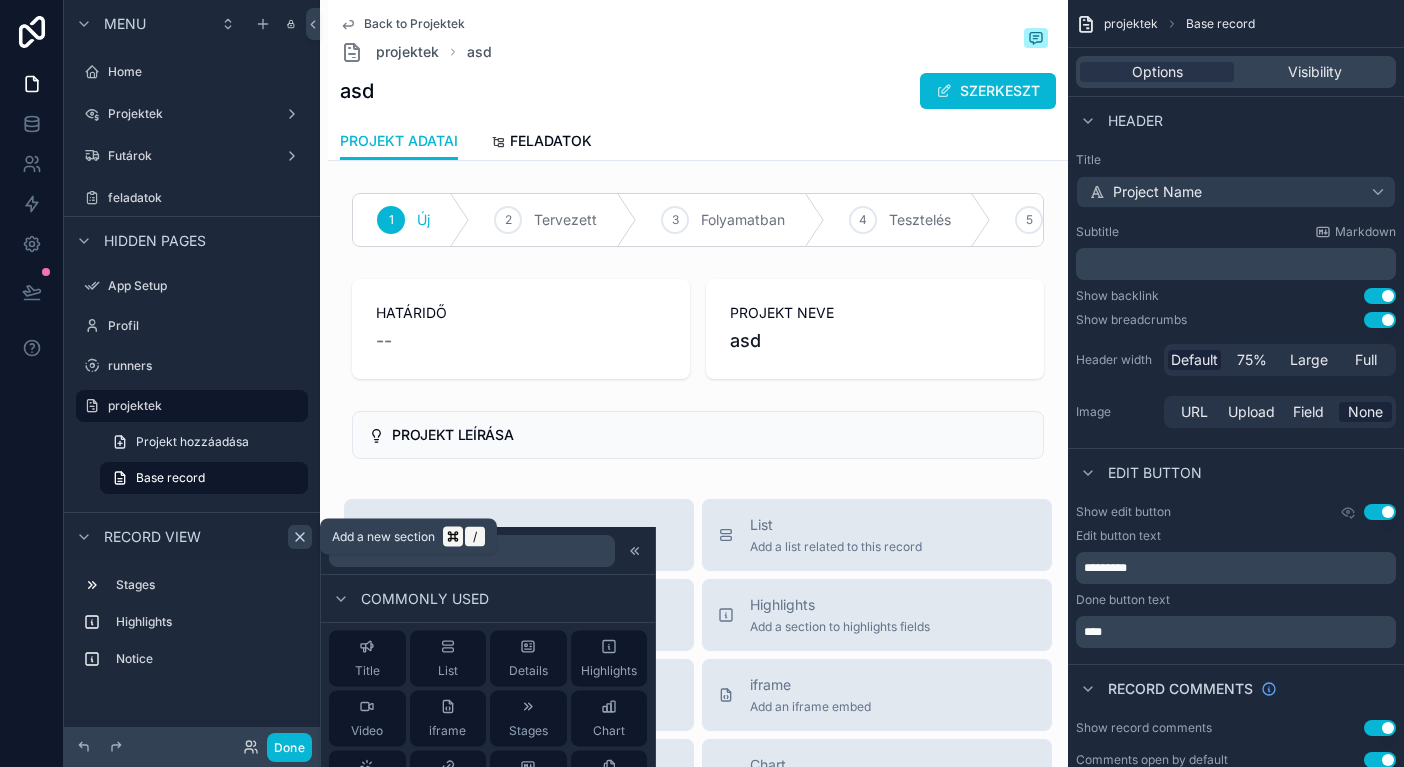 click 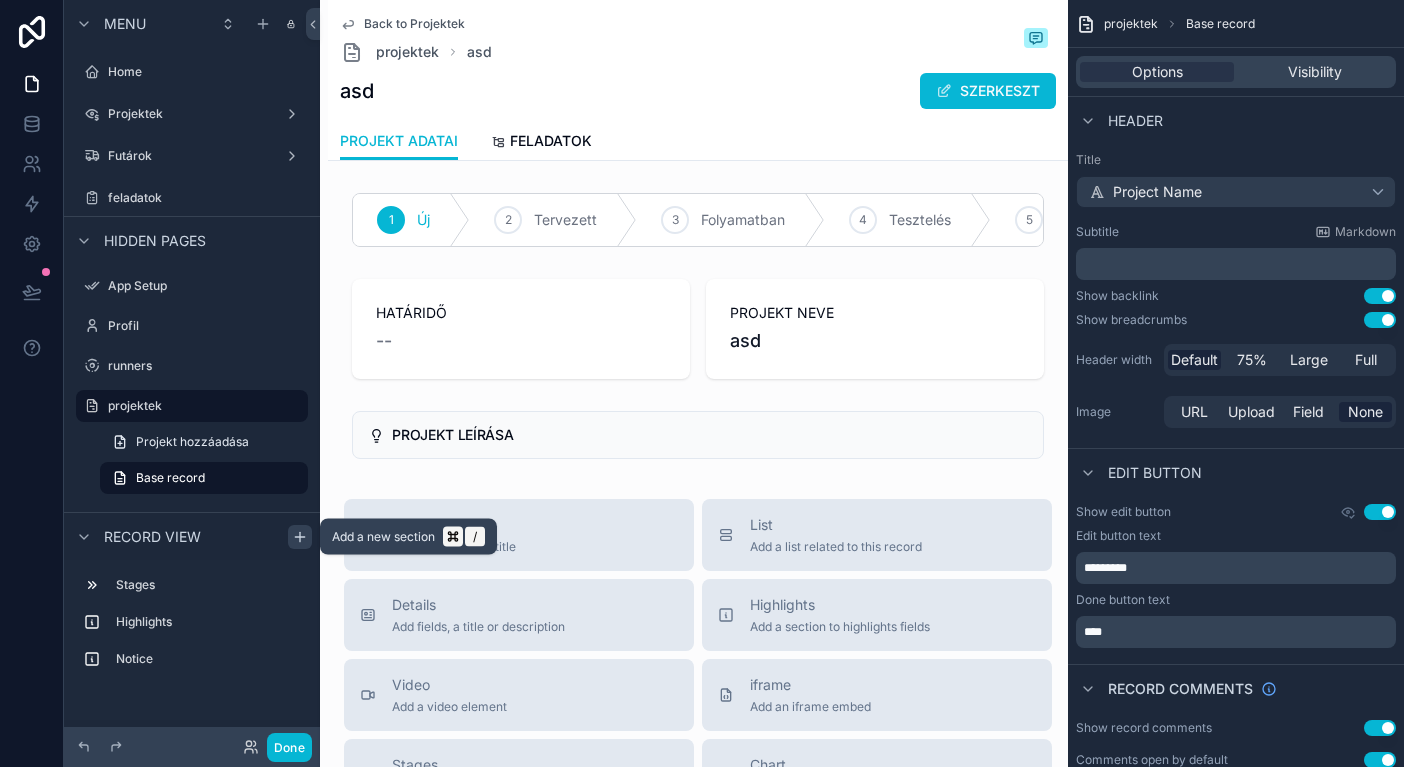click 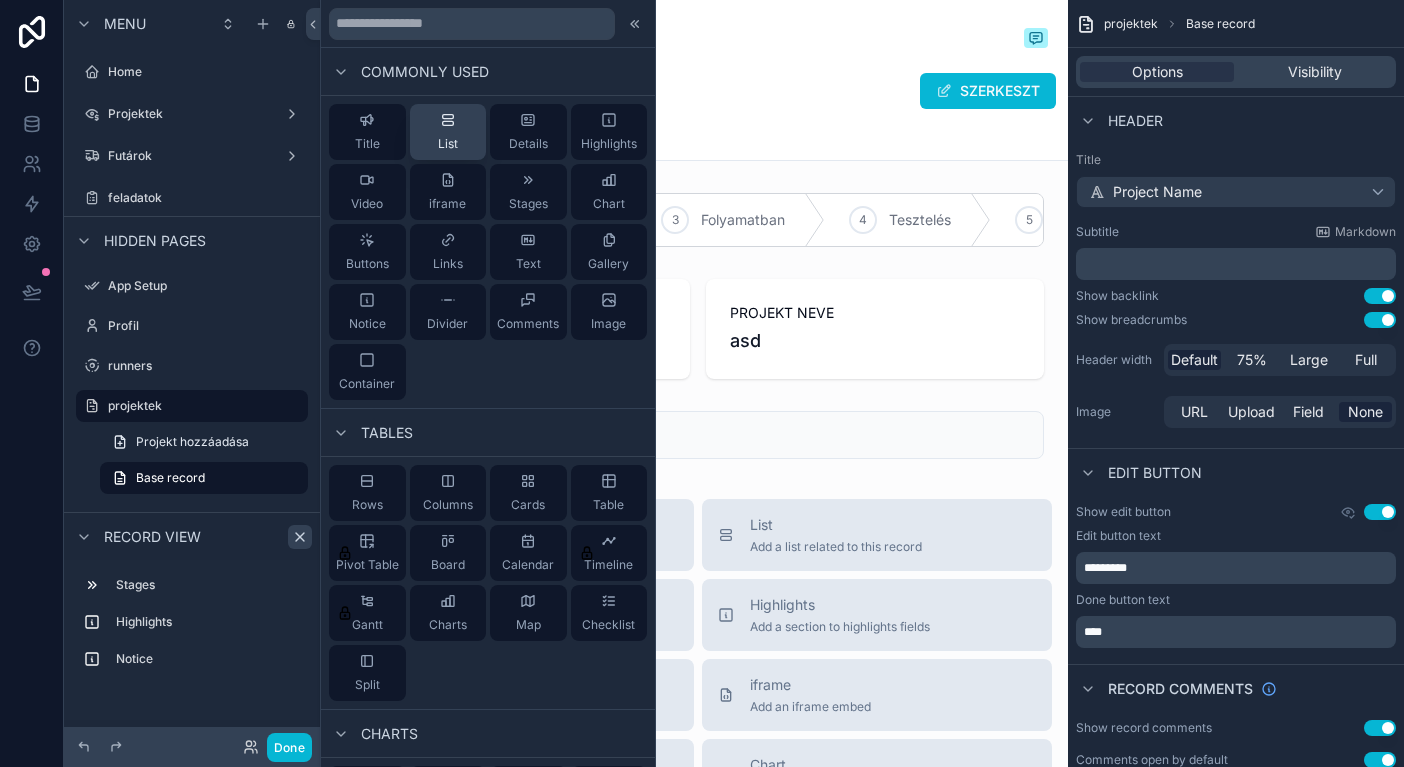click on "List" at bounding box center (448, 132) 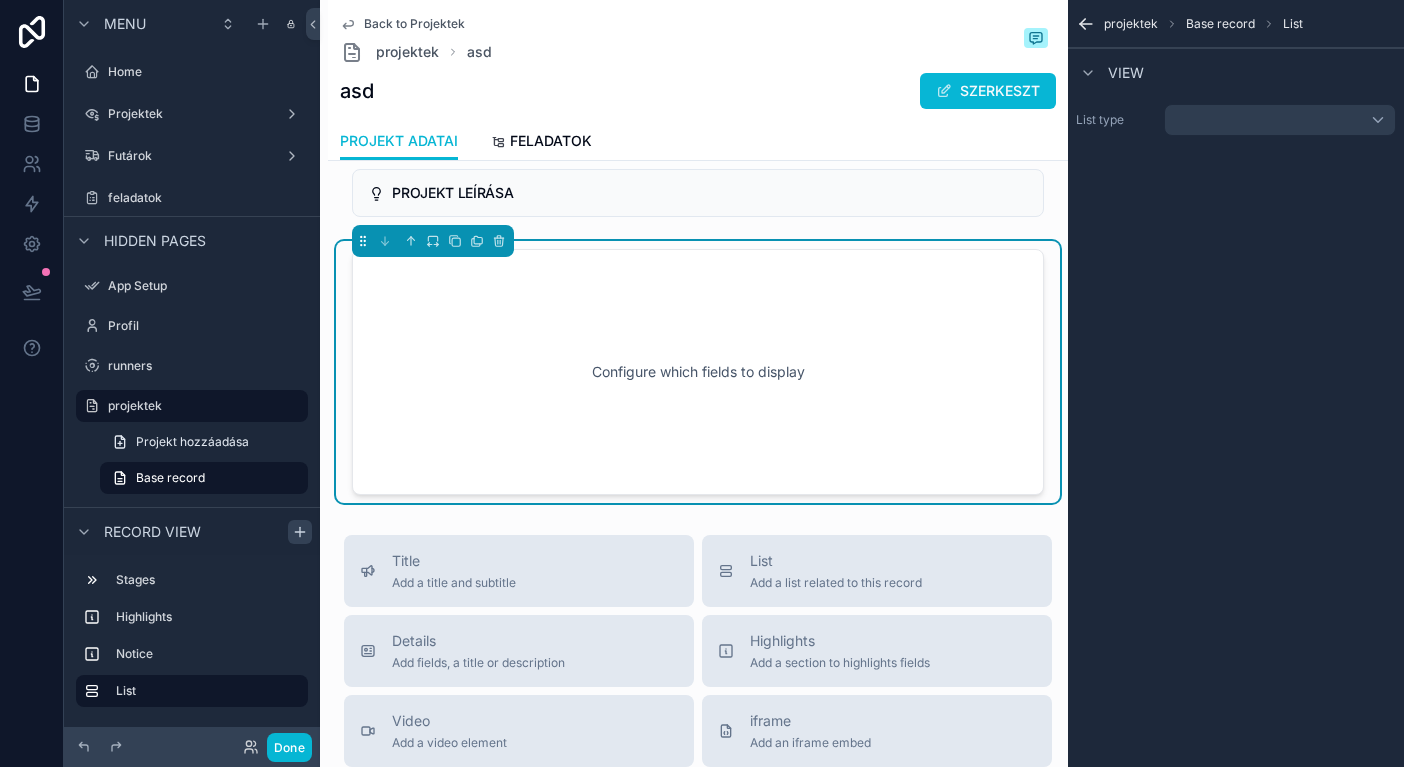 scroll, scrollTop: 257, scrollLeft: 0, axis: vertical 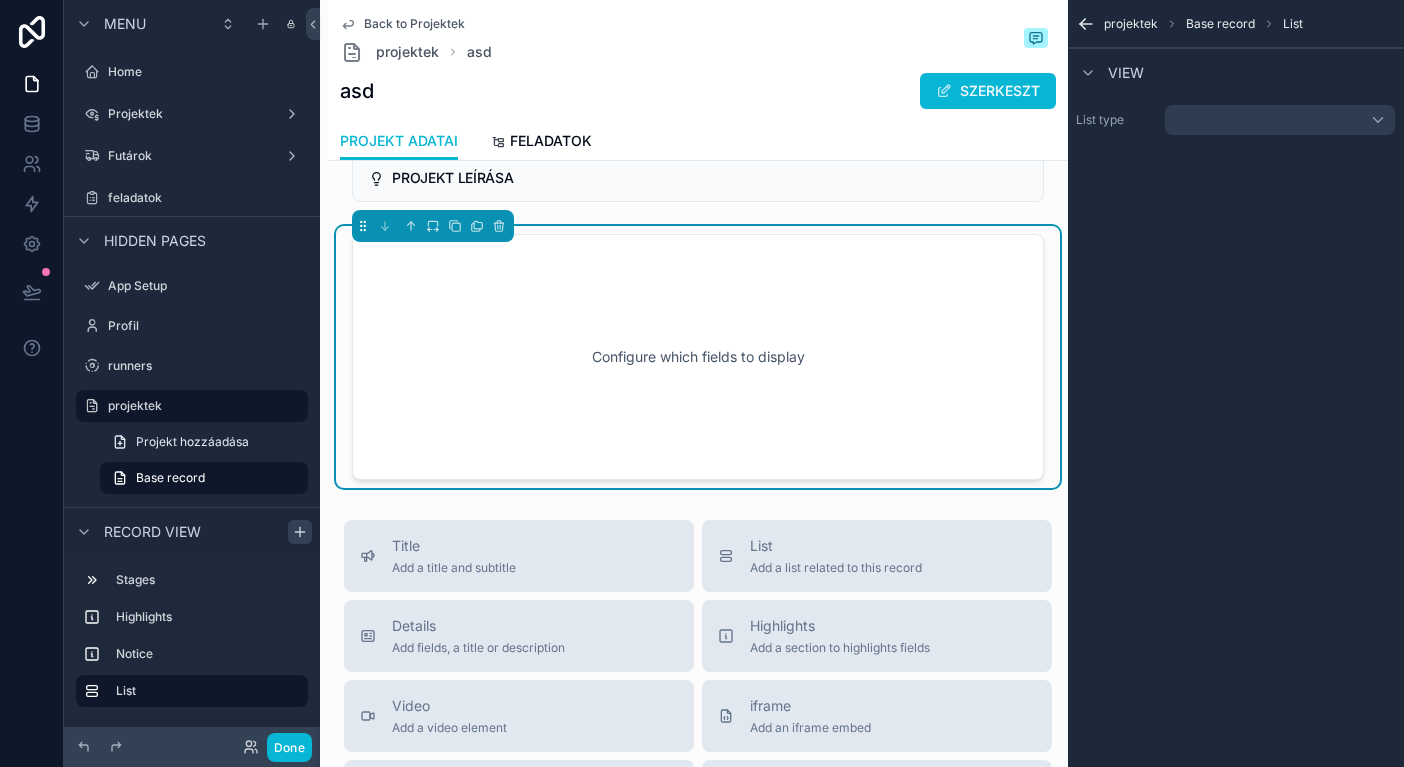 click on "View" at bounding box center (1236, 72) 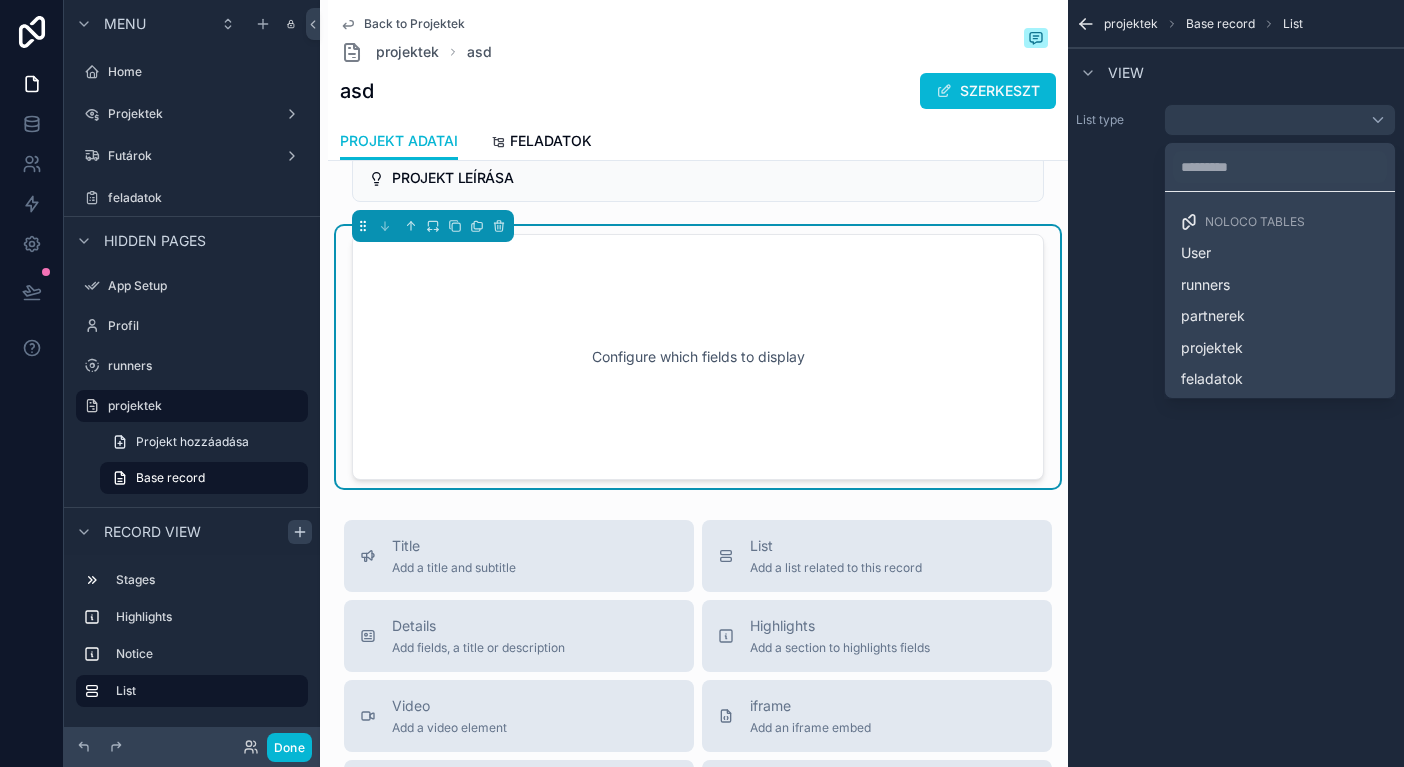 click at bounding box center (702, 383) 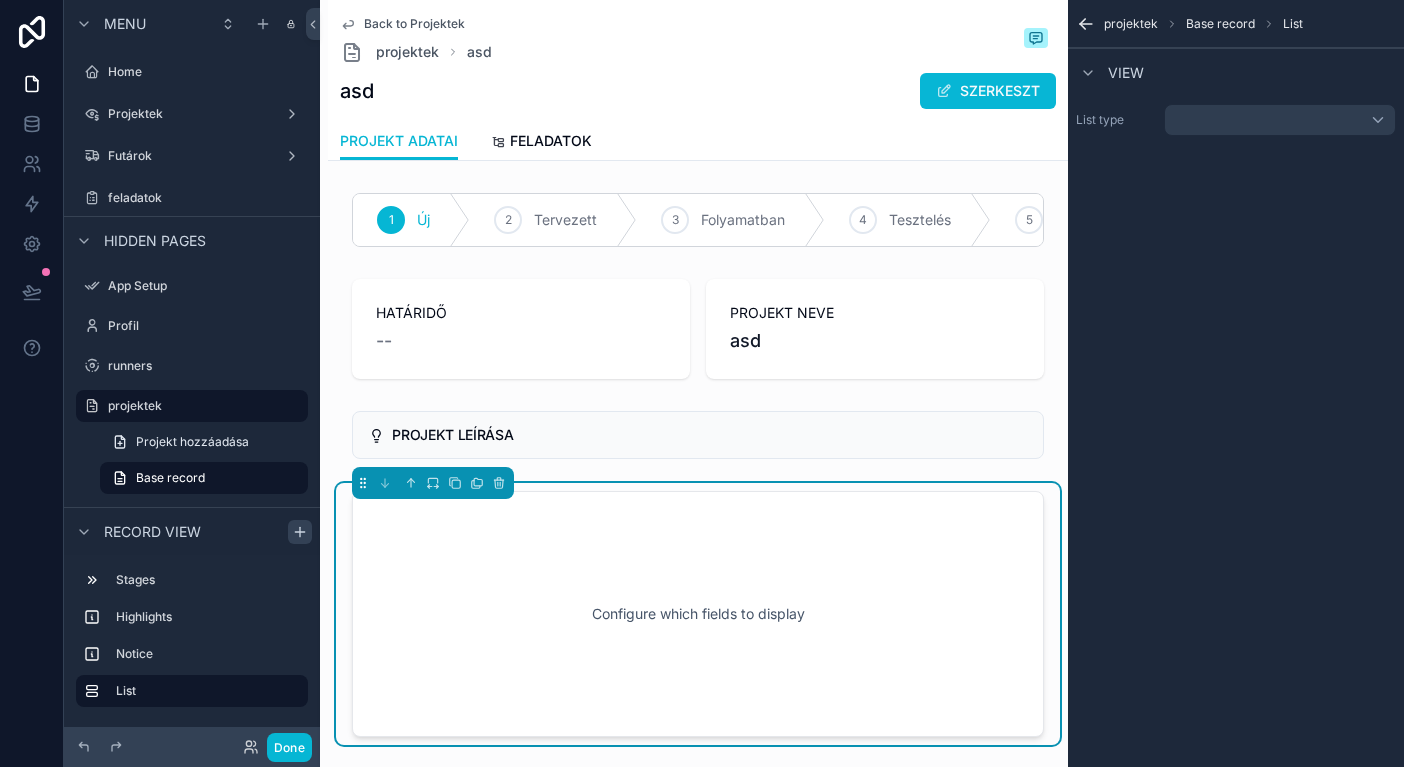 scroll, scrollTop: 0, scrollLeft: 0, axis: both 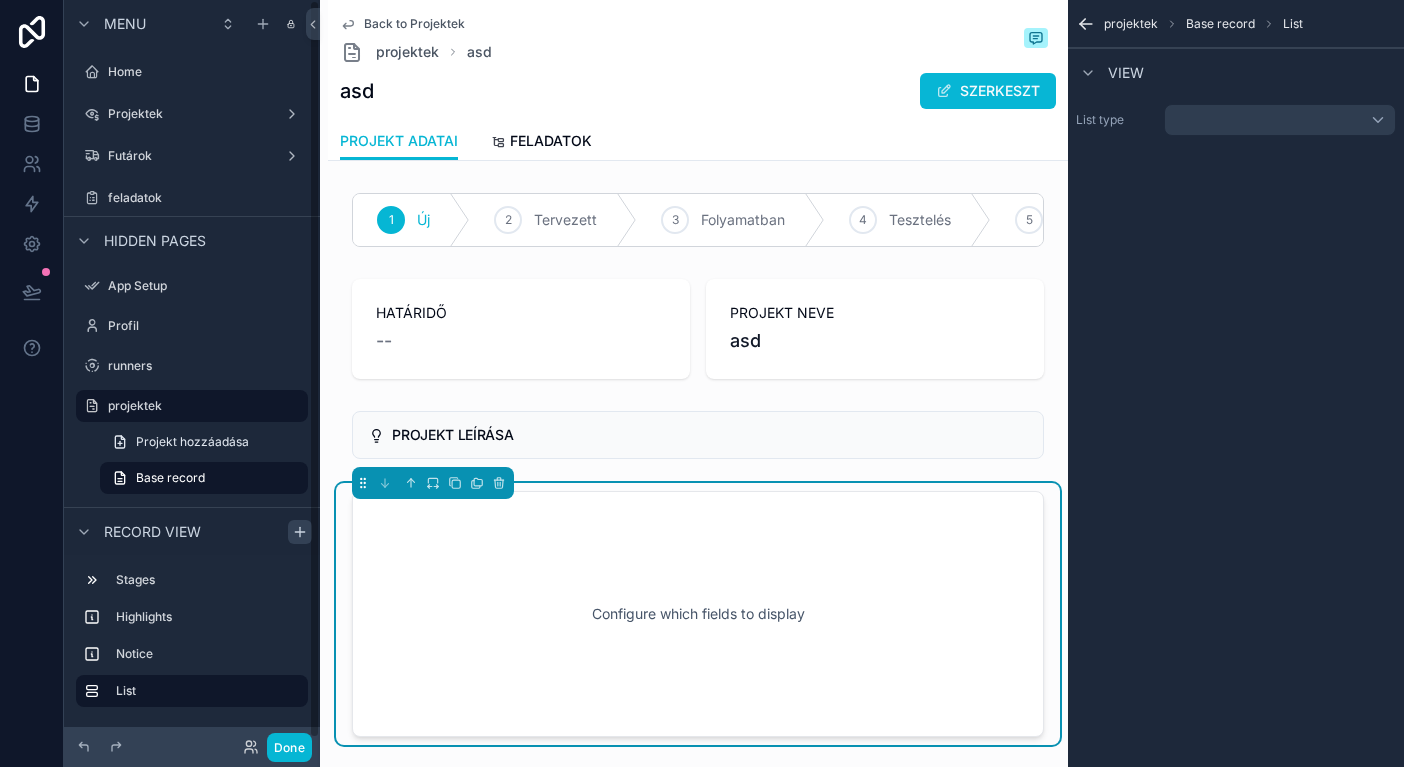 click at bounding box center [192, 134] 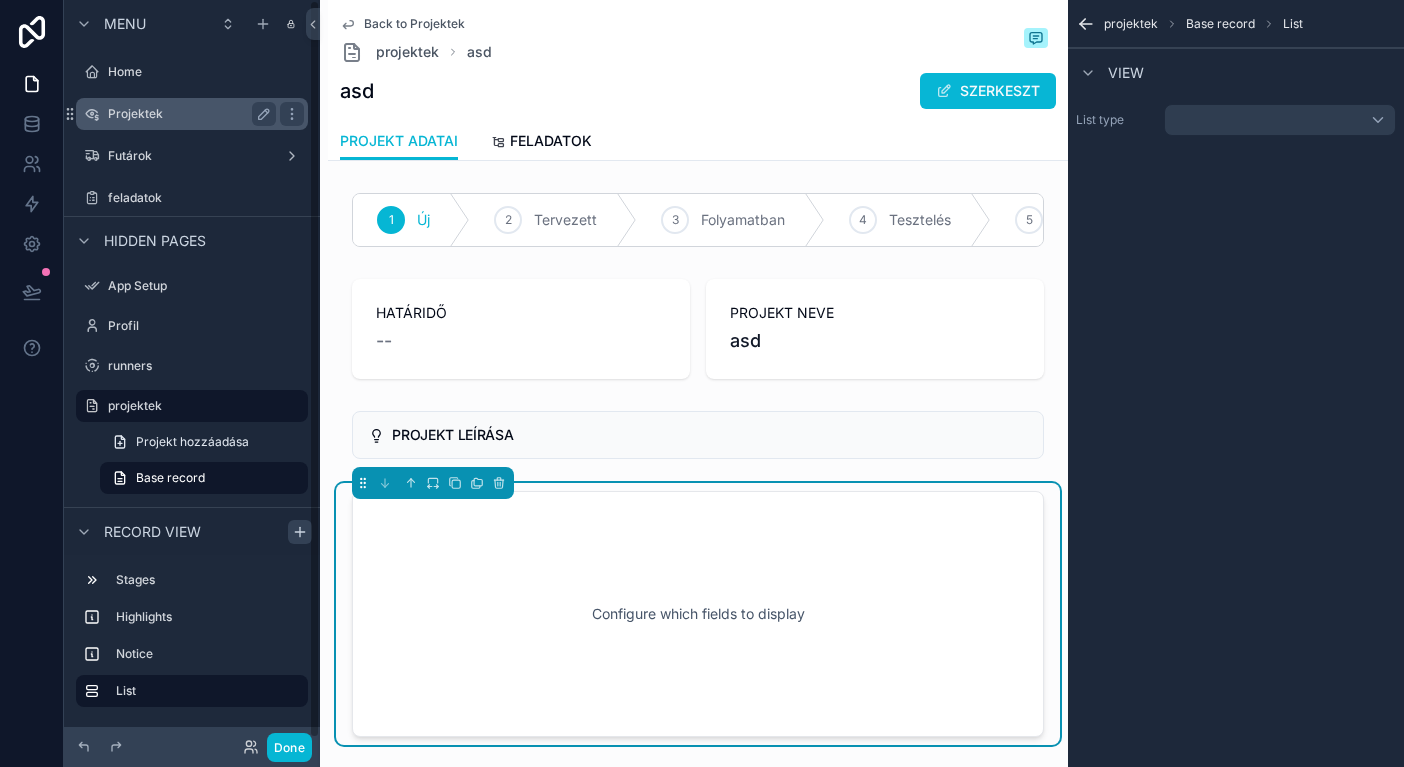 click on "Projektek" at bounding box center (188, 114) 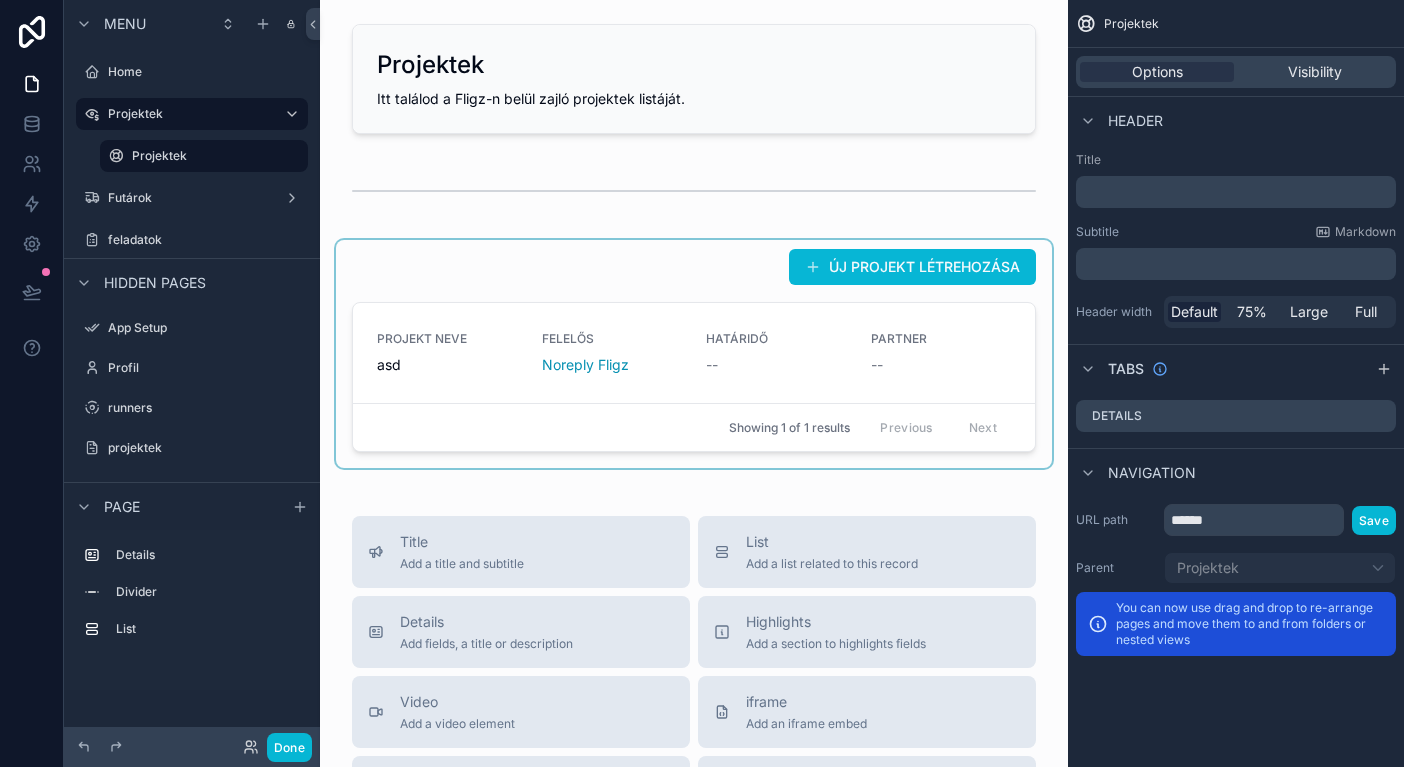 scroll, scrollTop: 0, scrollLeft: 0, axis: both 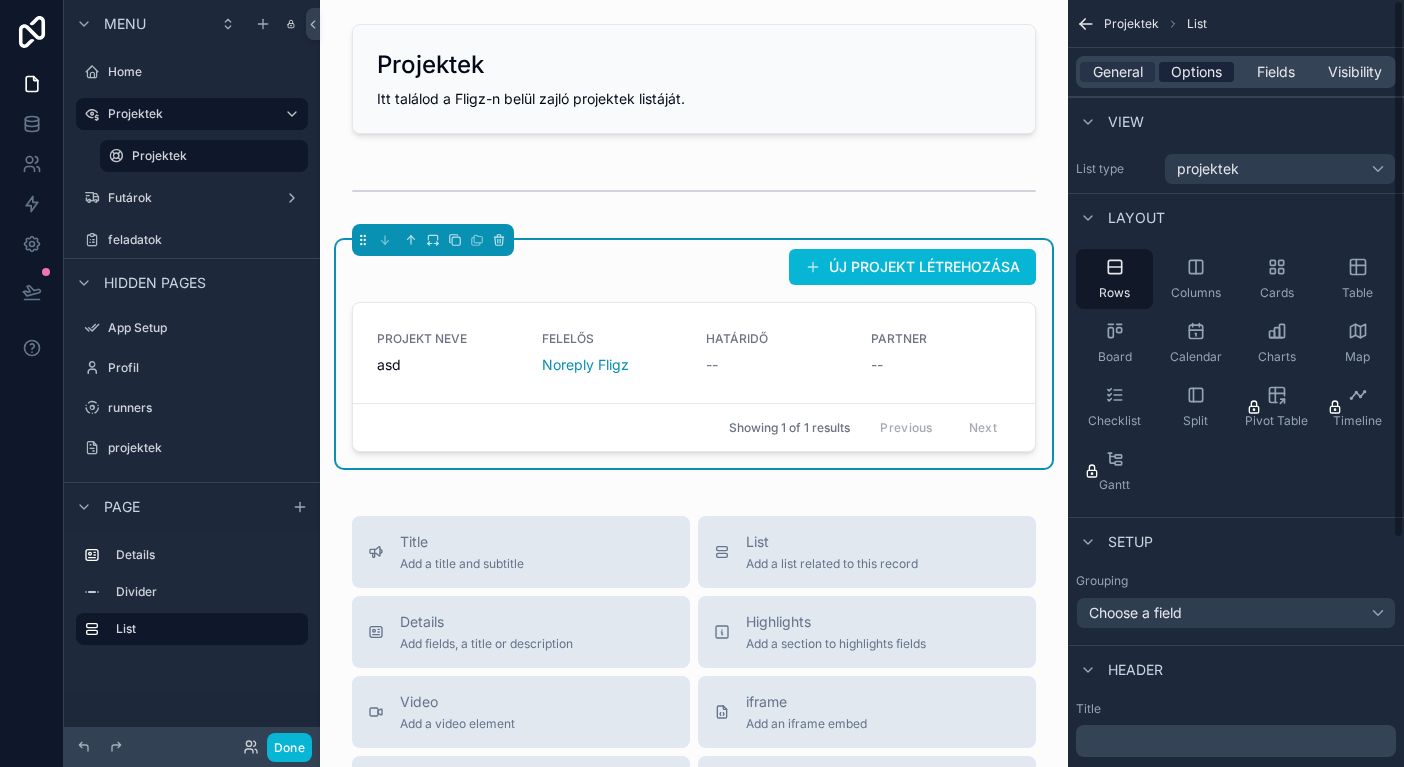 click on "Options" at bounding box center (1196, 72) 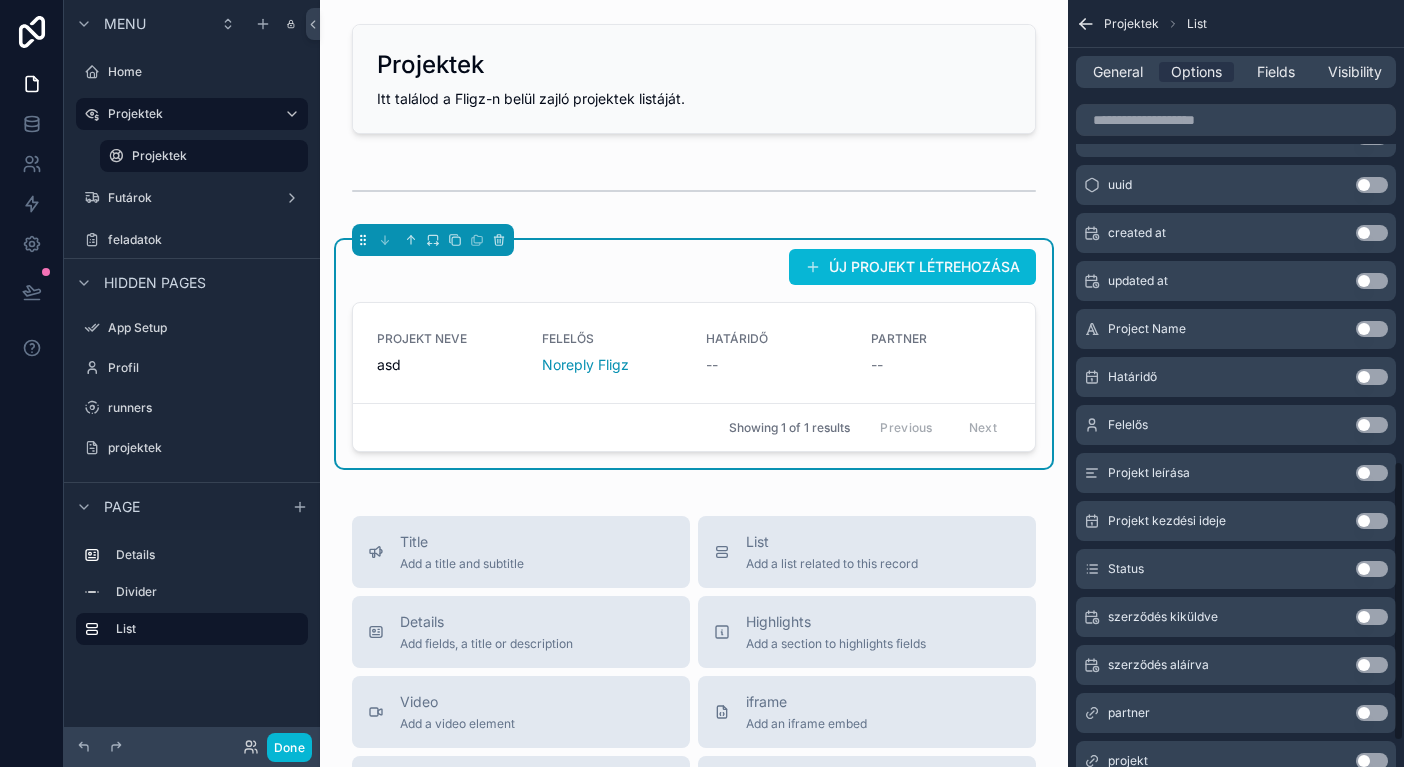 scroll, scrollTop: 718, scrollLeft: 0, axis: vertical 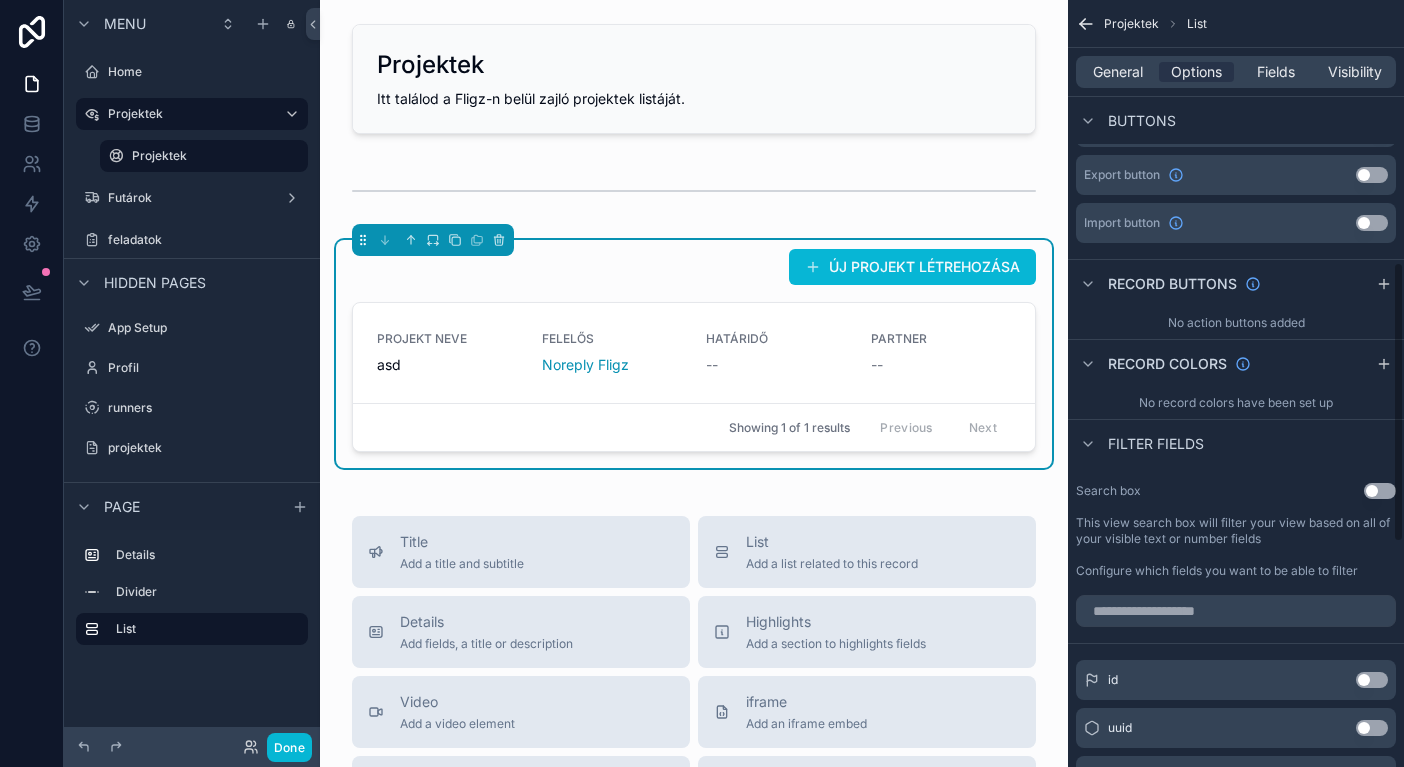 click on "Use setting" at bounding box center (1380, 491) 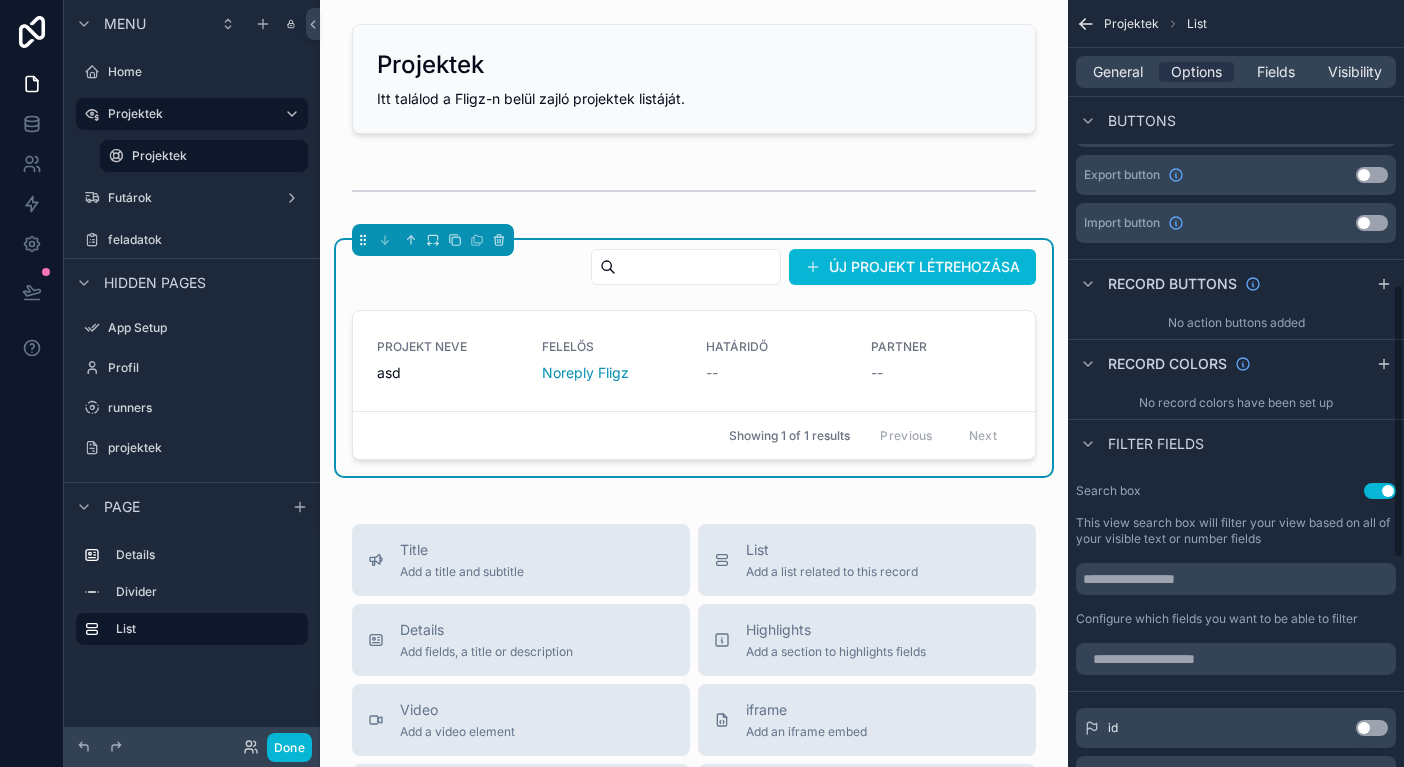 scroll, scrollTop: 874, scrollLeft: 0, axis: vertical 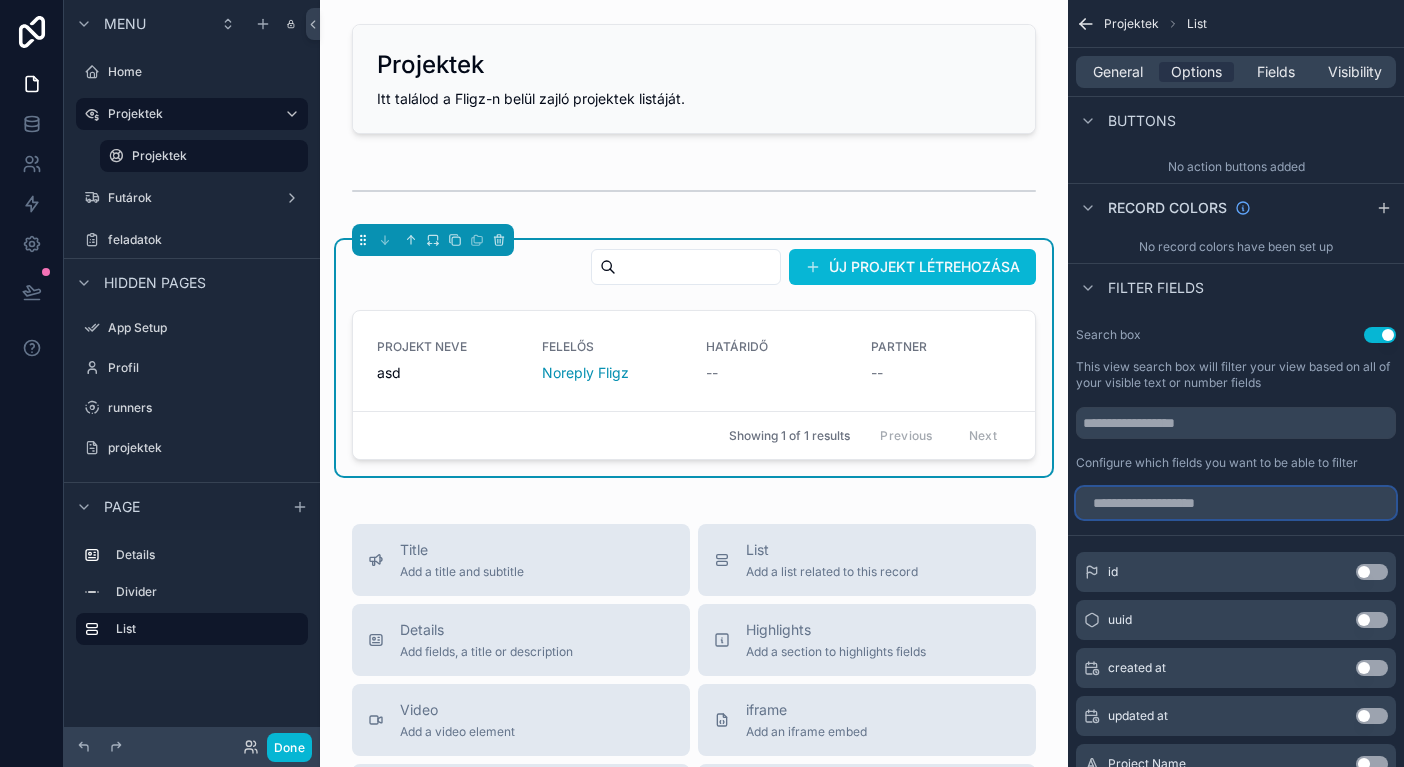 click at bounding box center [1236, 503] 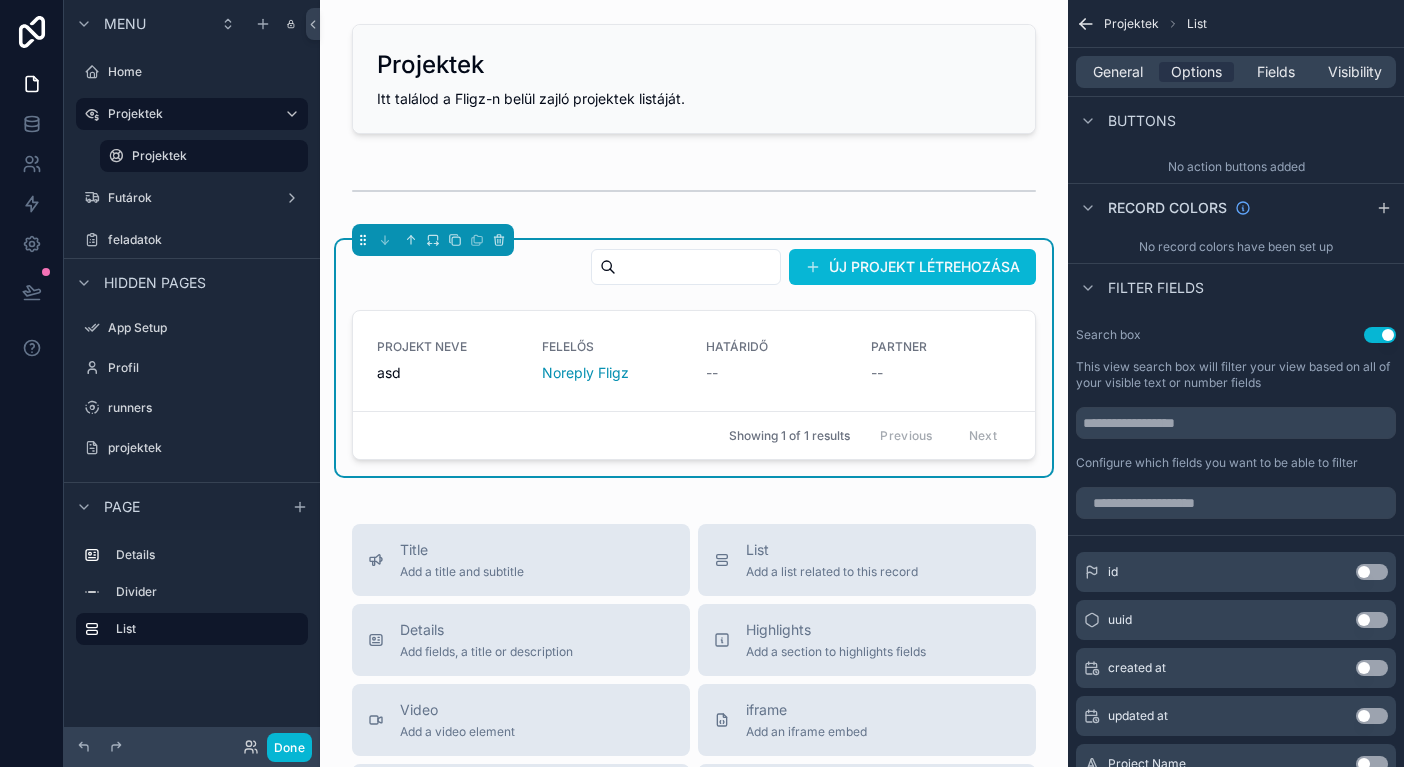 click on "Configure which fields you want to be able to filter" at bounding box center (1217, 463) 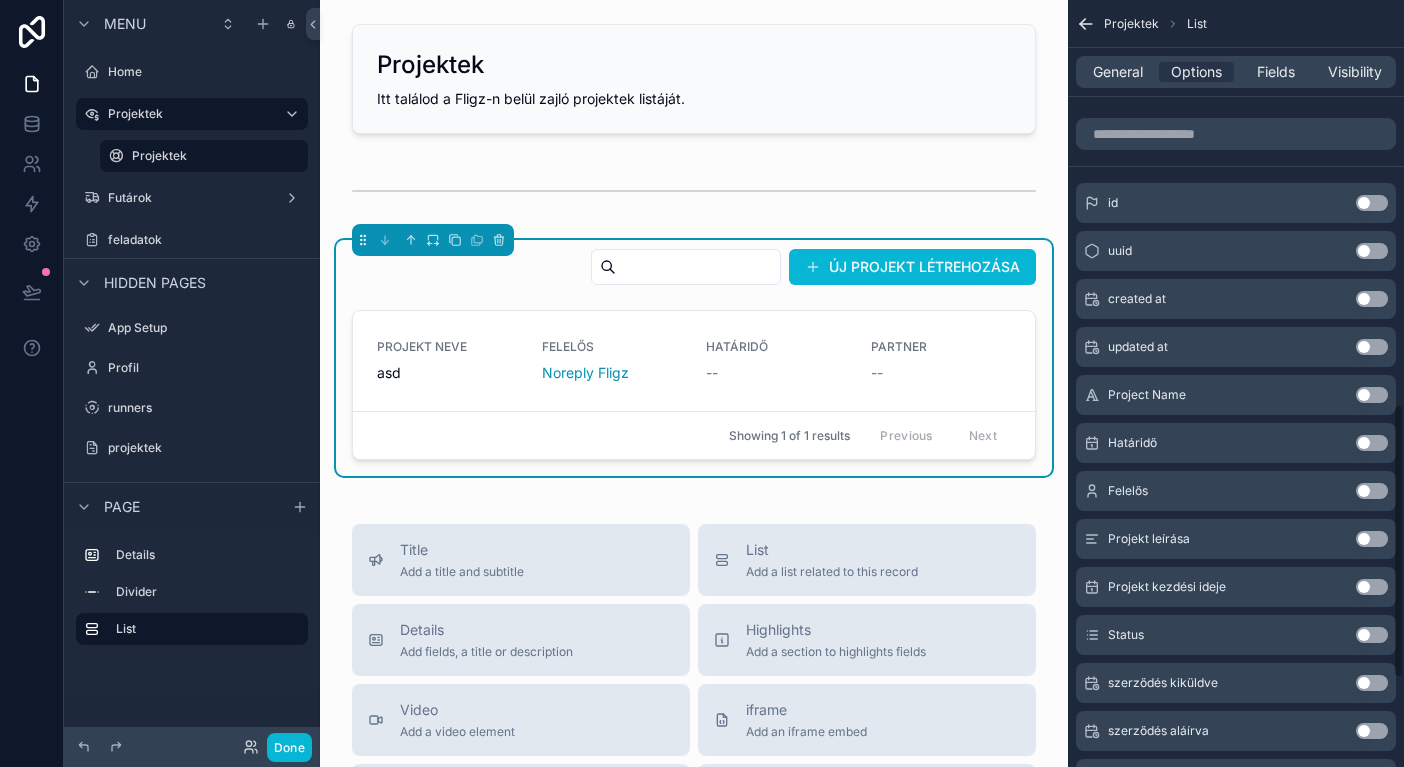 scroll, scrollTop: 1243, scrollLeft: 0, axis: vertical 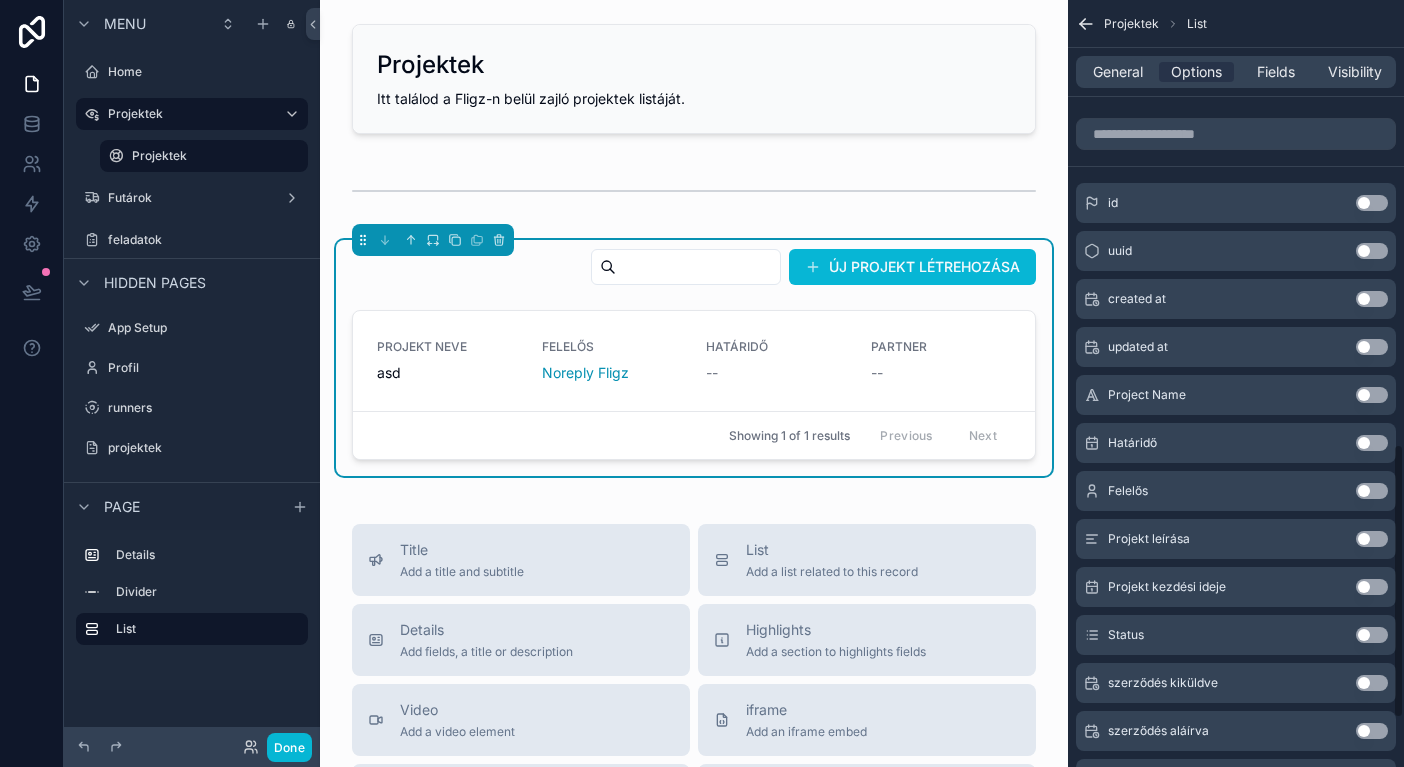 click on "Use setting" at bounding box center (1372, 395) 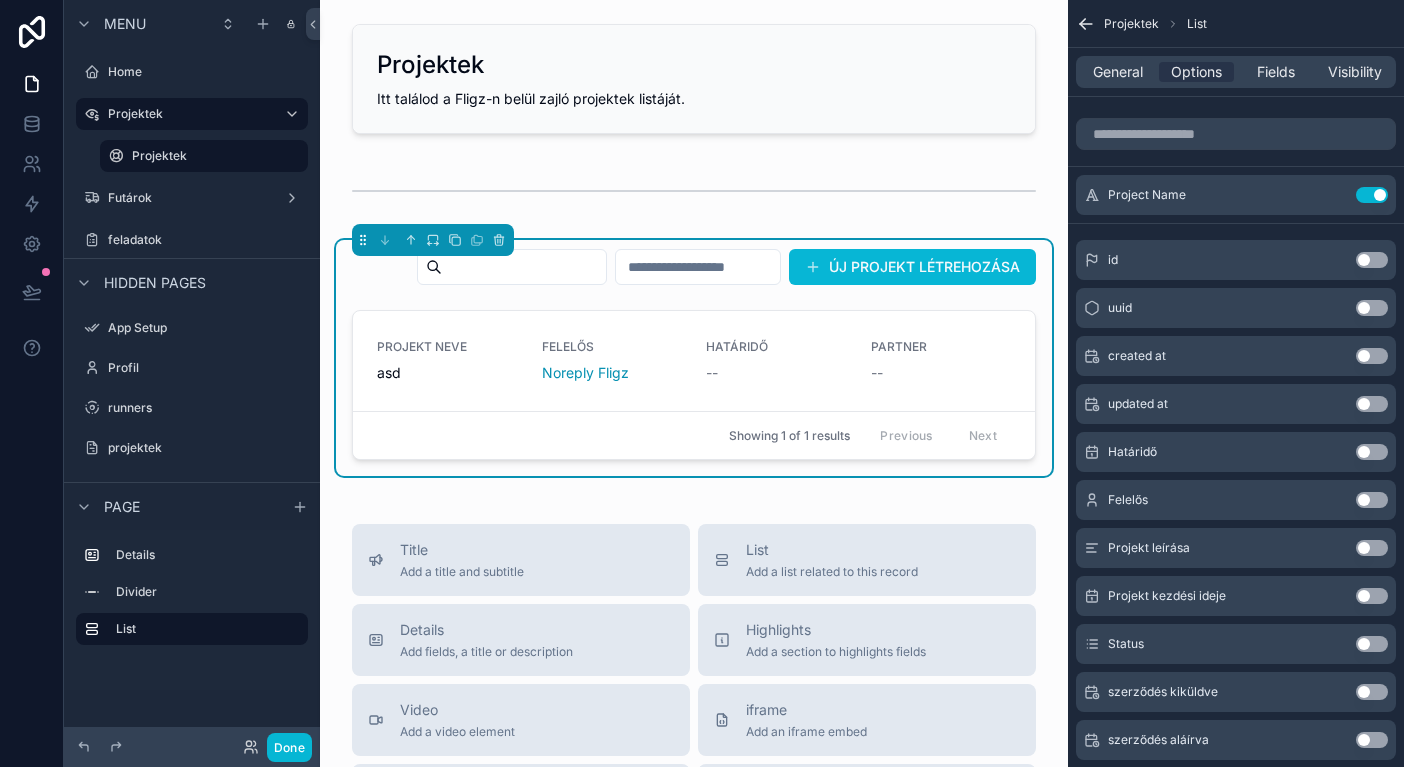click on "Use setting" at bounding box center [1372, 452] 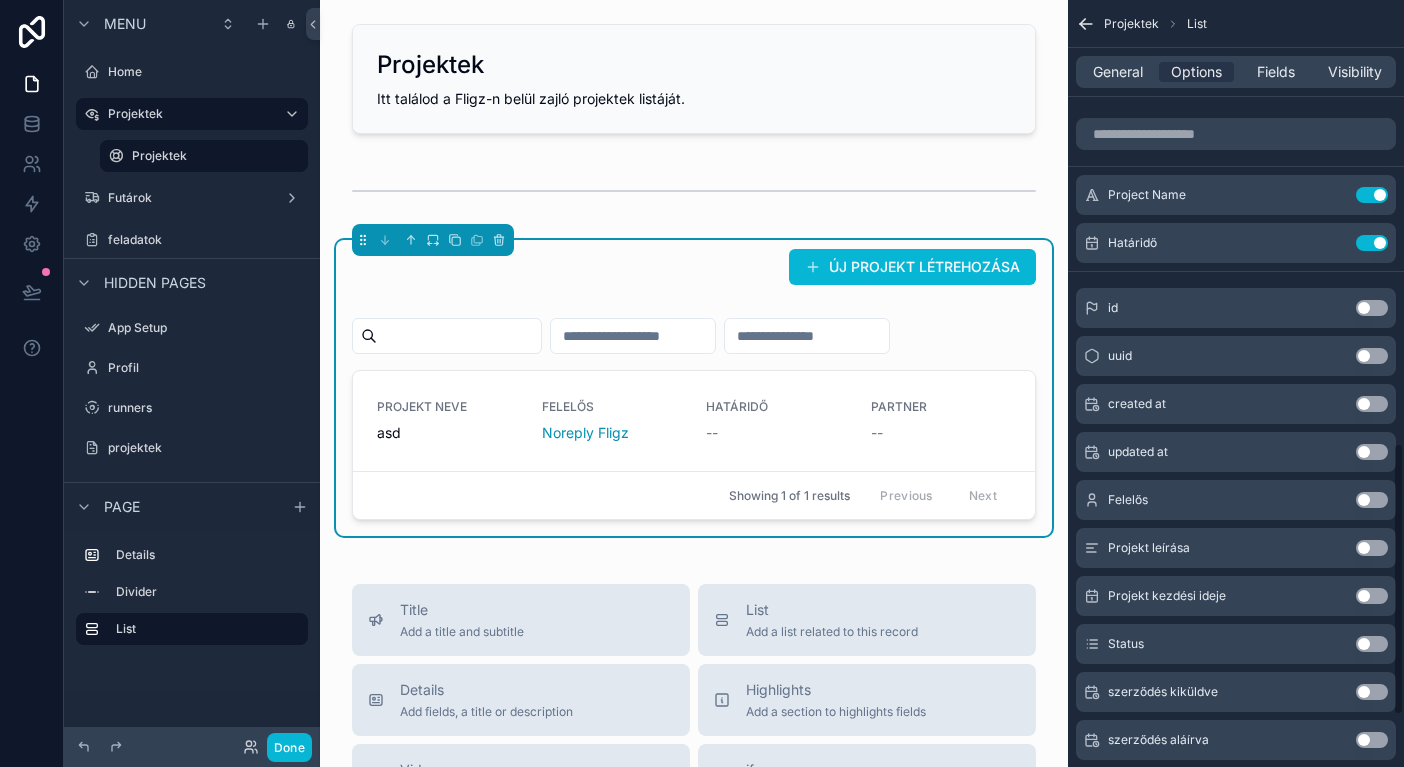 click at bounding box center (807, 336) 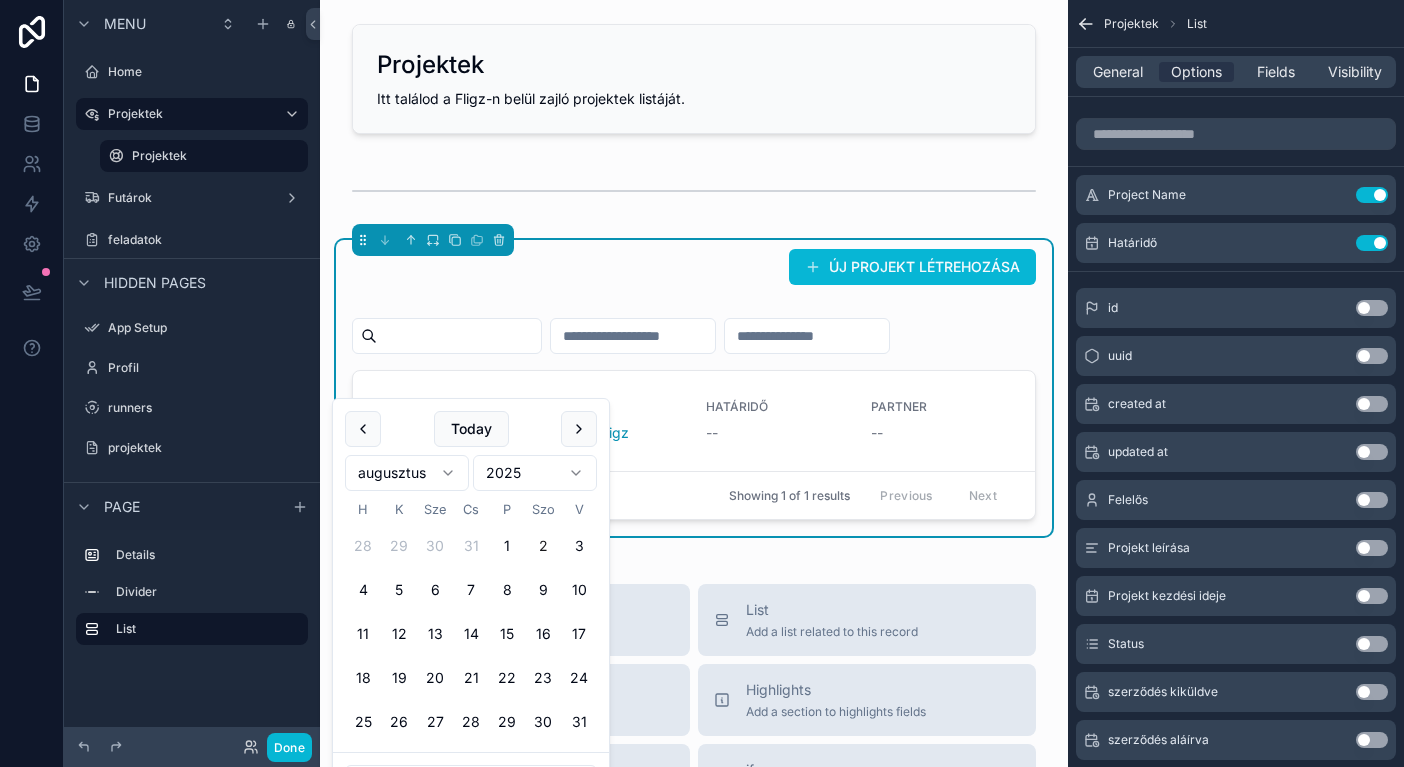 click at bounding box center [807, 336] 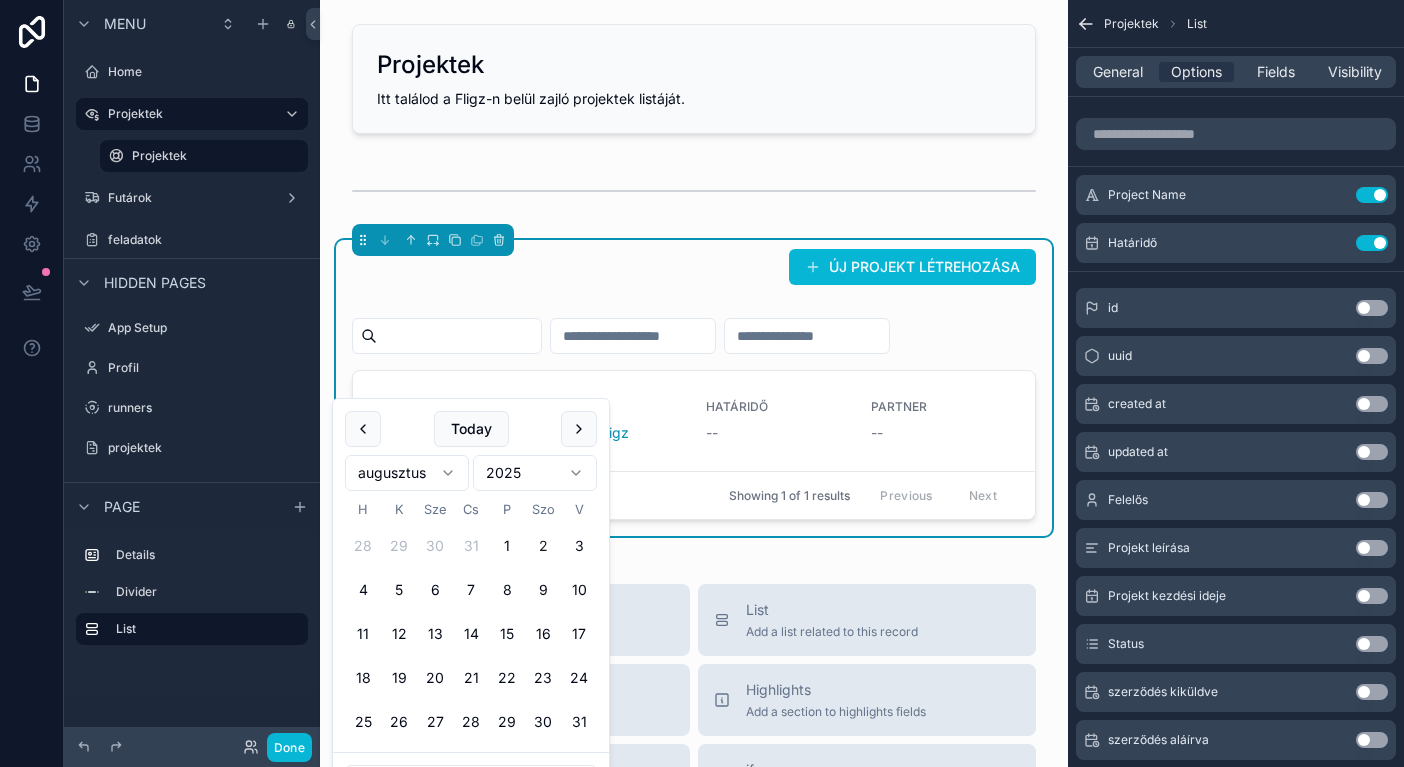 click at bounding box center (694, 340) 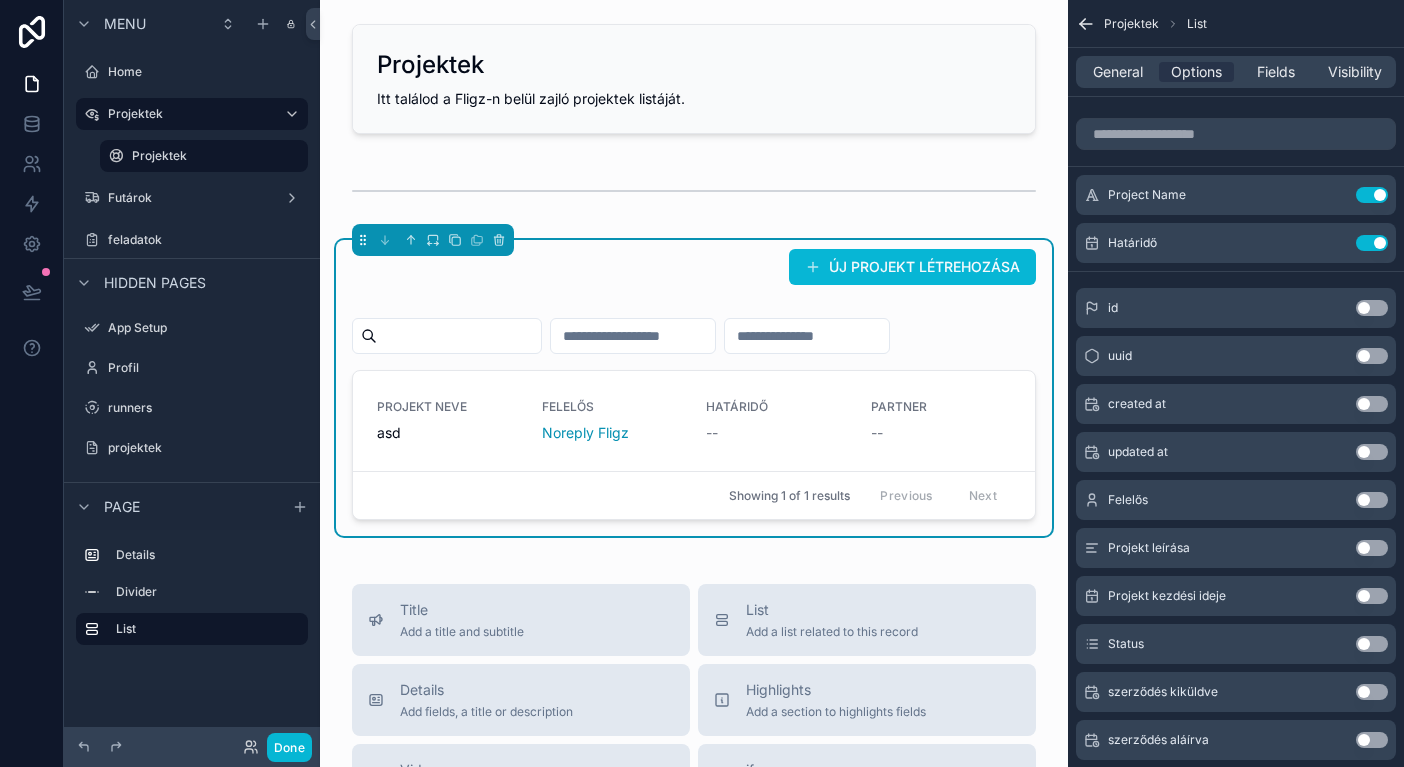 click at bounding box center (633, 336) 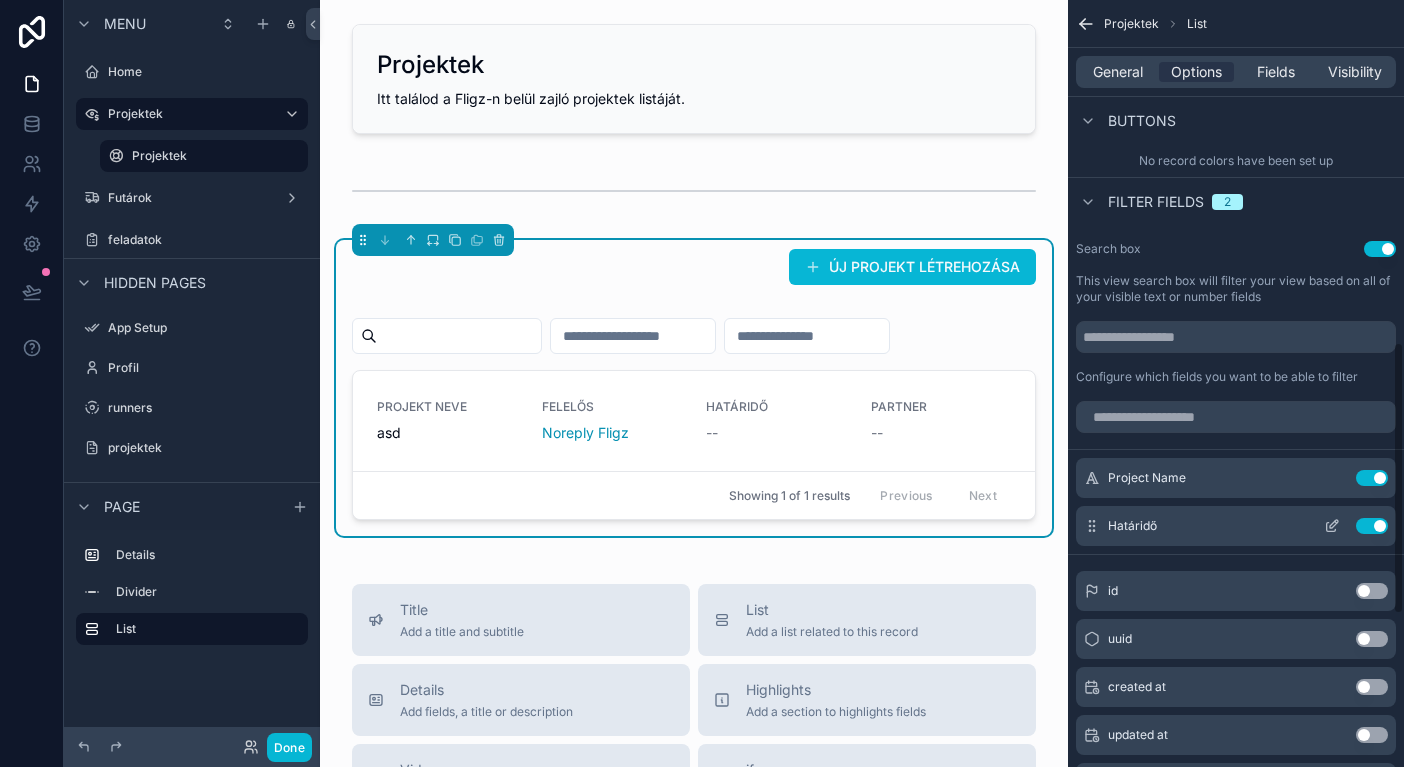 scroll, scrollTop: 906, scrollLeft: 0, axis: vertical 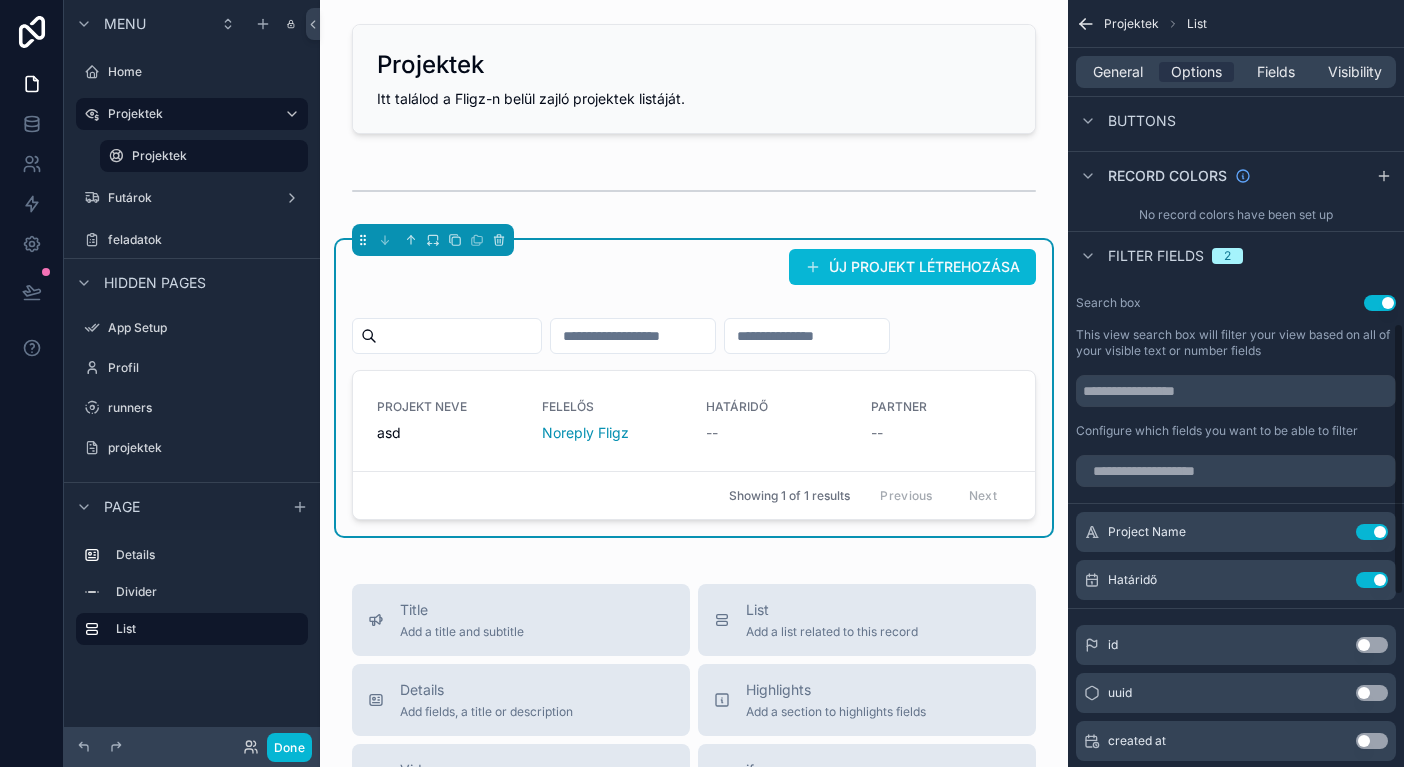 click on "Search box Use setting This view search box will filter your view based on all of your visible text or number fields Configure which fields you want to be able to filter" at bounding box center (1236, 367) 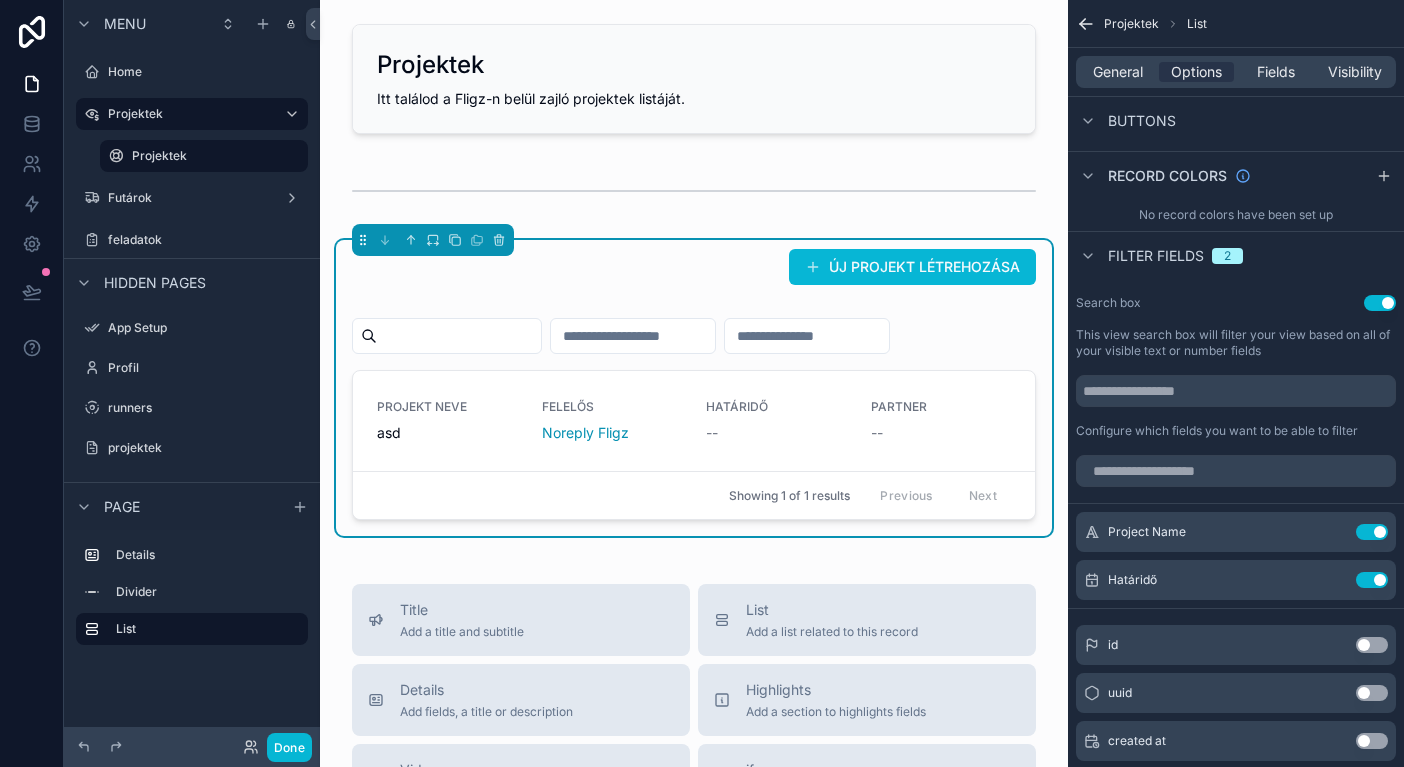 click on "Use setting" at bounding box center (1380, 303) 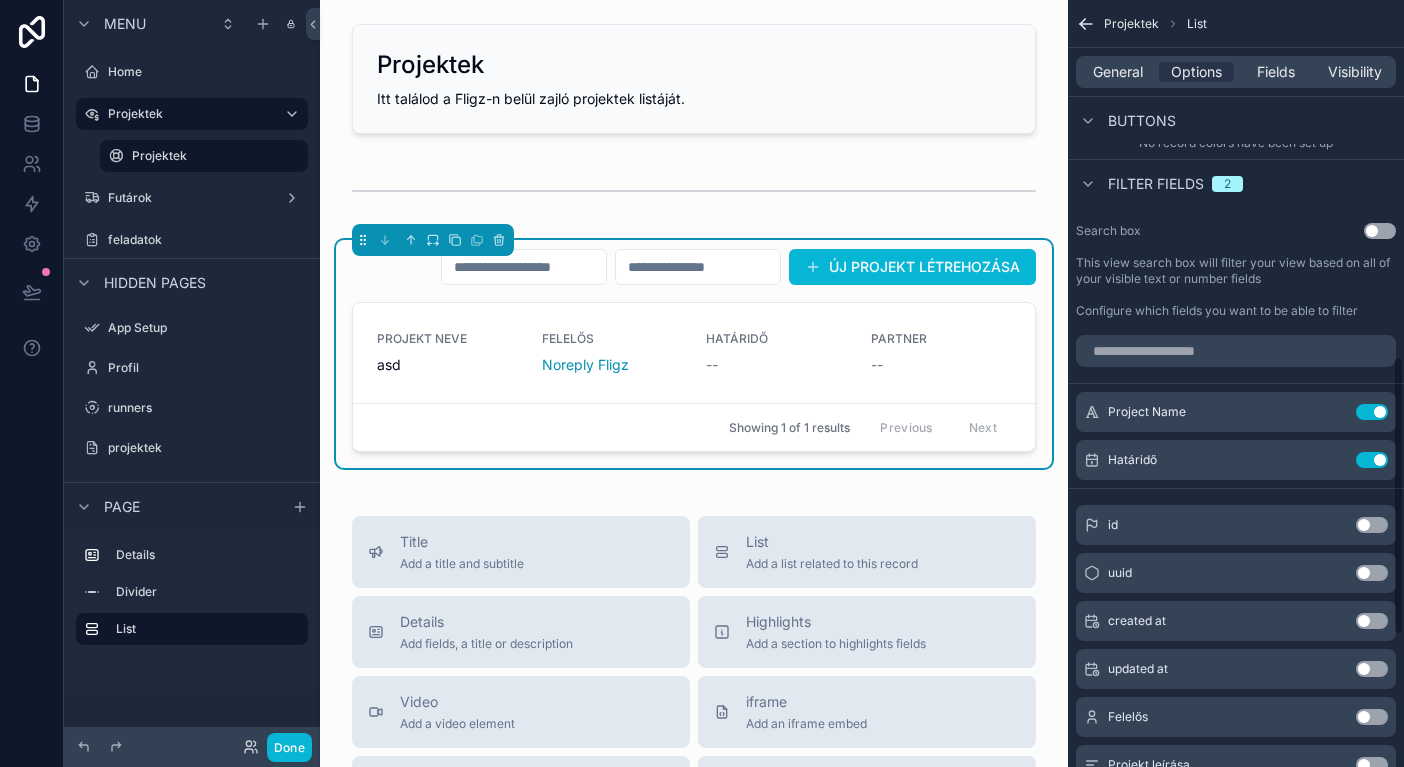 scroll, scrollTop: 966, scrollLeft: 0, axis: vertical 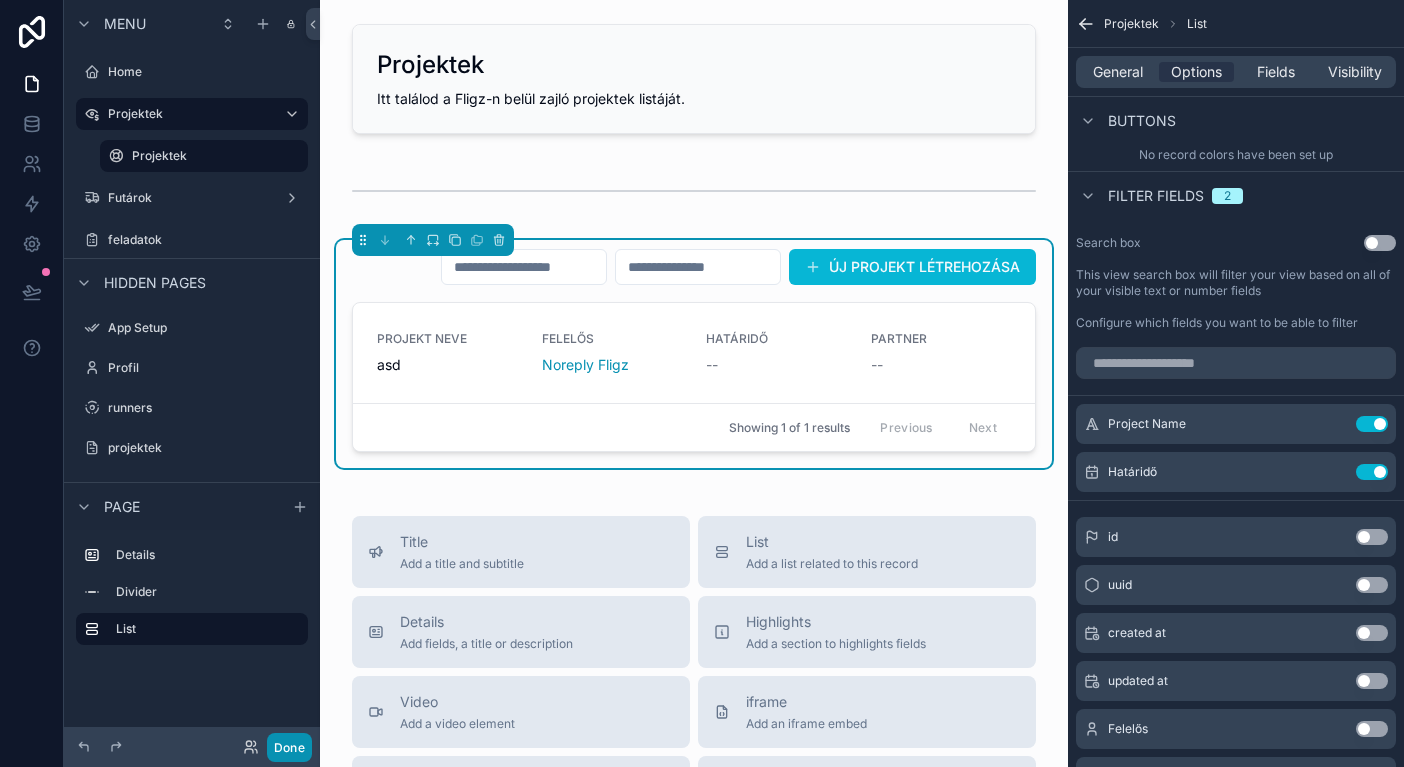 click on "Done" at bounding box center [289, 747] 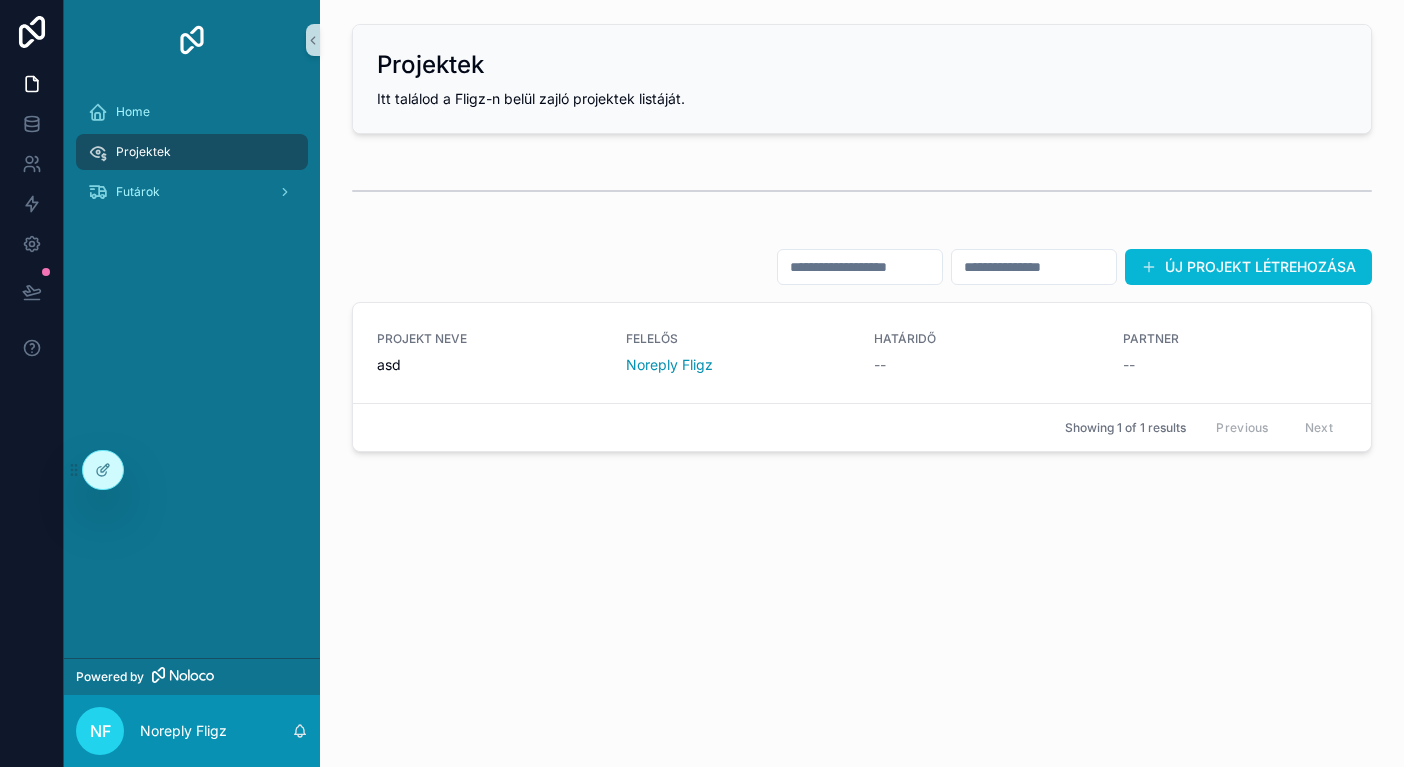 click at bounding box center (860, 267) 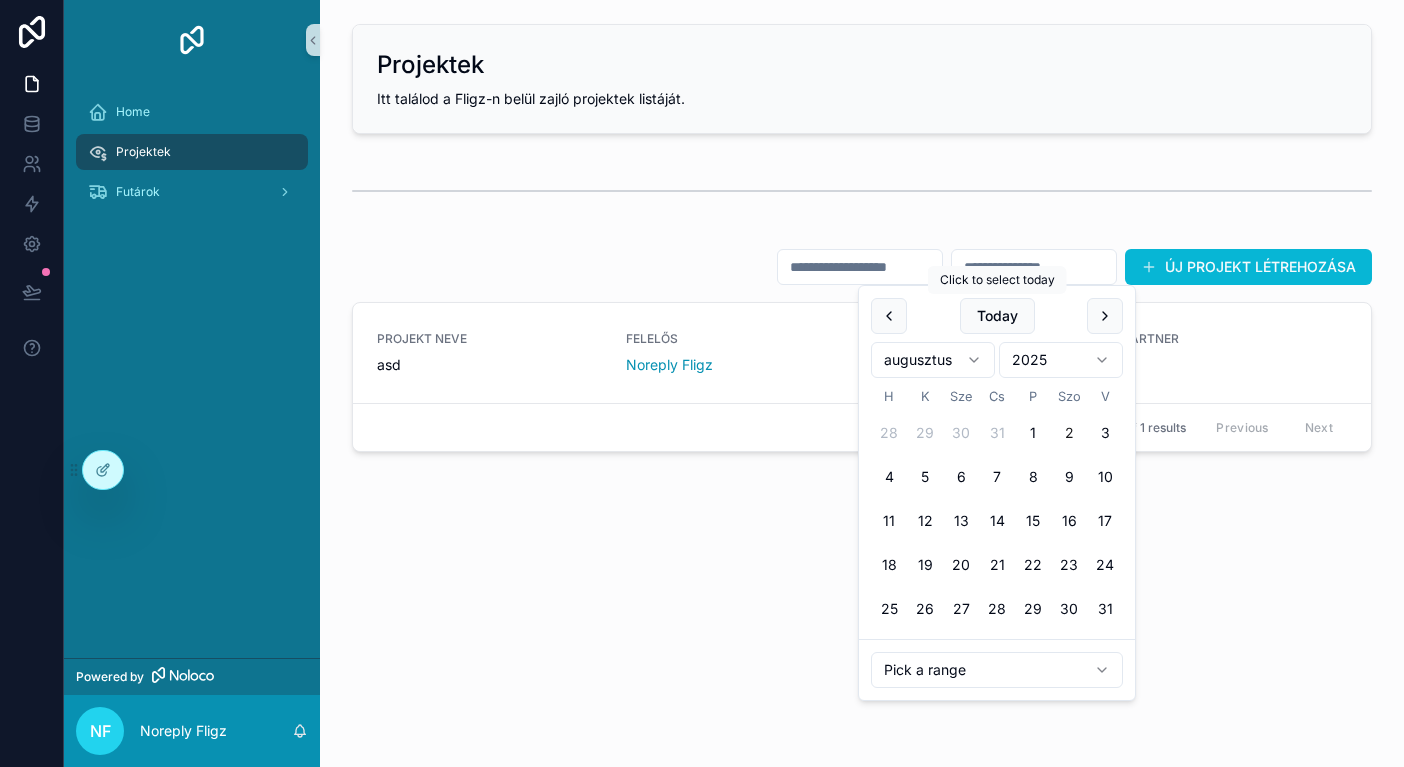 click at bounding box center [860, 267] 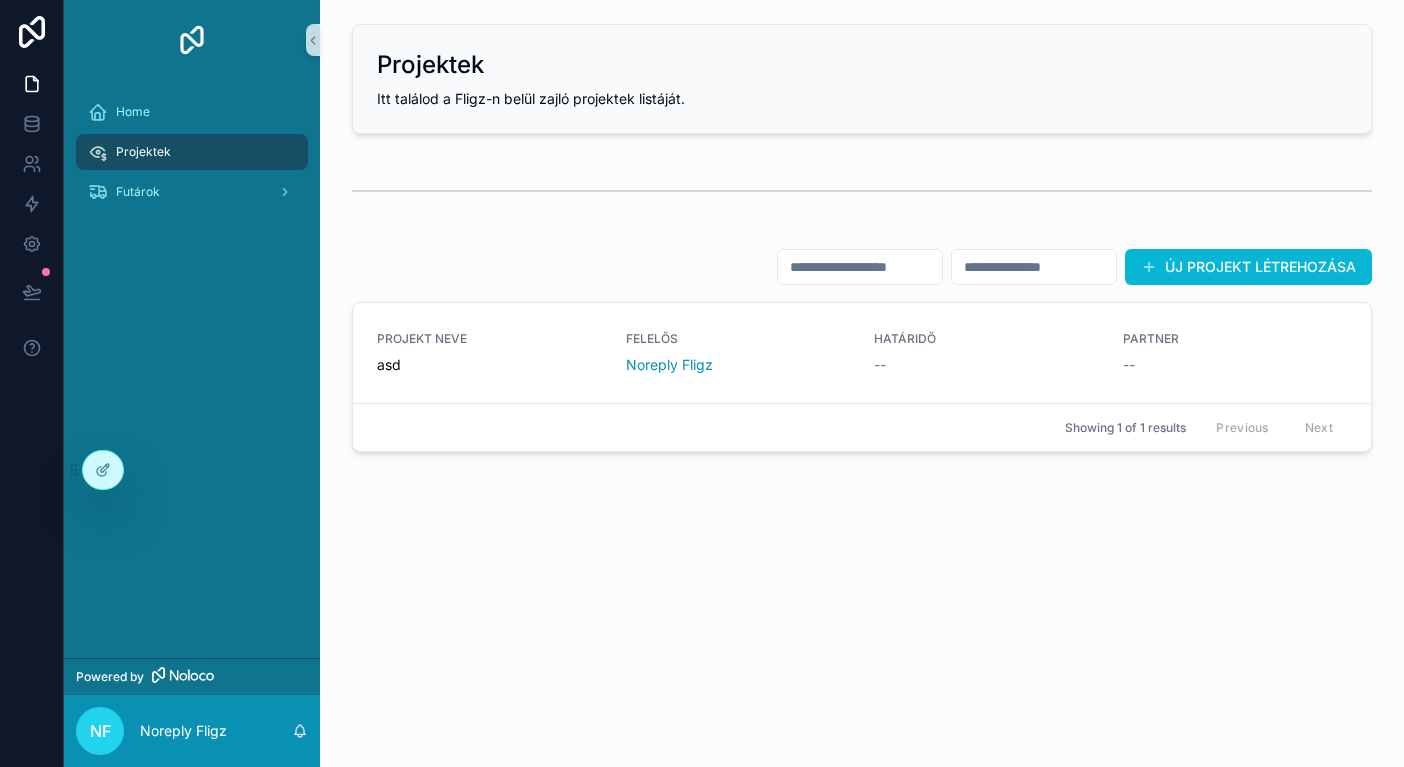click at bounding box center (1034, 267) 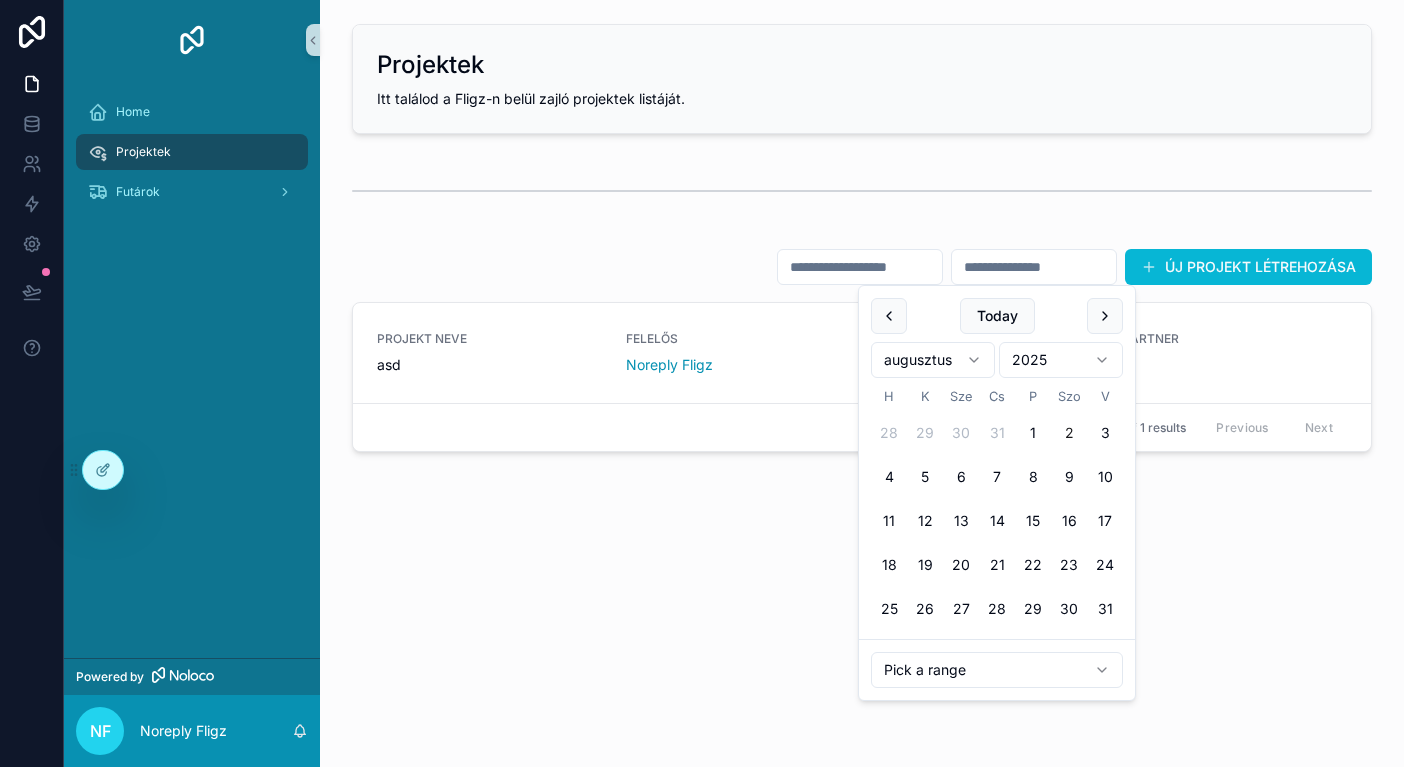 click at bounding box center (862, 191) 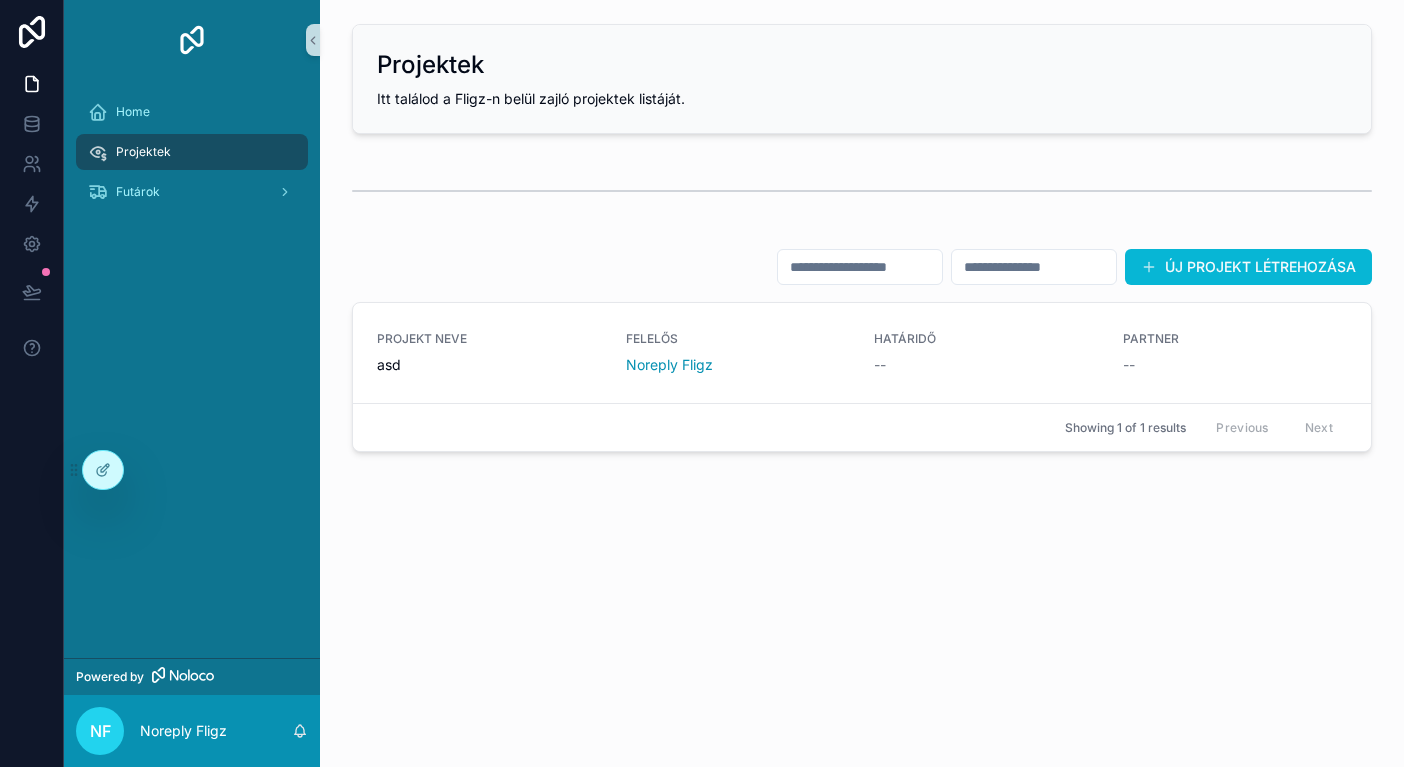 click at bounding box center (1034, 267) 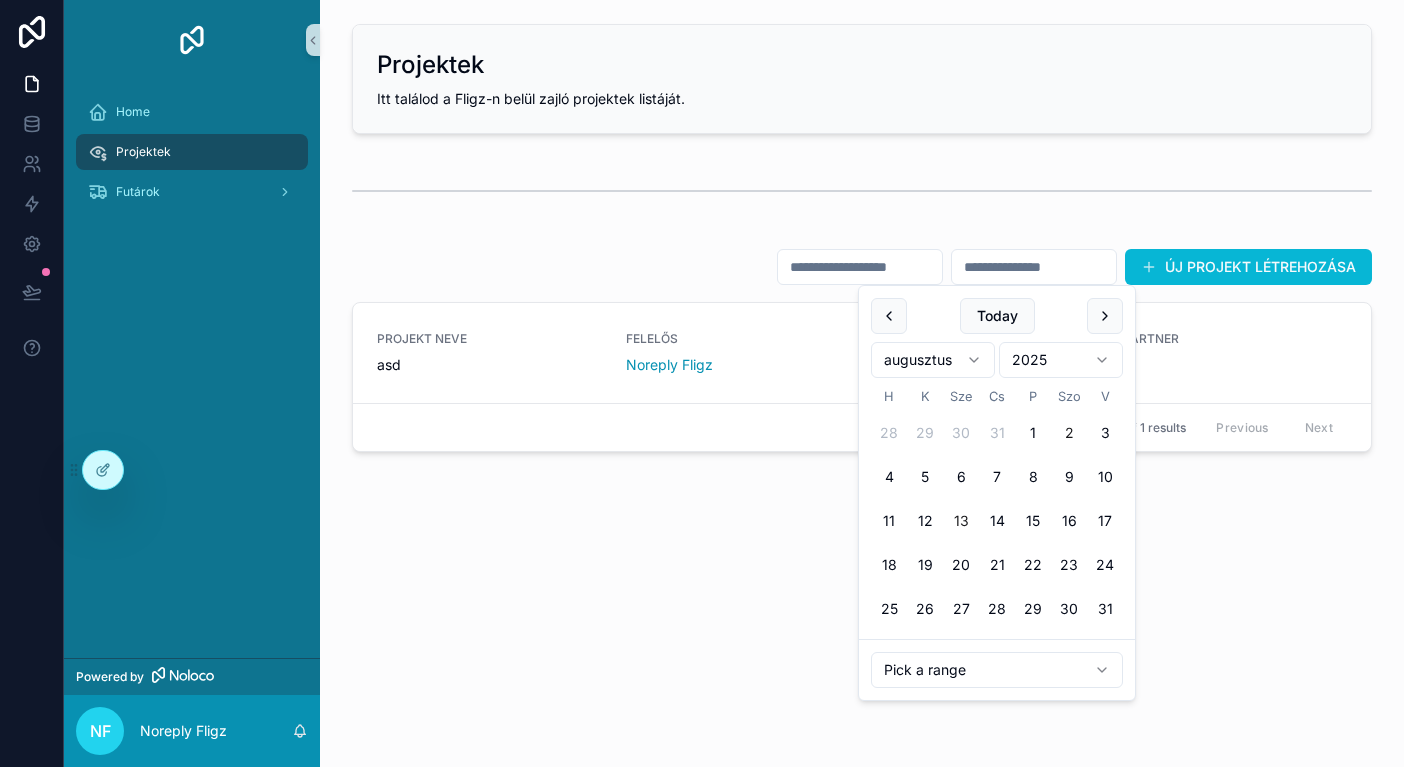 click on "13" at bounding box center (961, 521) 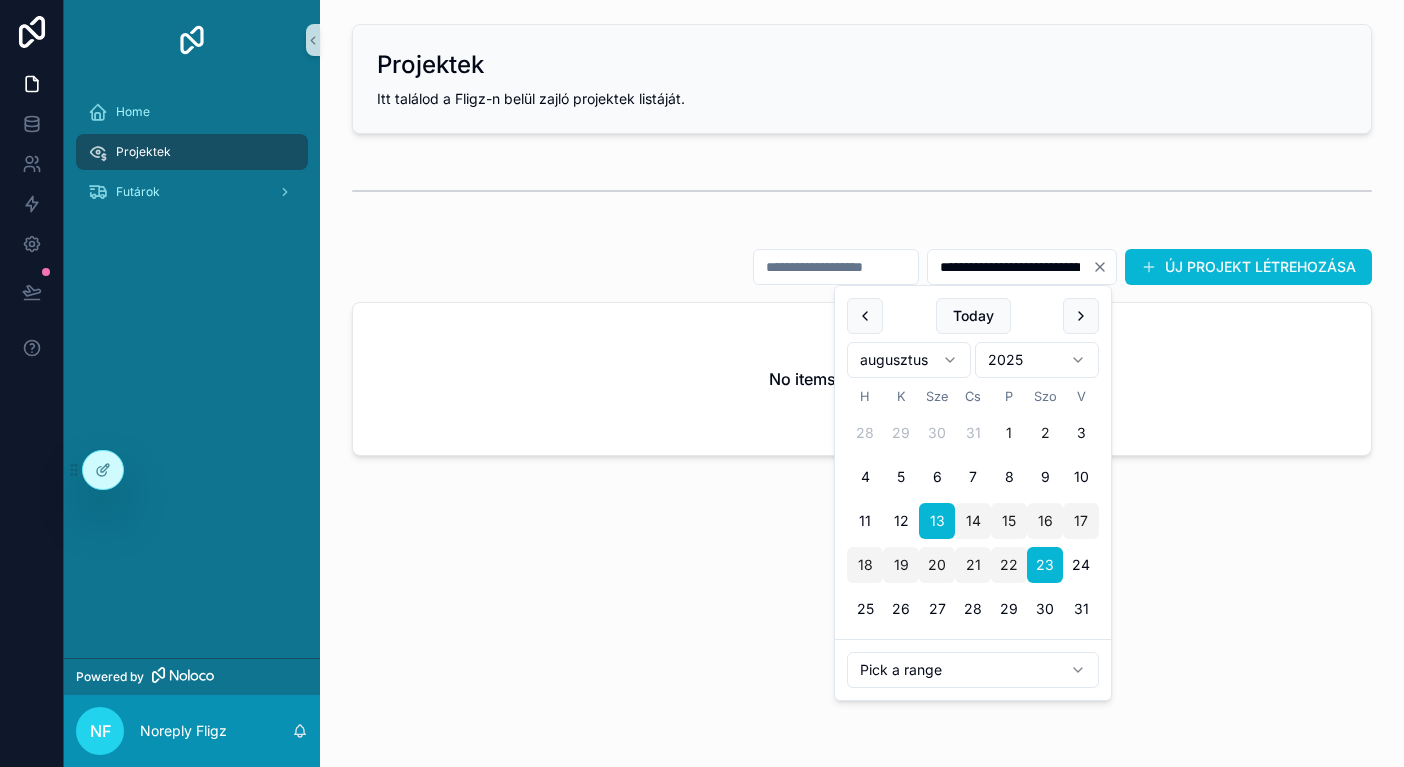 click on "1" at bounding box center [1009, 433] 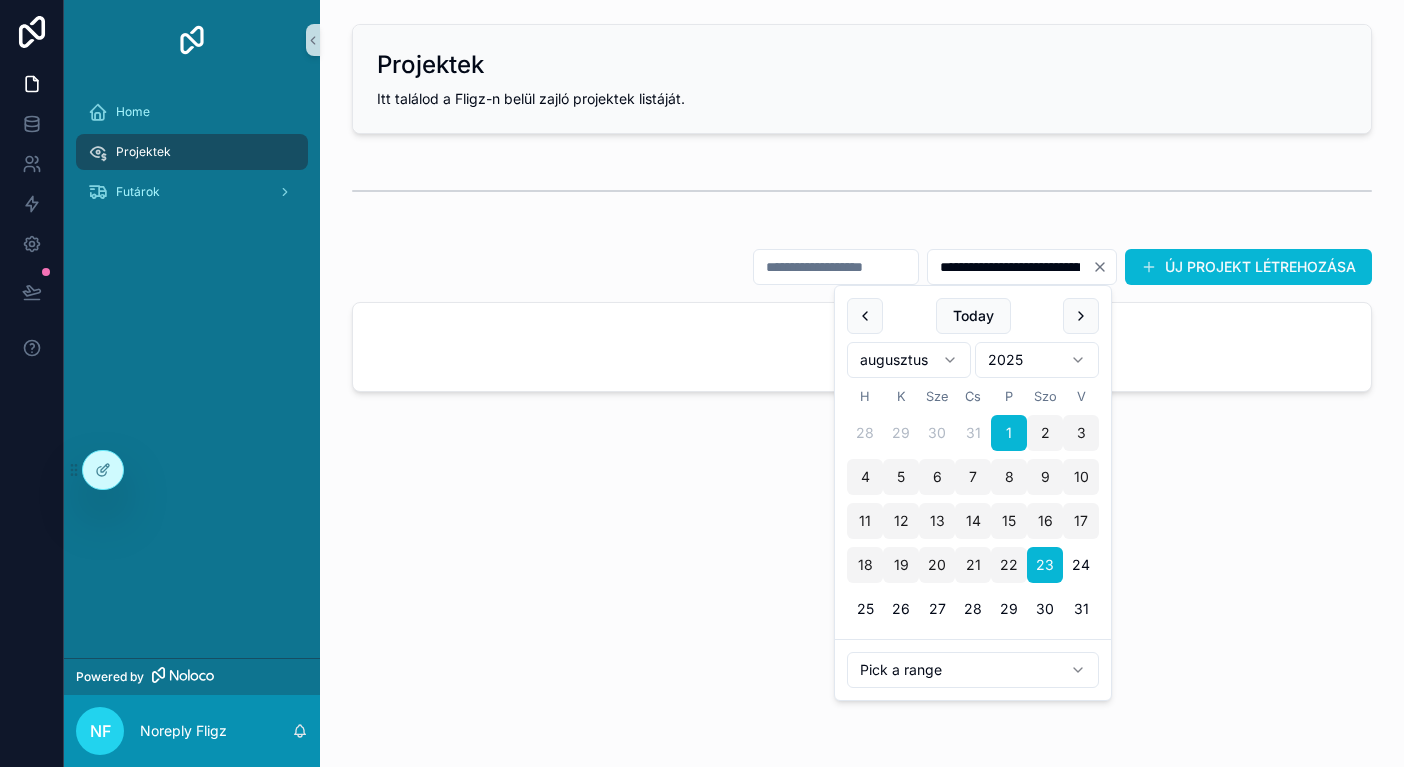 click on "**********" at bounding box center (862, 383) 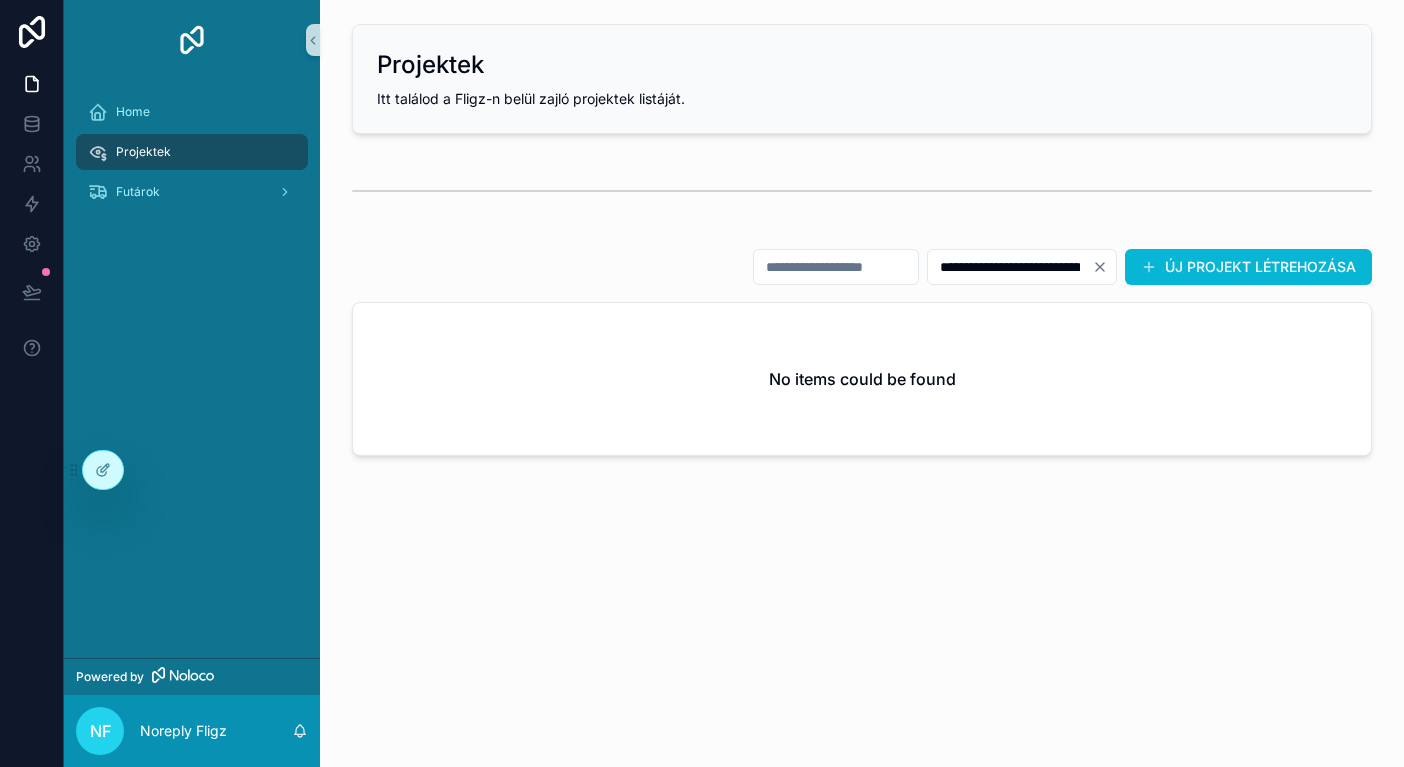 click 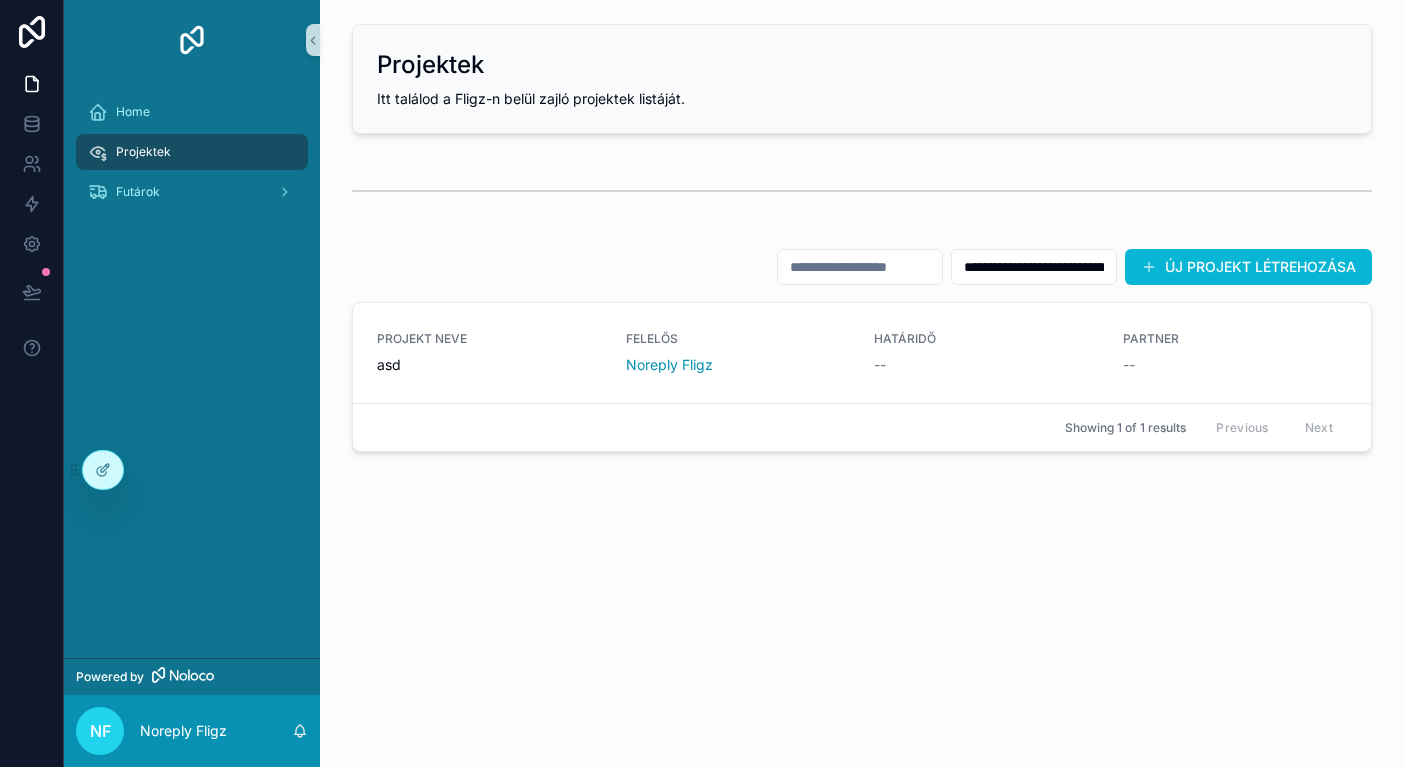 click on "Projektek" at bounding box center [192, 152] 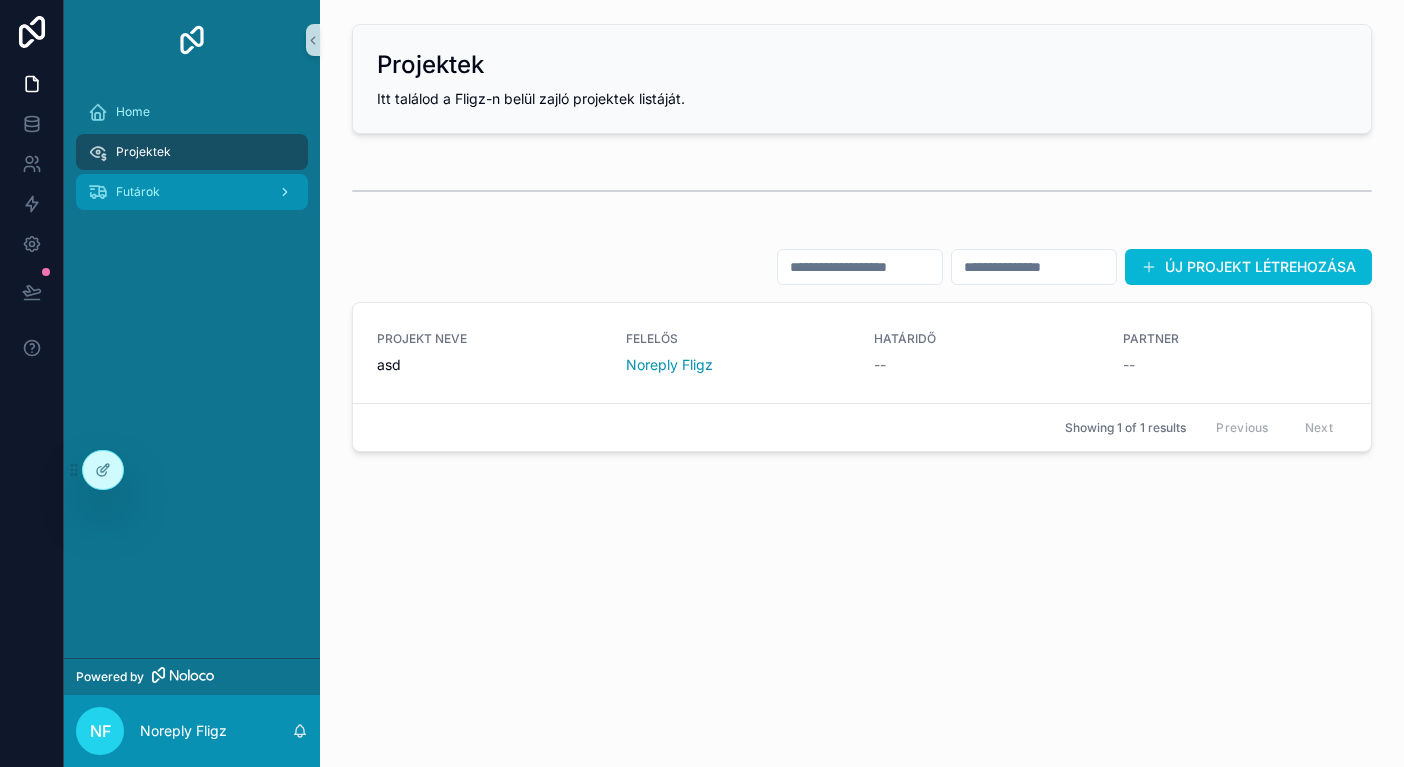 click on "Futárok" at bounding box center (192, 192) 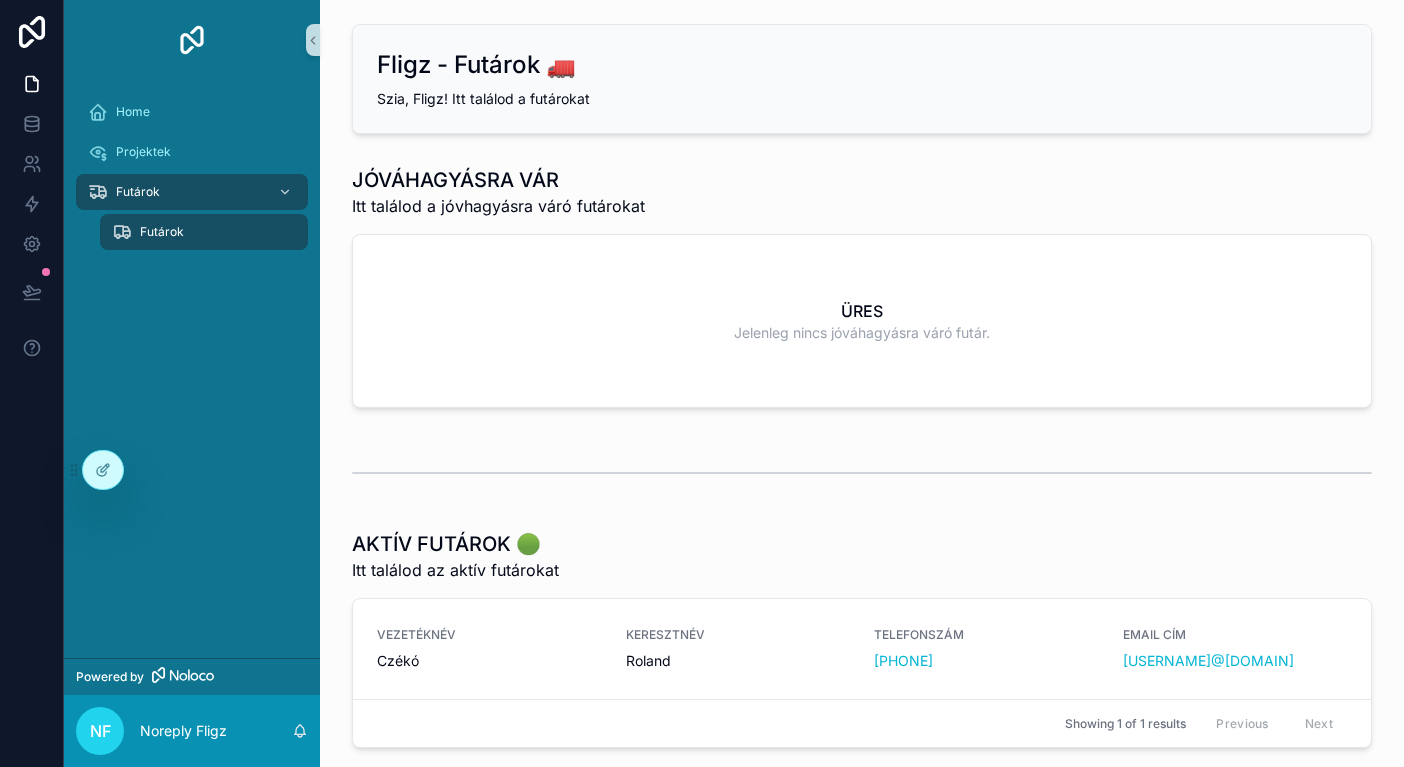 scroll, scrollTop: 0, scrollLeft: 0, axis: both 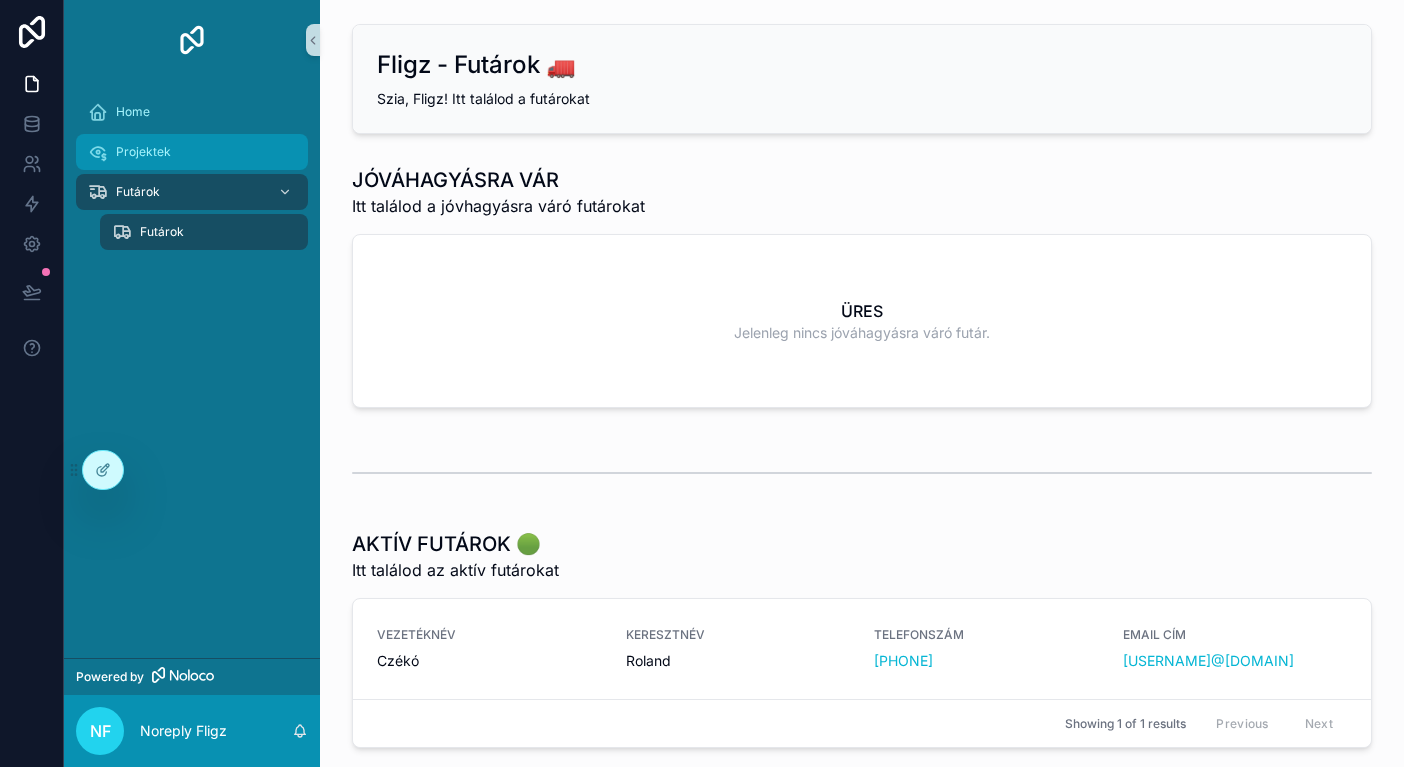 click on "Projektek" at bounding box center [143, 152] 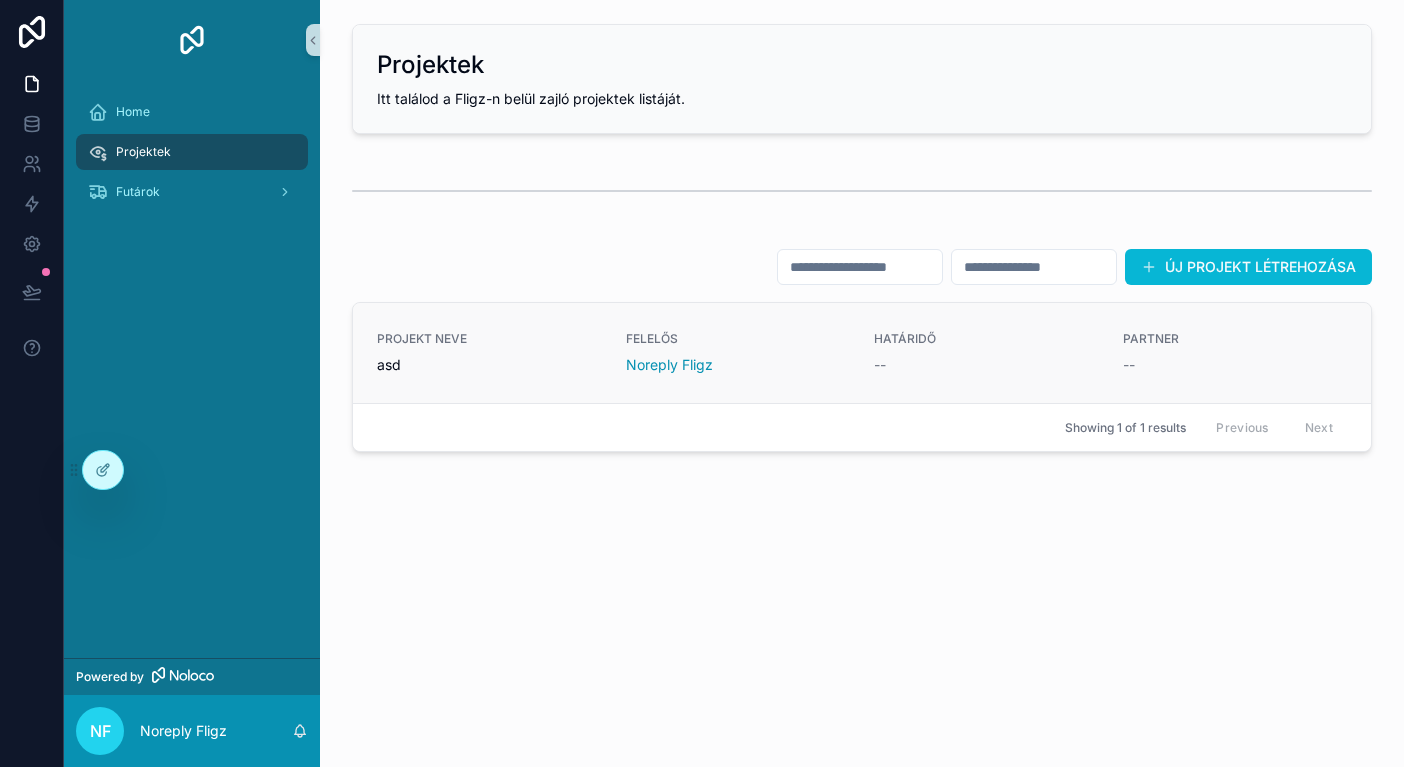 click on "PROJEKT NEVE asd FELELŐS Noreply Fligz HATÁRIDŐ -- PARTNER --" at bounding box center [862, 353] 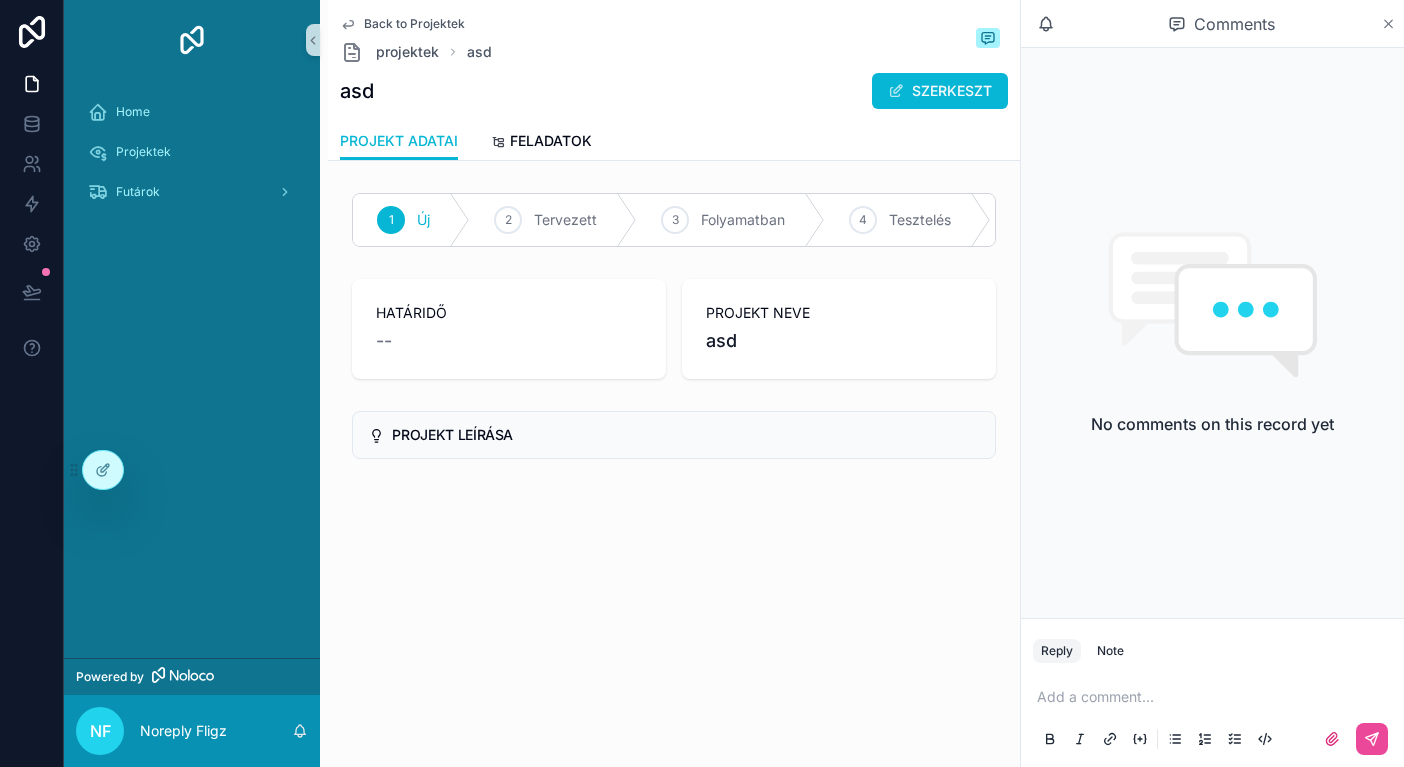 click 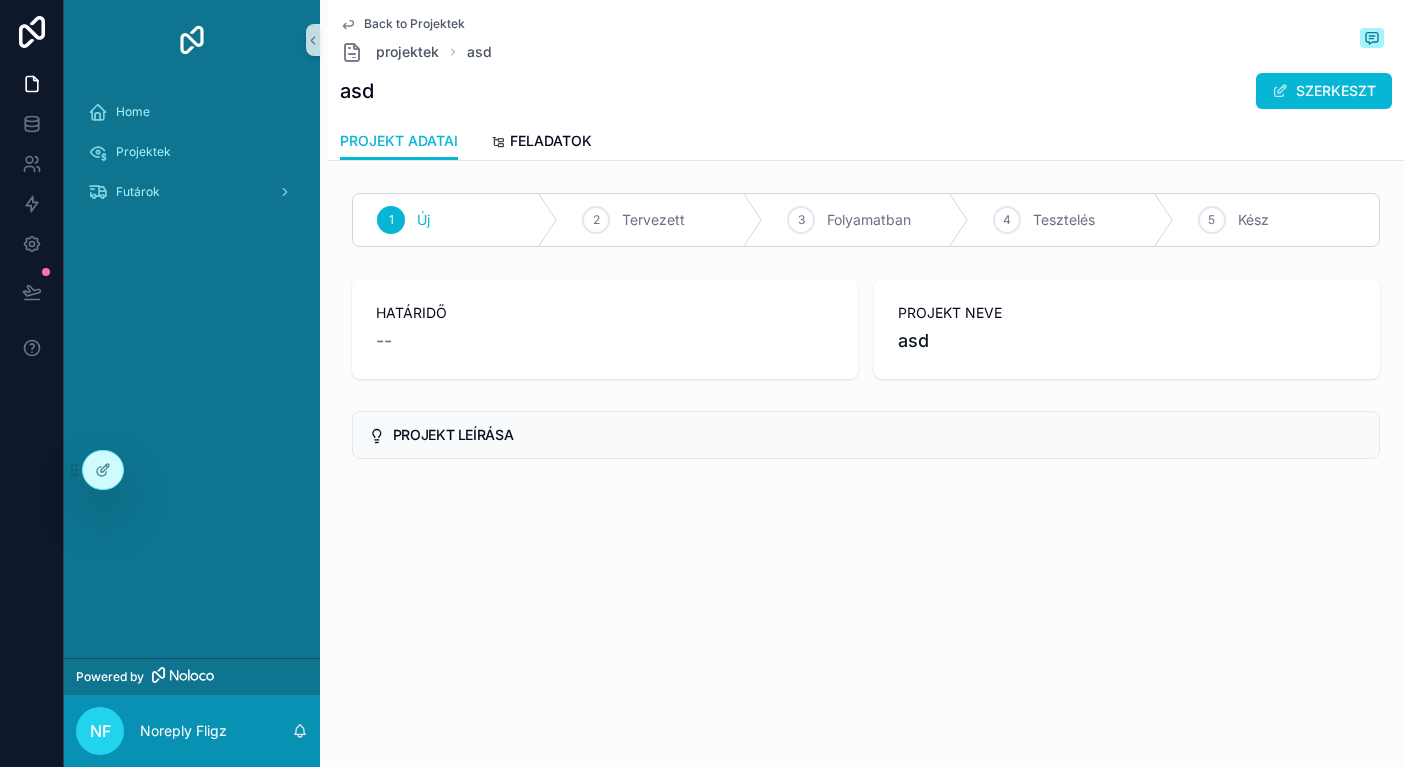 scroll, scrollTop: 0, scrollLeft: 0, axis: both 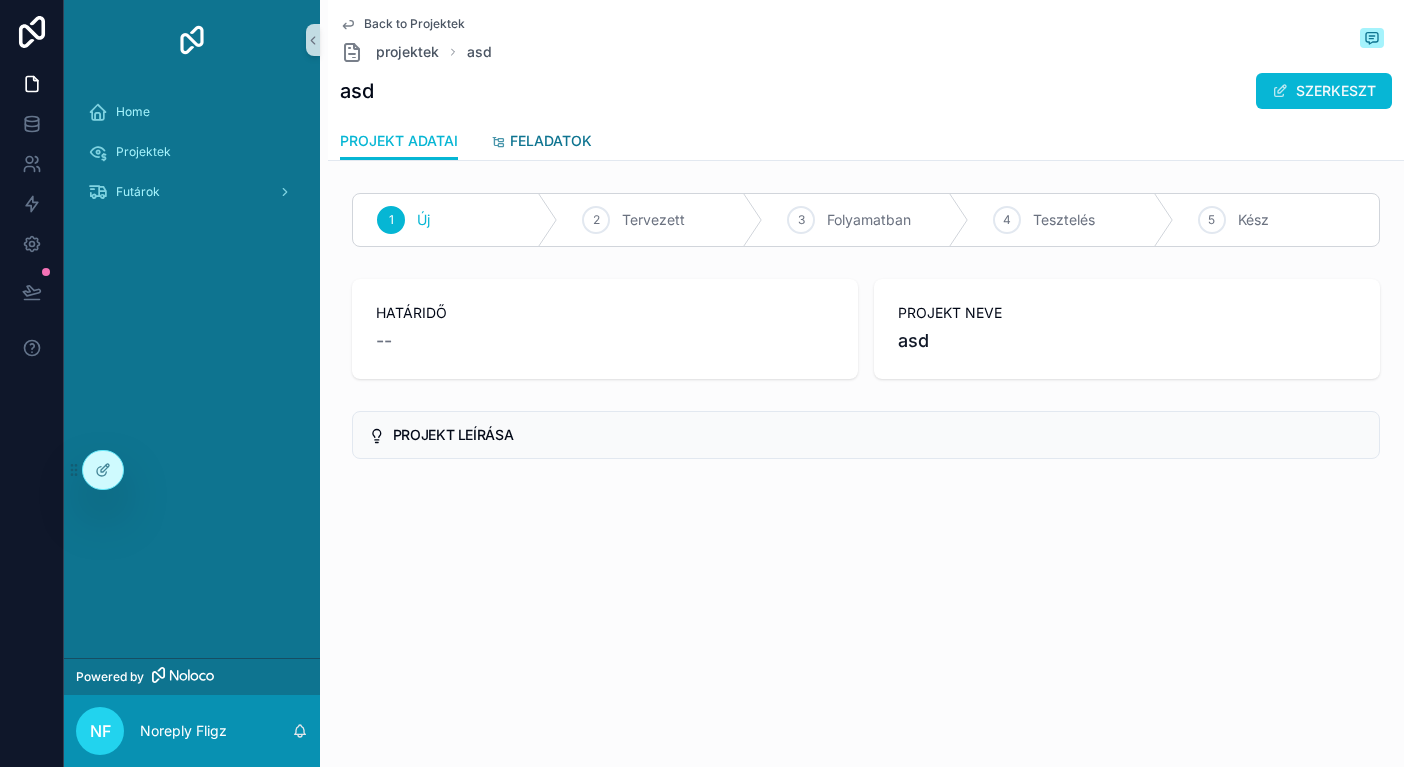 click on "FELADATOK" at bounding box center [551, 141] 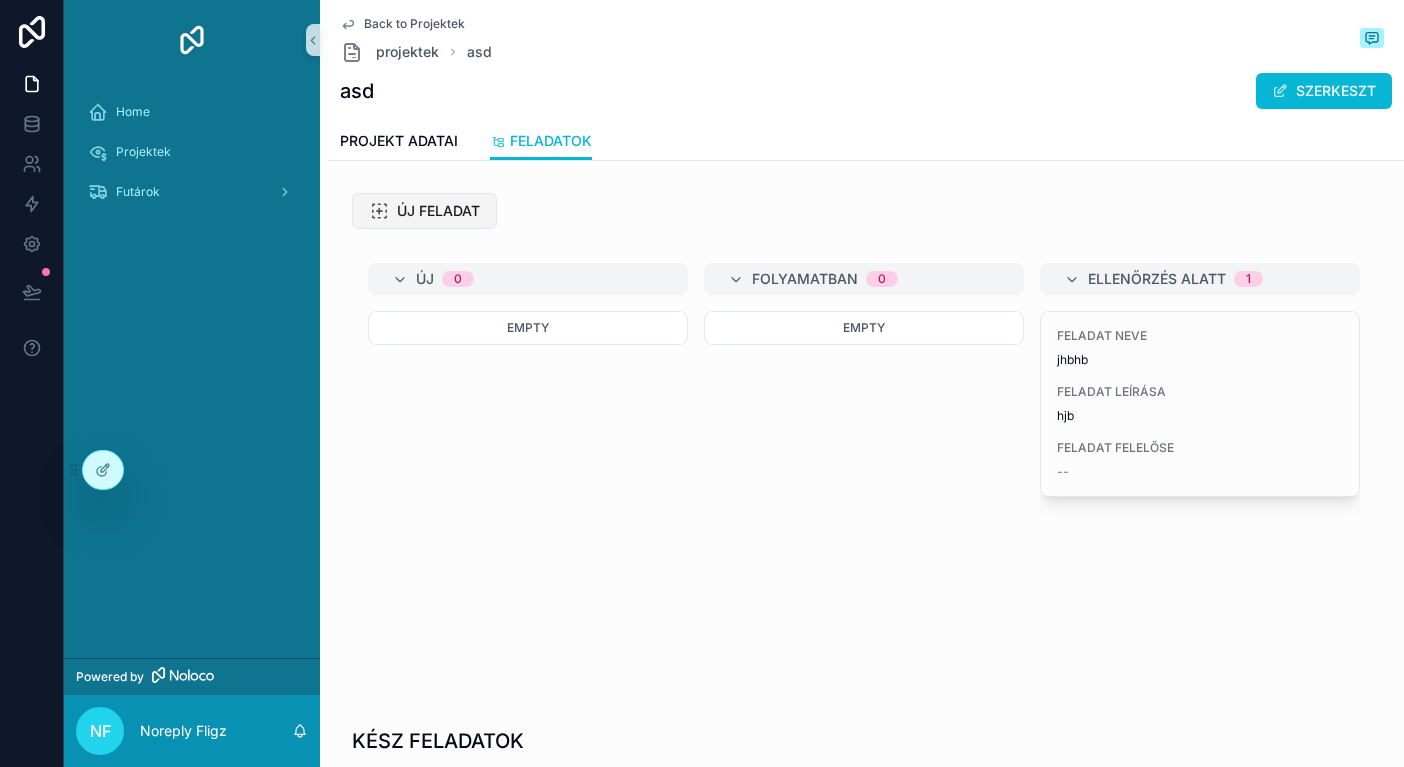 scroll, scrollTop: -1, scrollLeft: 0, axis: vertical 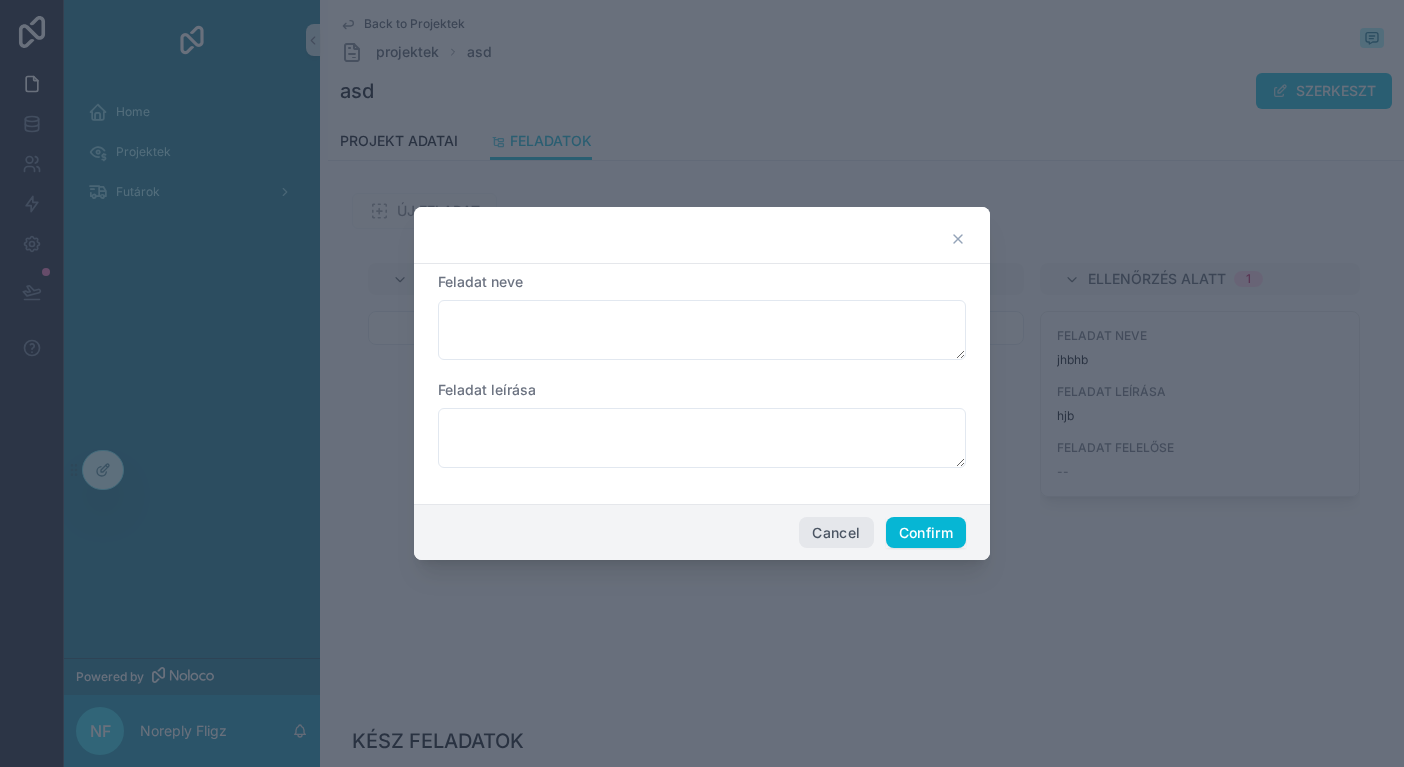 click on "Cancel" at bounding box center [836, 533] 